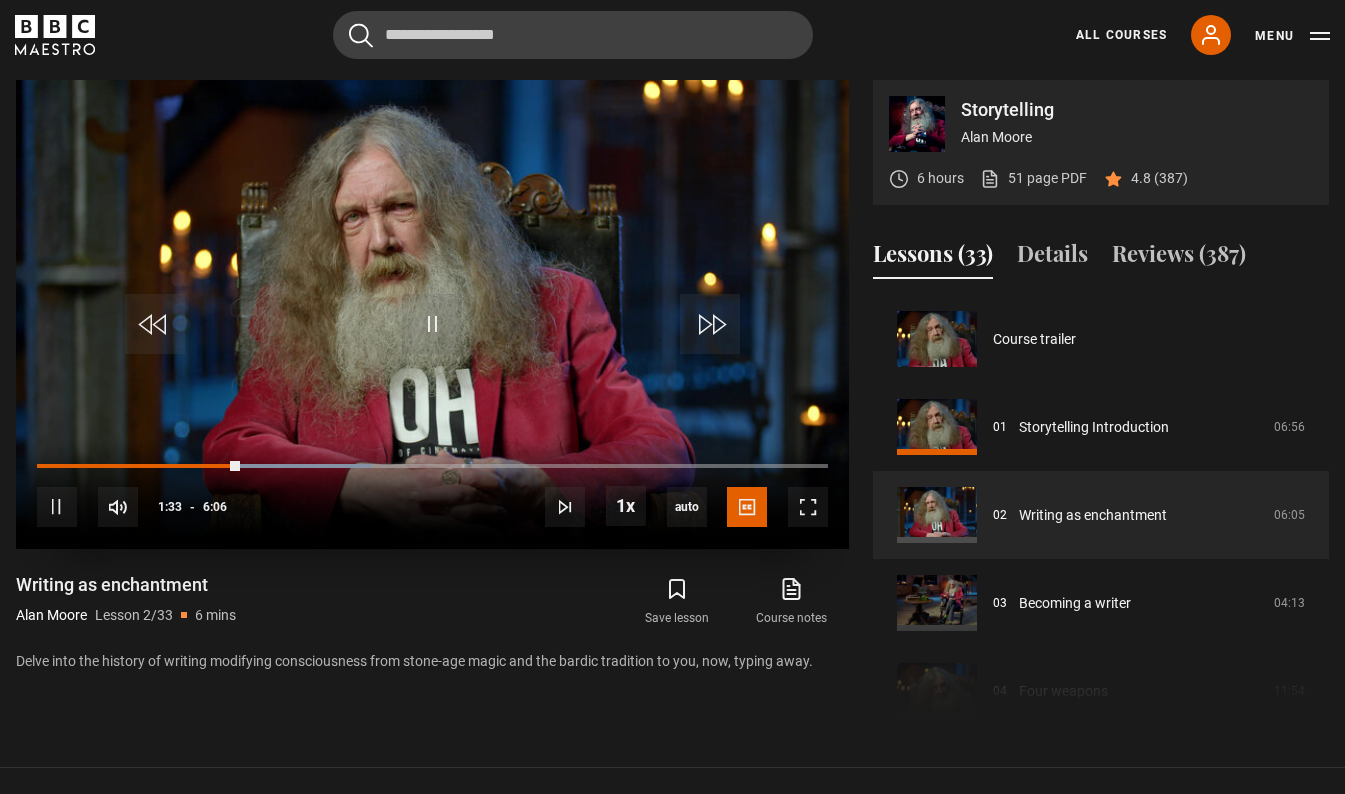 scroll, scrollTop: 804, scrollLeft: 0, axis: vertical 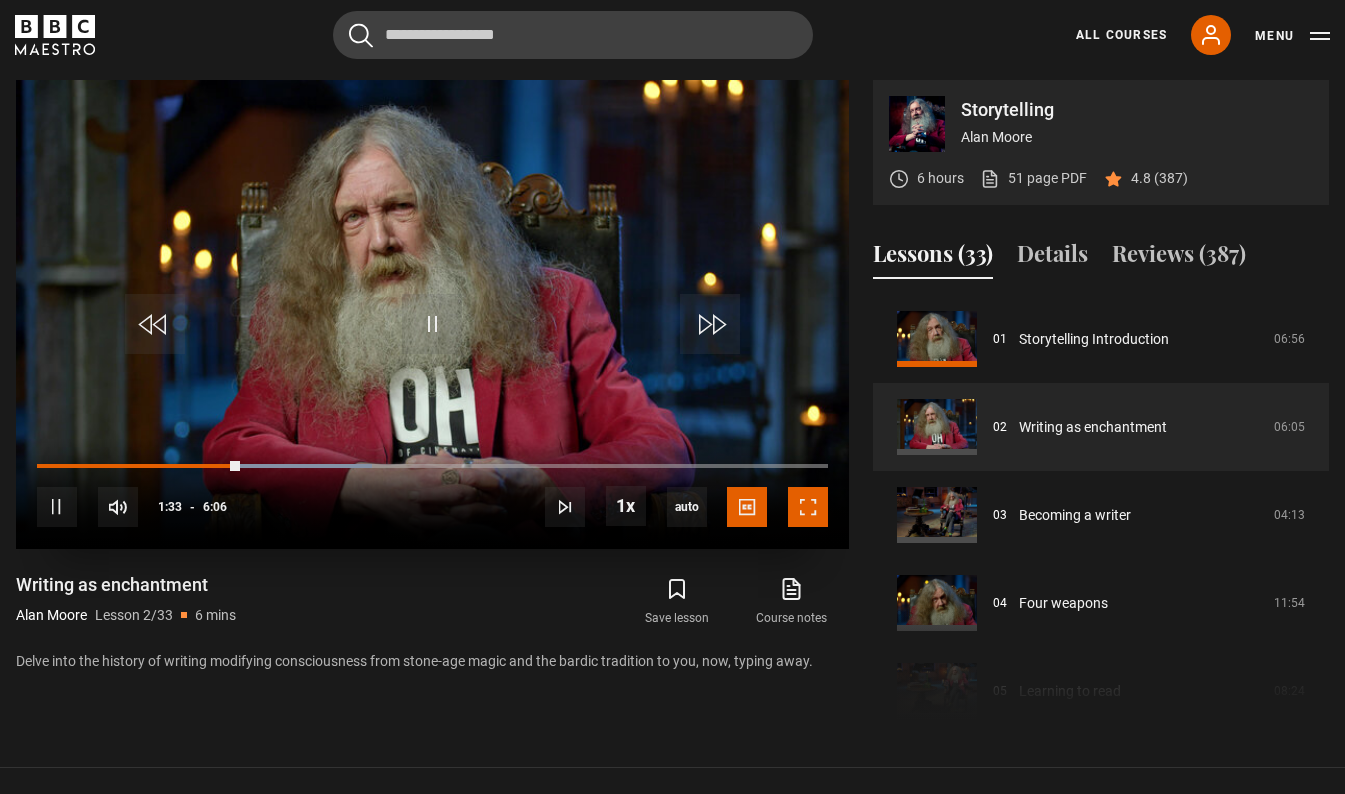 click at bounding box center [808, 507] 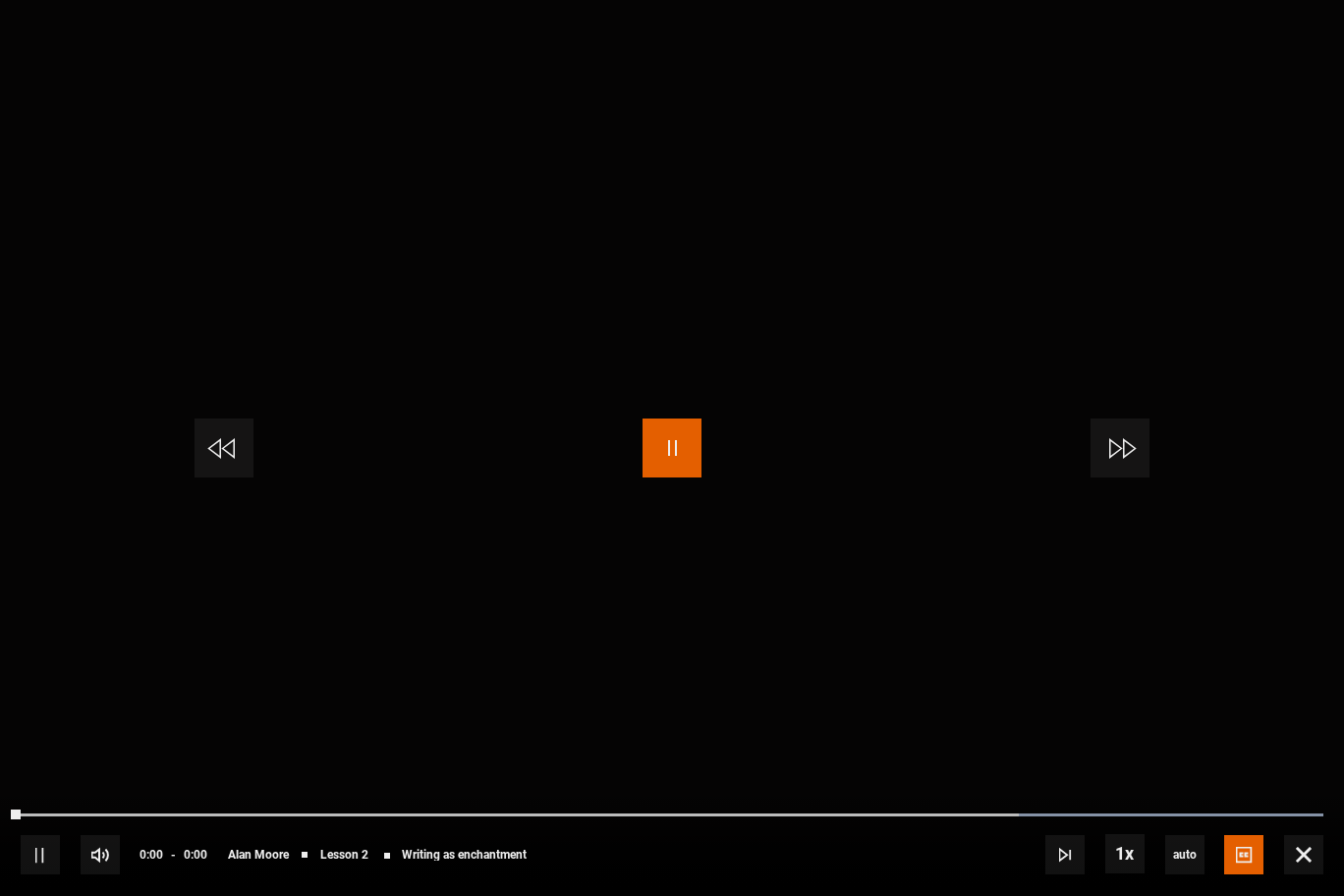 click at bounding box center [672, 448] 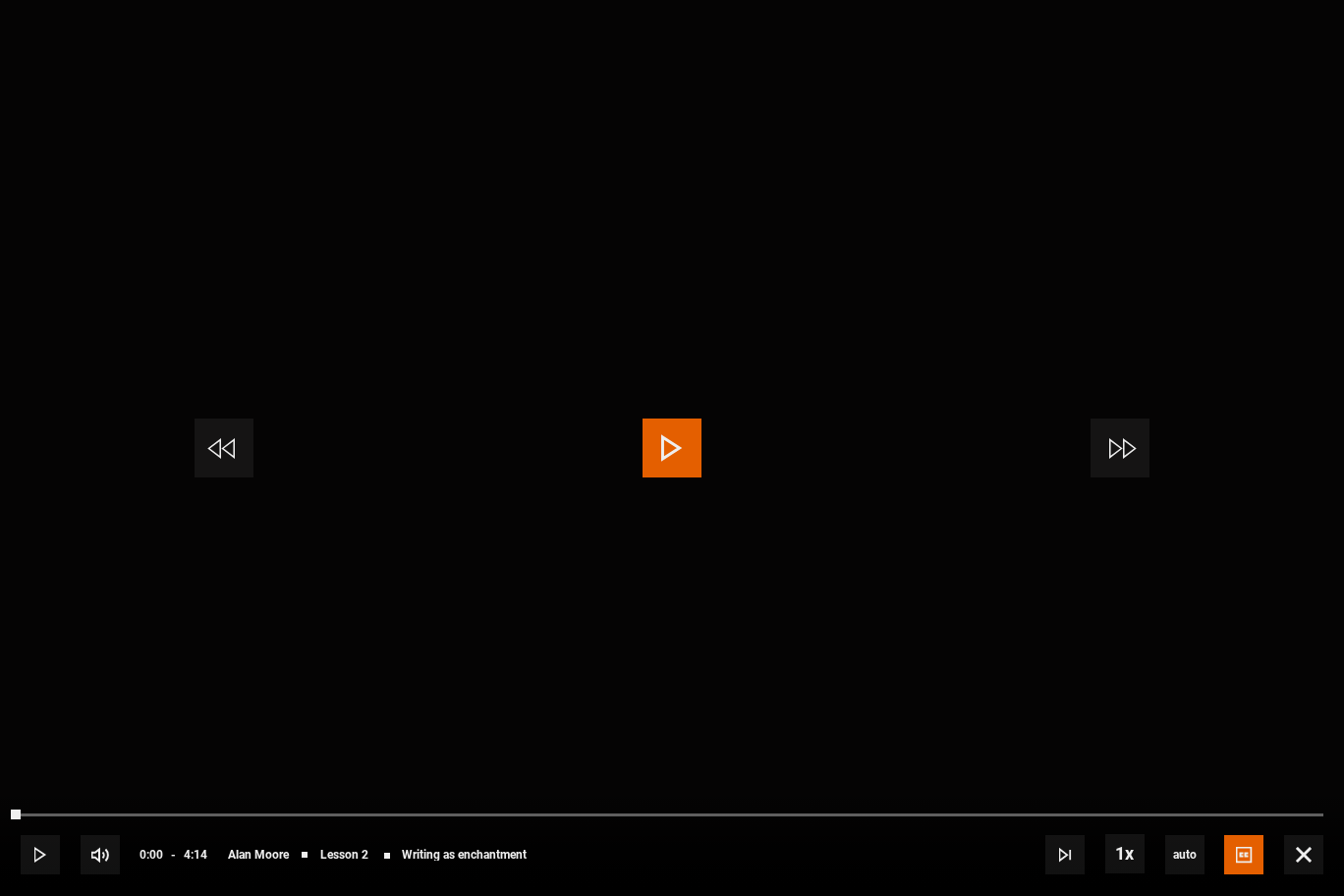 click at bounding box center [672, 448] 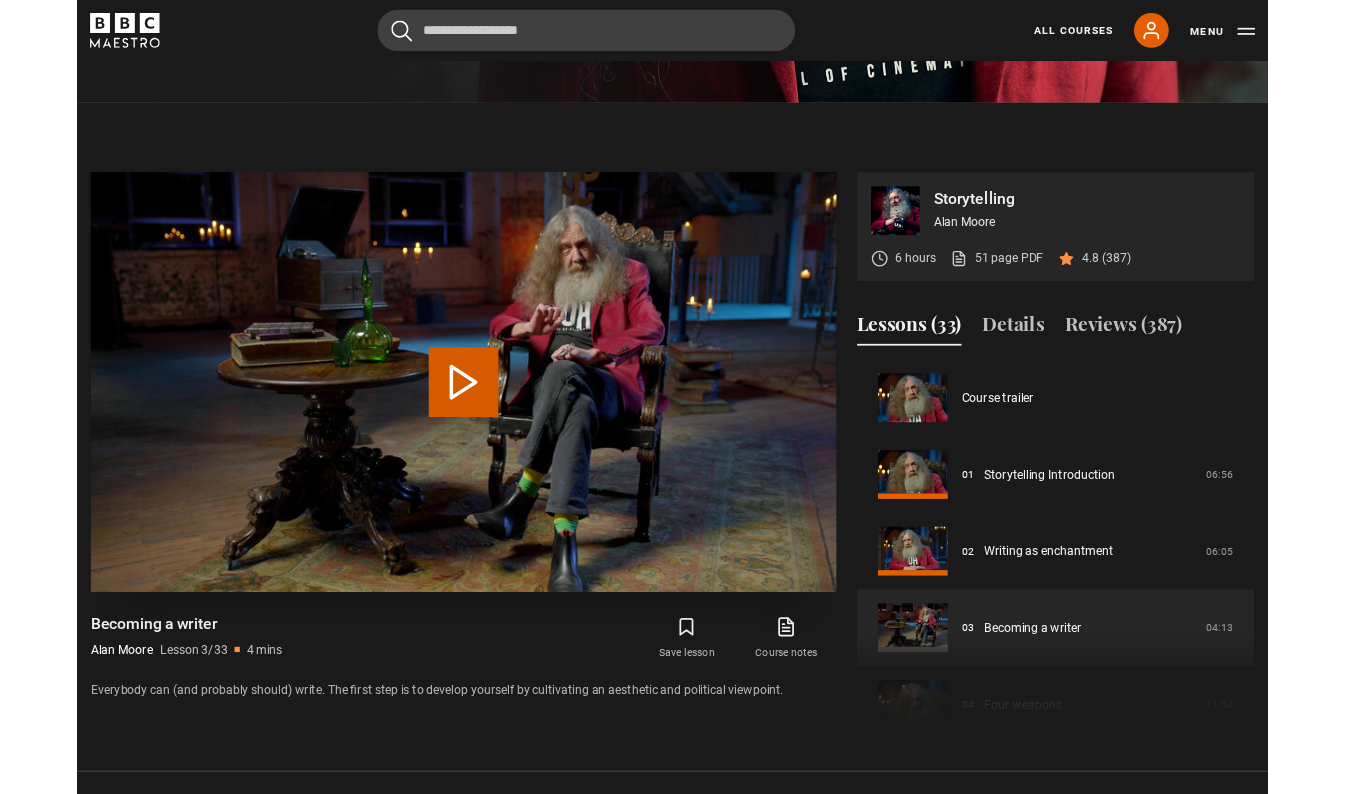 scroll, scrollTop: 922, scrollLeft: 0, axis: vertical 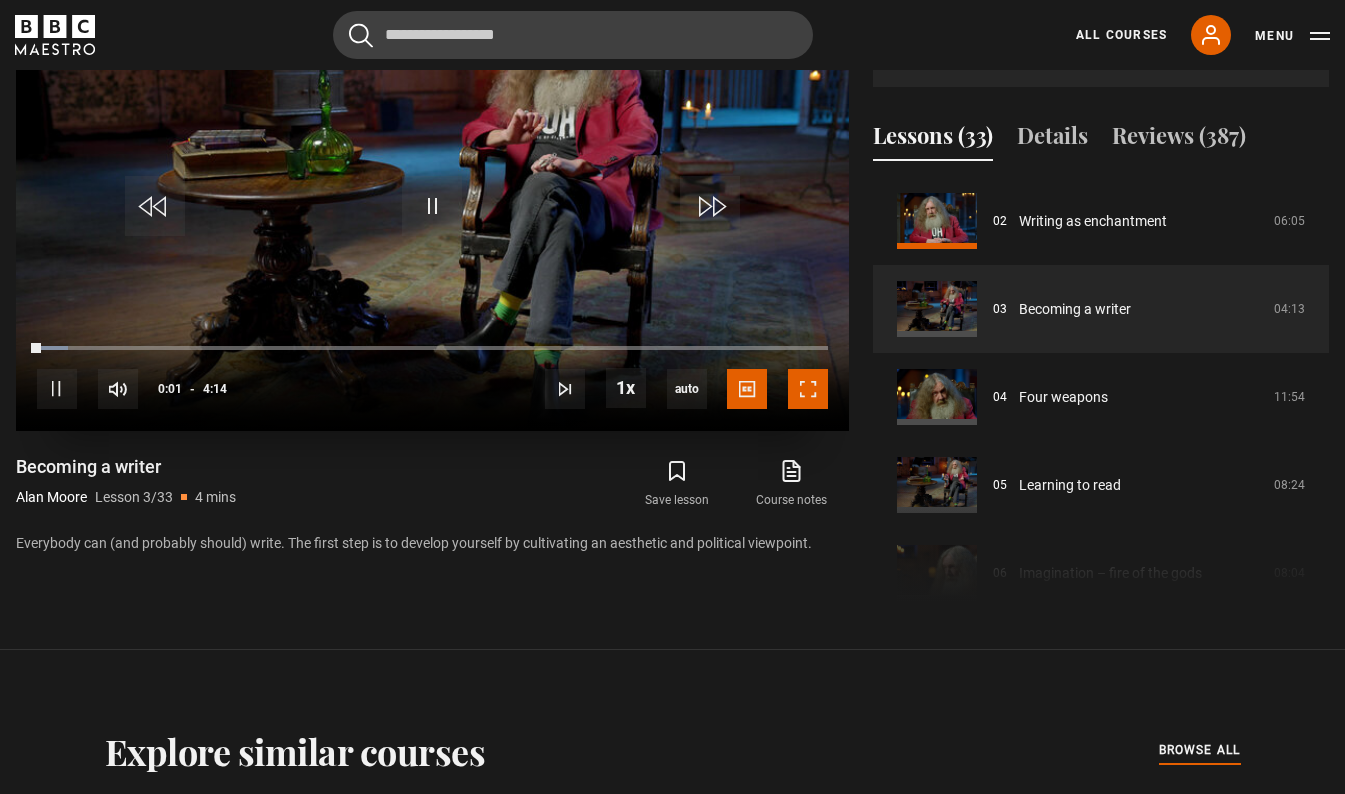 click at bounding box center [808, 389] 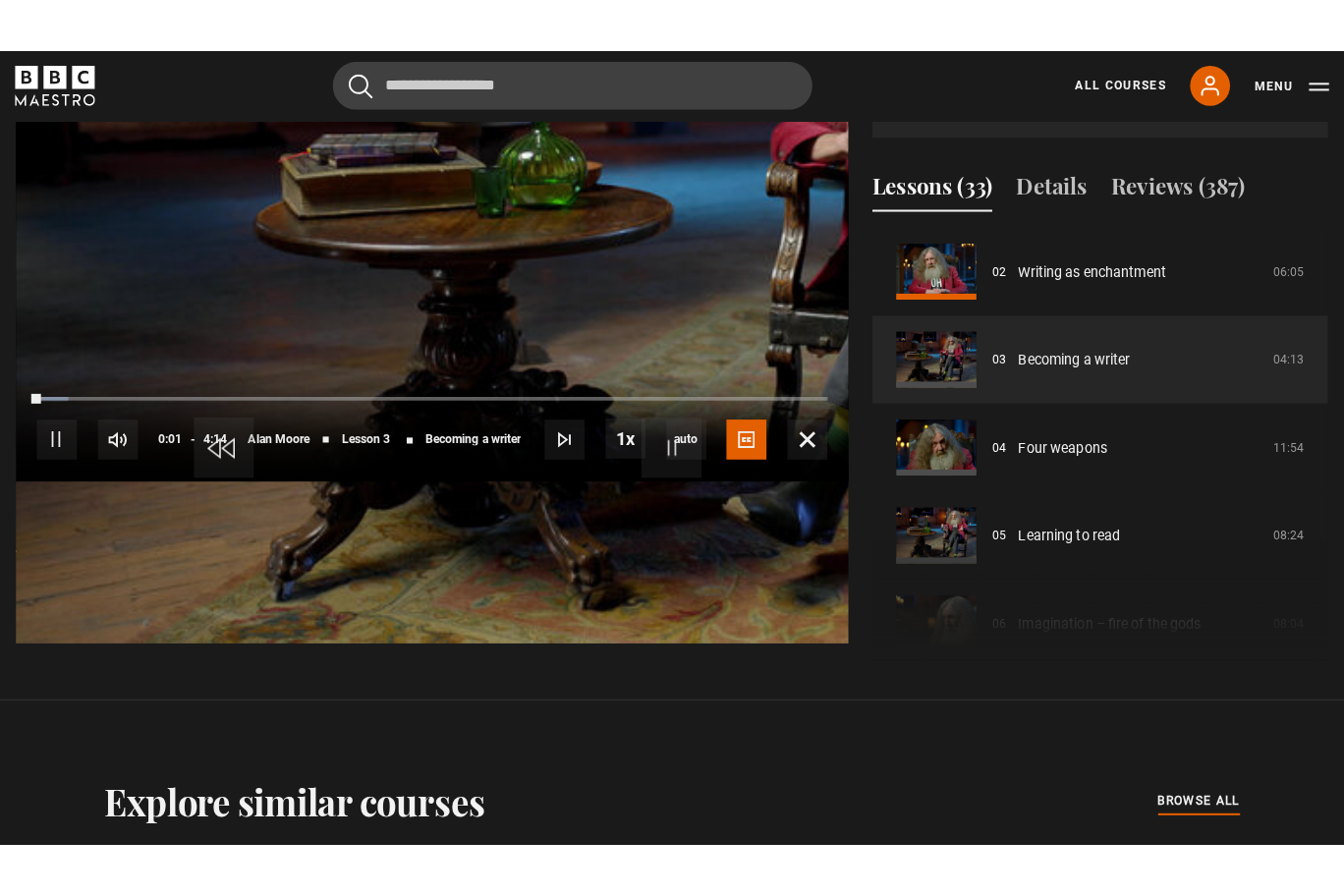 scroll, scrollTop: 868, scrollLeft: 0, axis: vertical 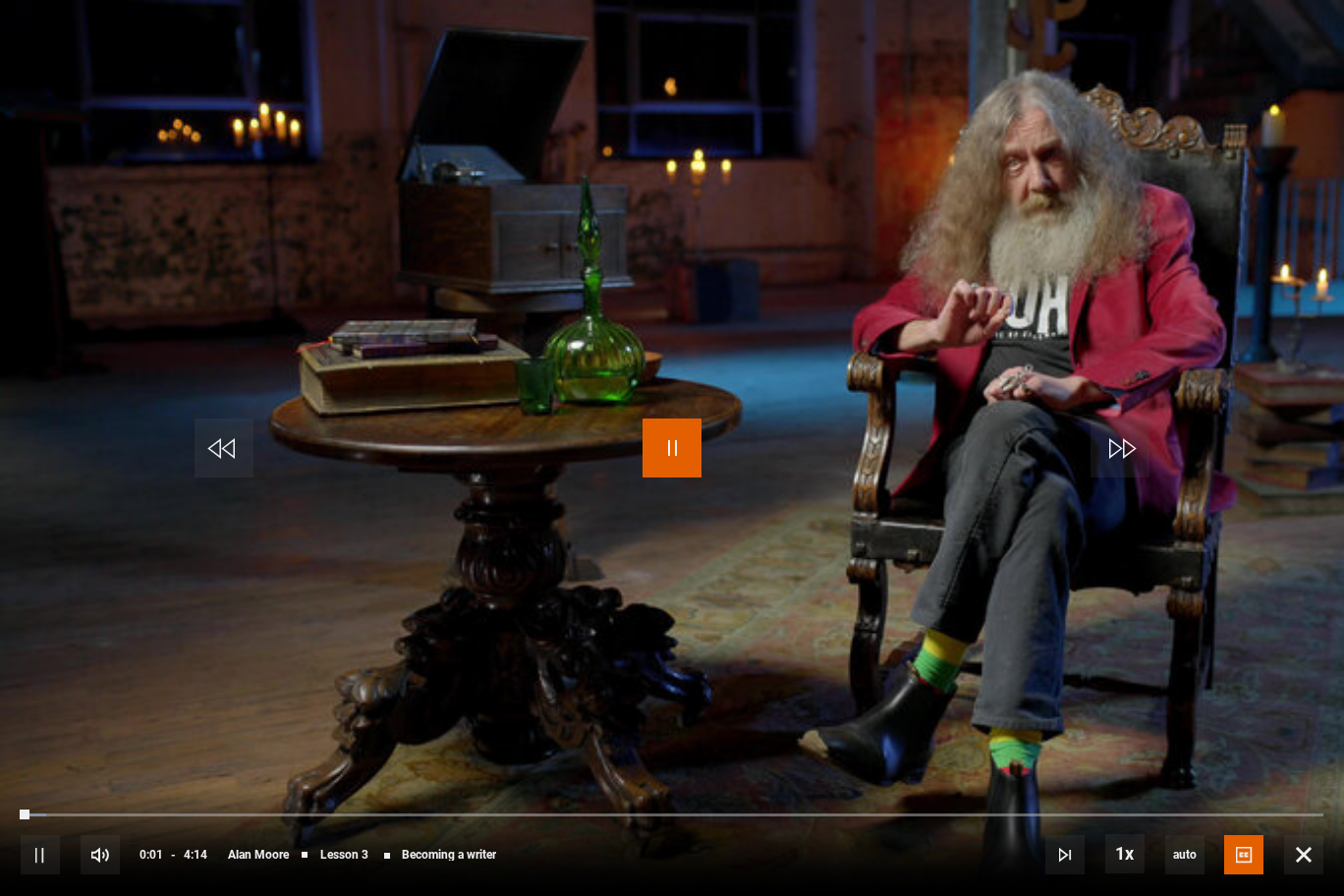 click at bounding box center (672, 448) 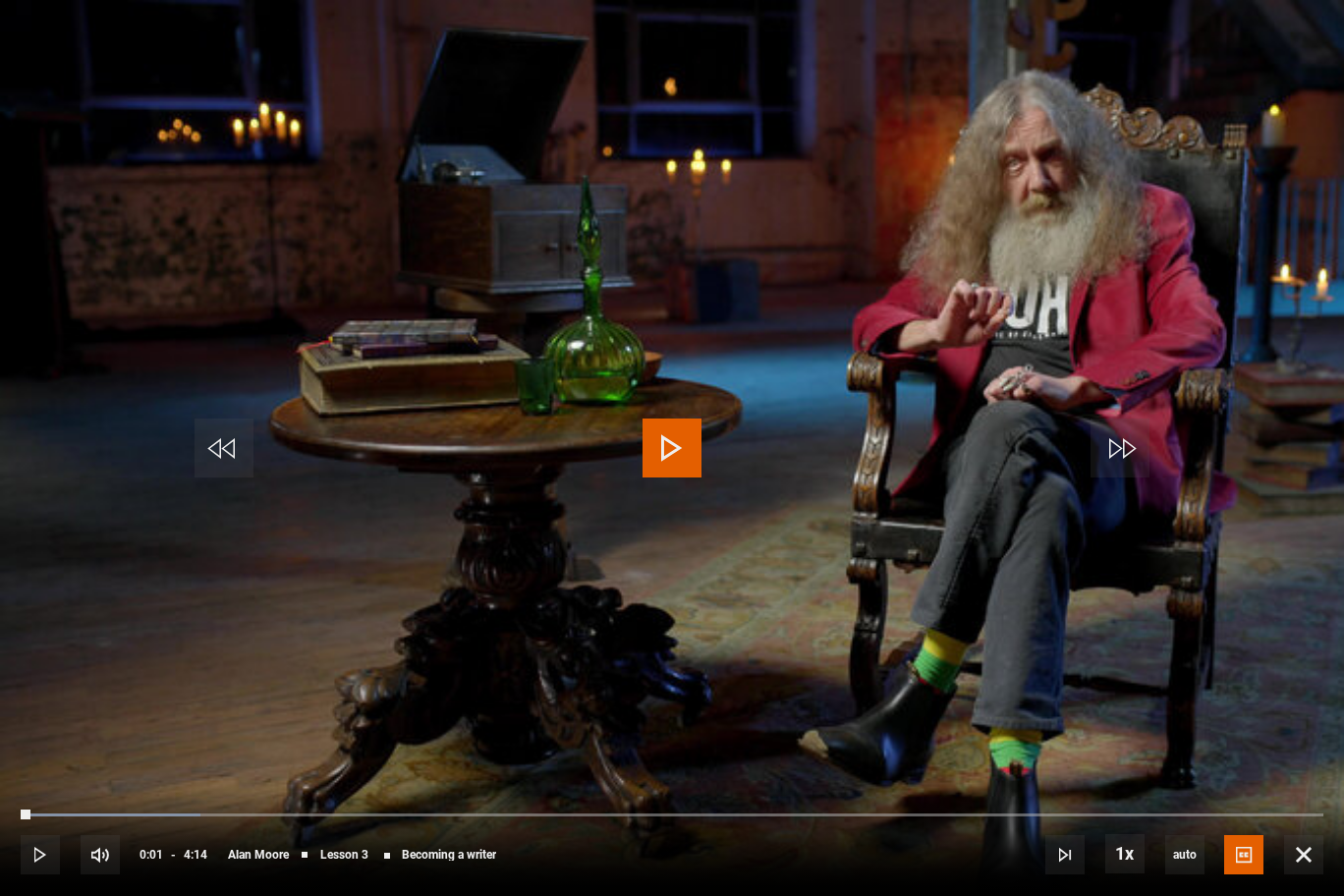 click at bounding box center (672, 448) 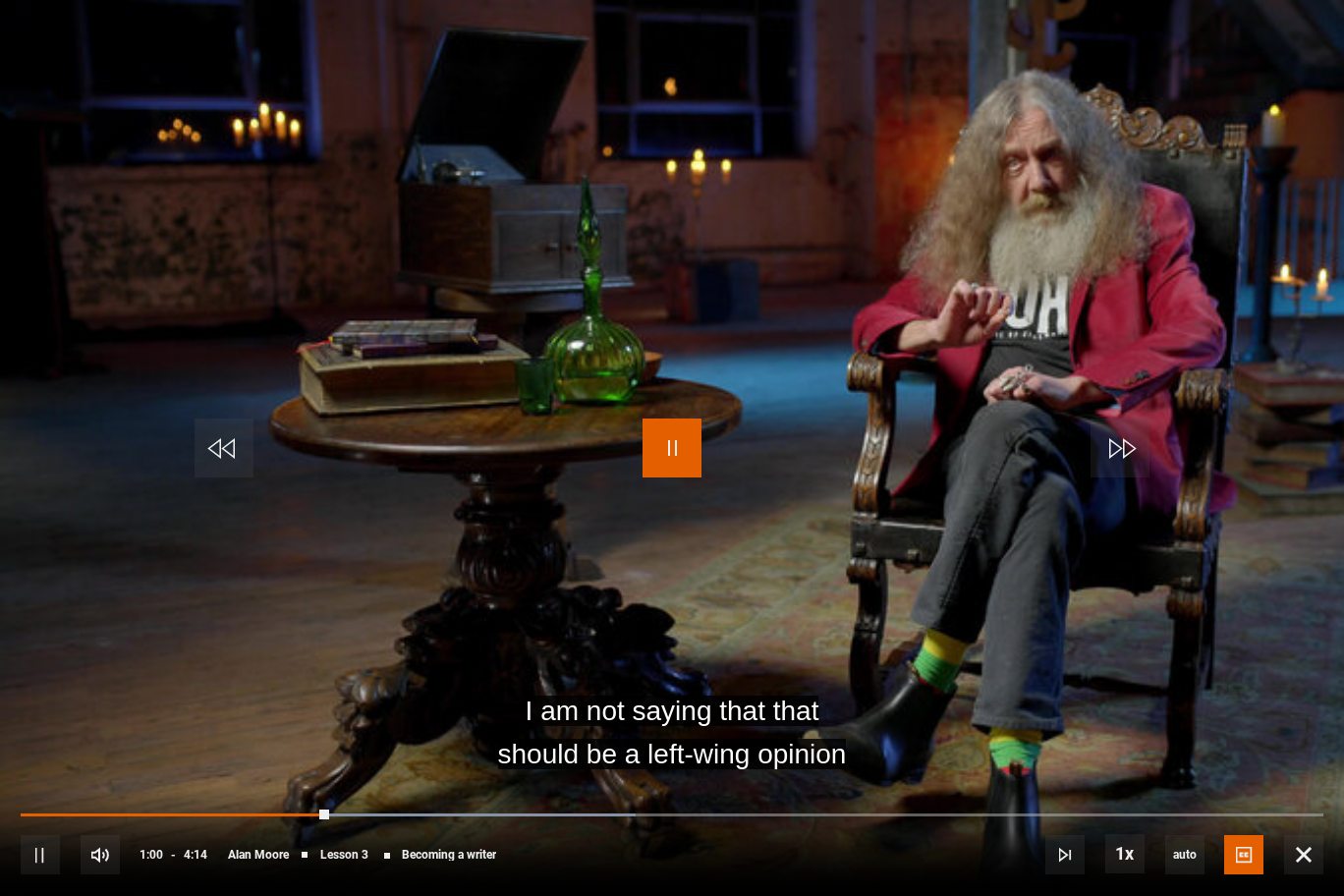 click at bounding box center (672, 448) 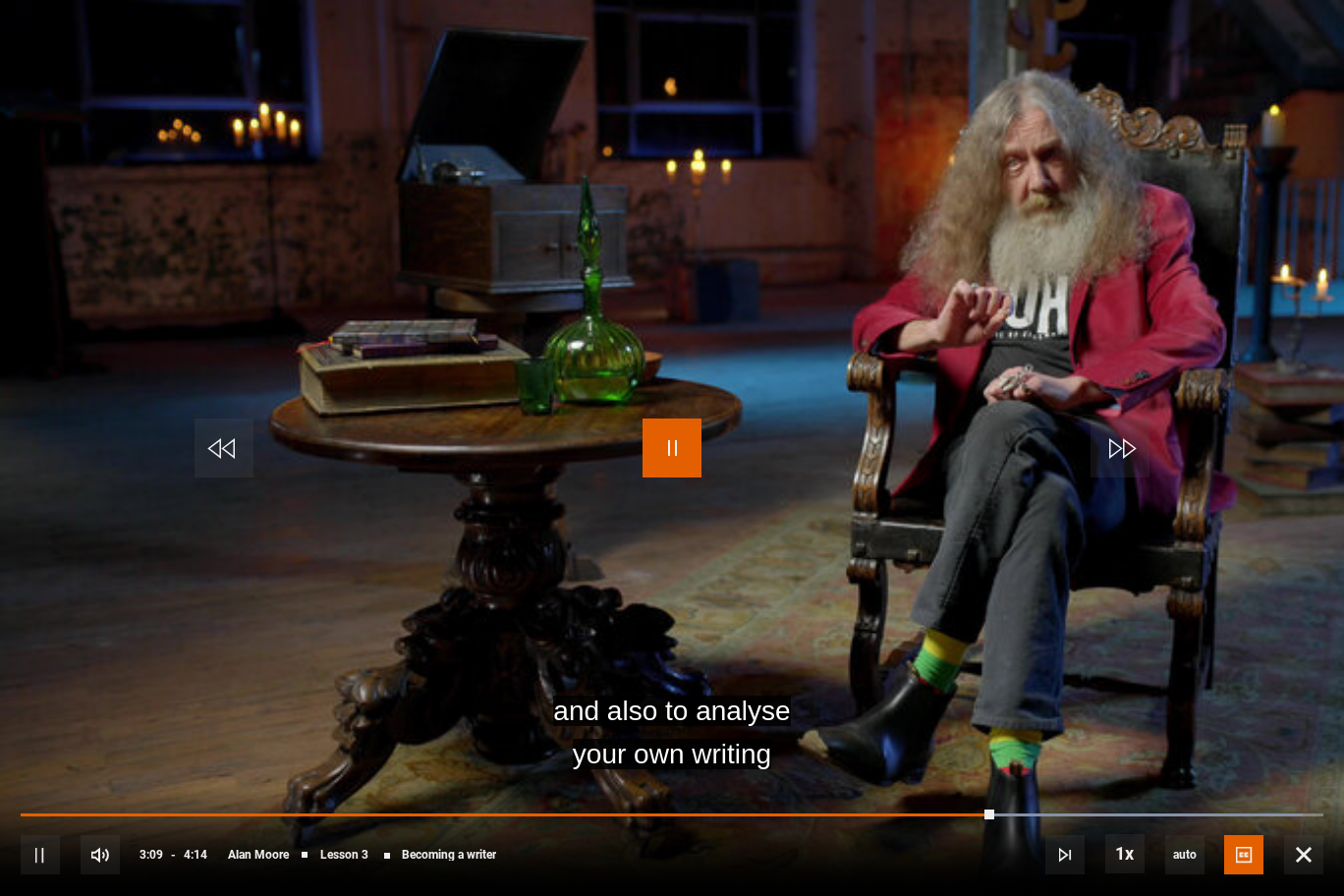 click at bounding box center (672, 448) 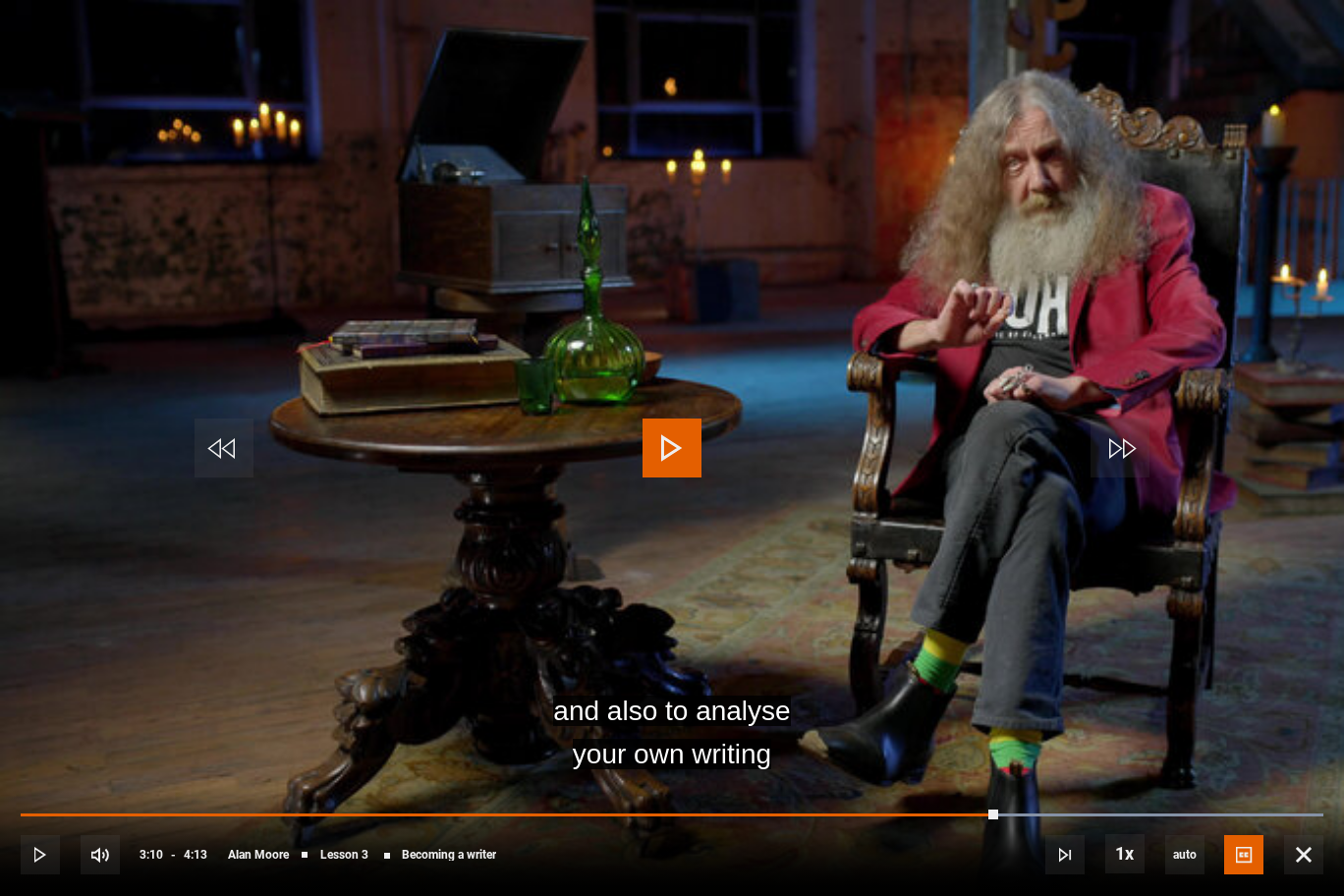 click at bounding box center [672, 448] 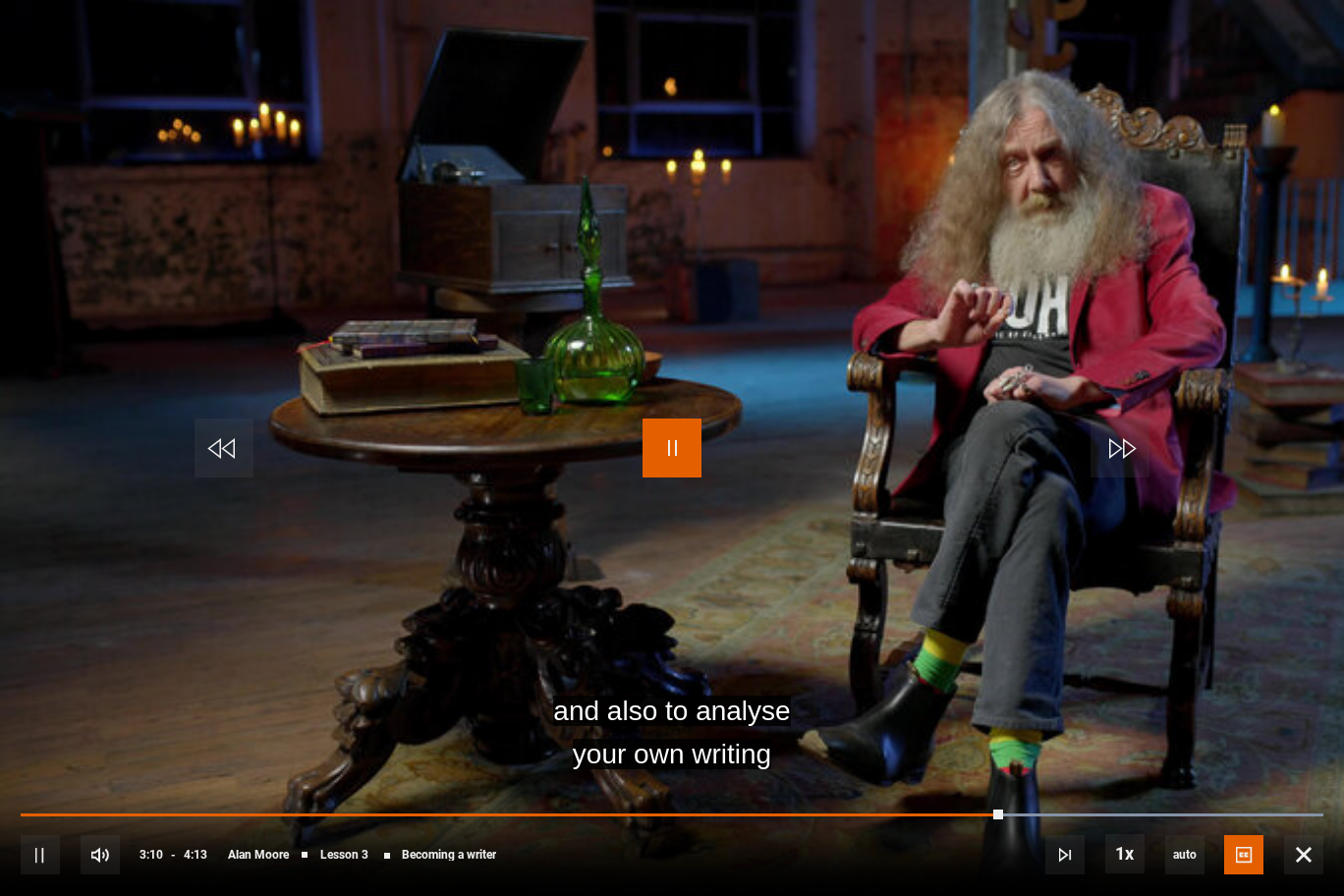 click at bounding box center [672, 448] 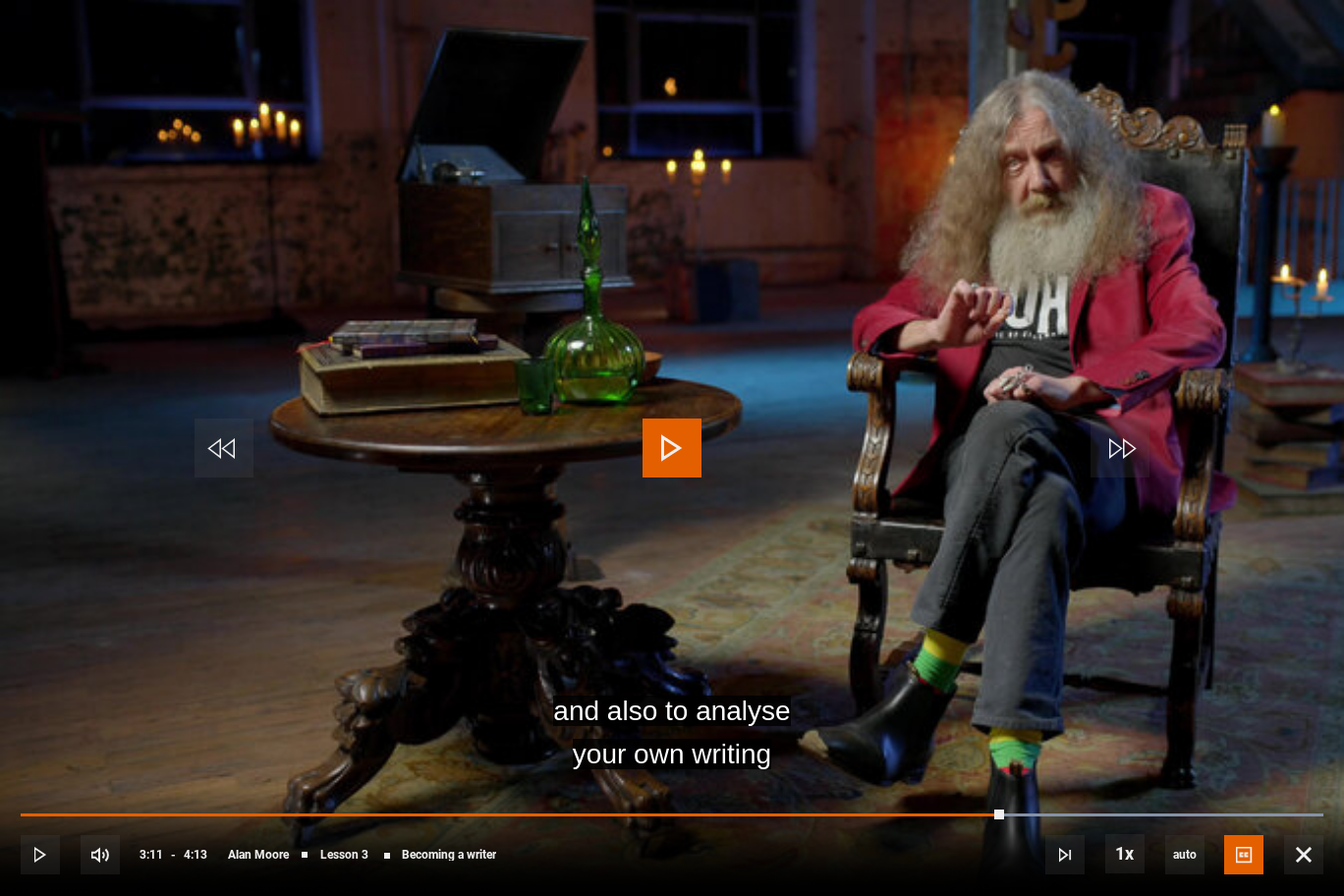 click at bounding box center [672, 448] 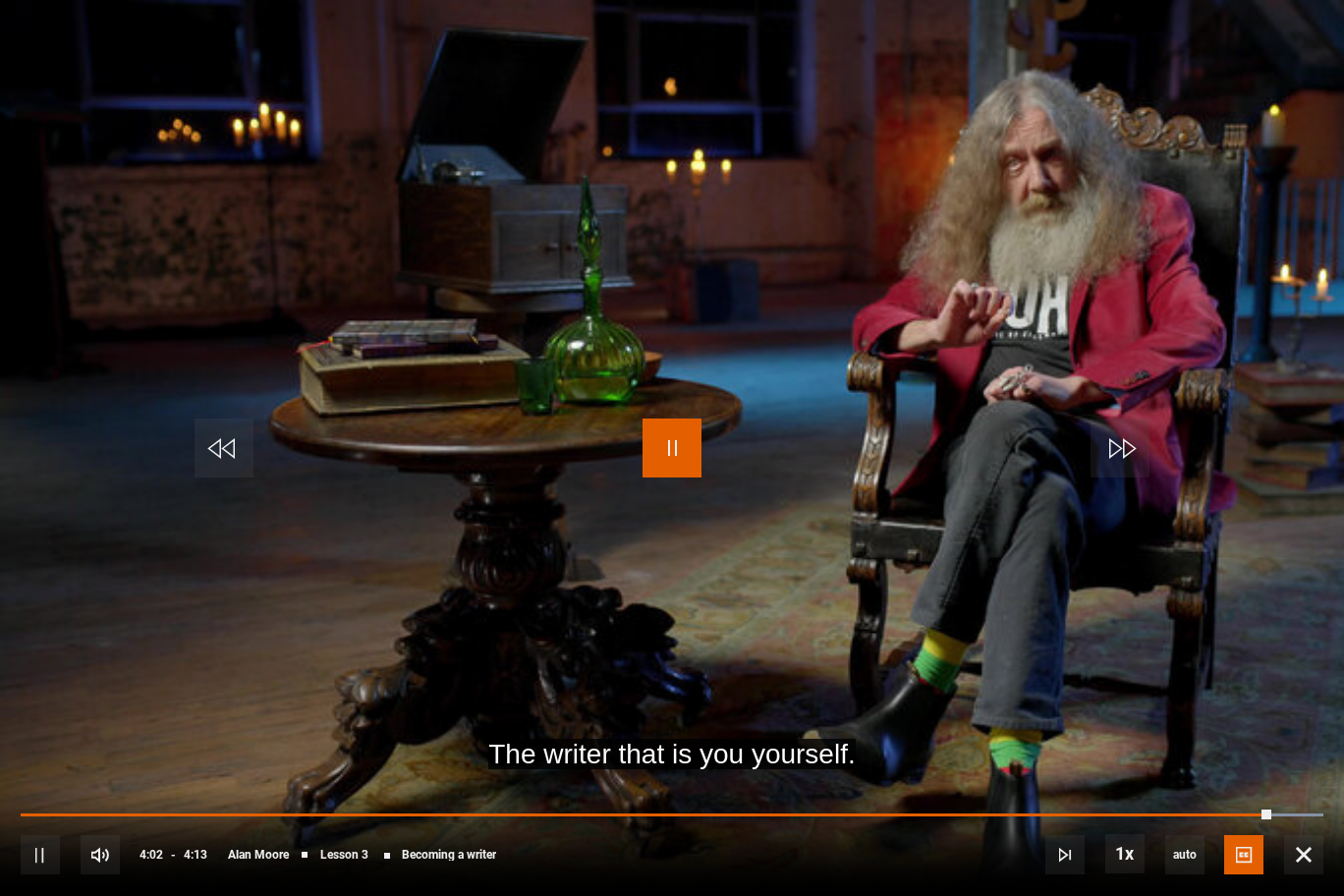 click at bounding box center [672, 448] 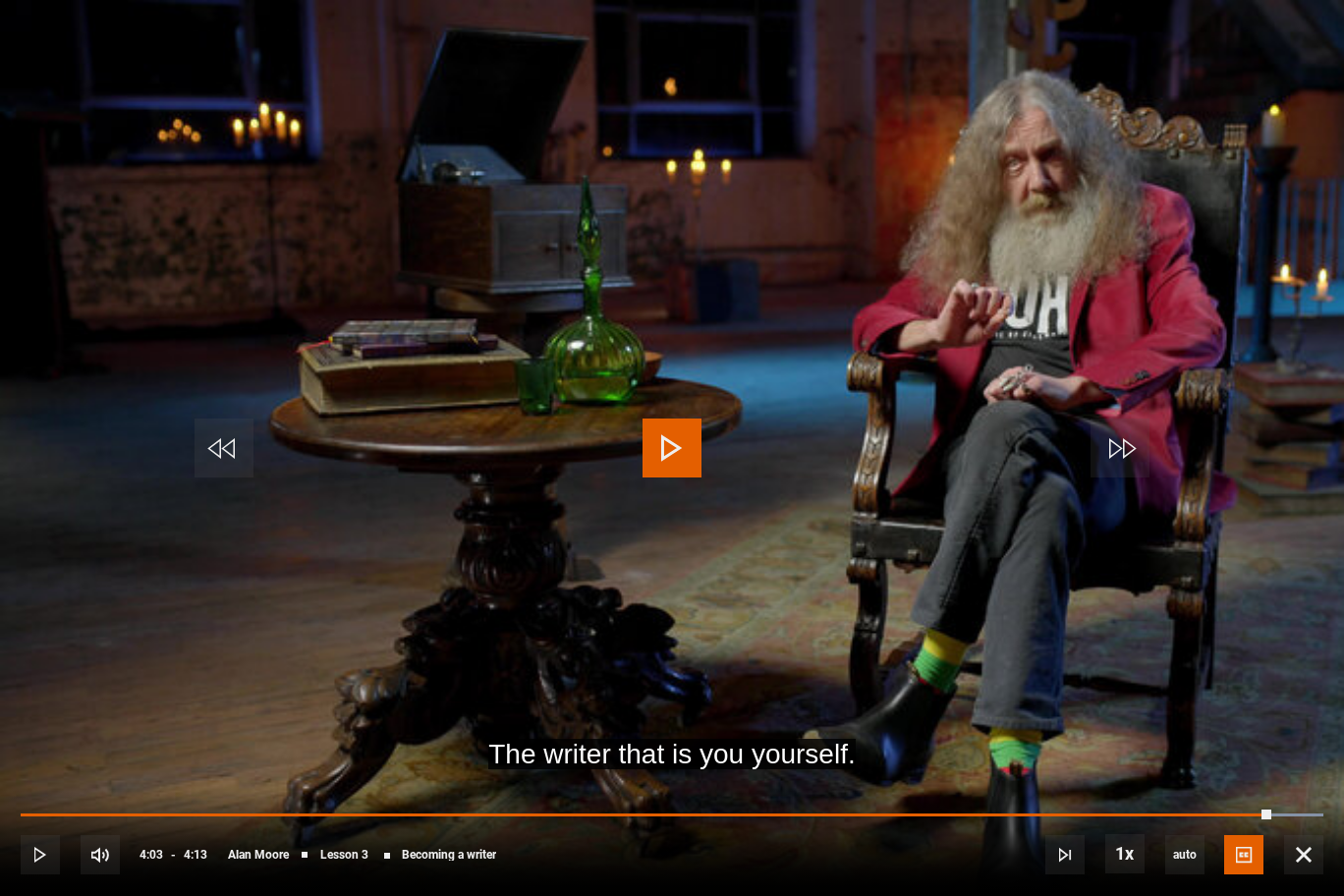 click at bounding box center (672, 448) 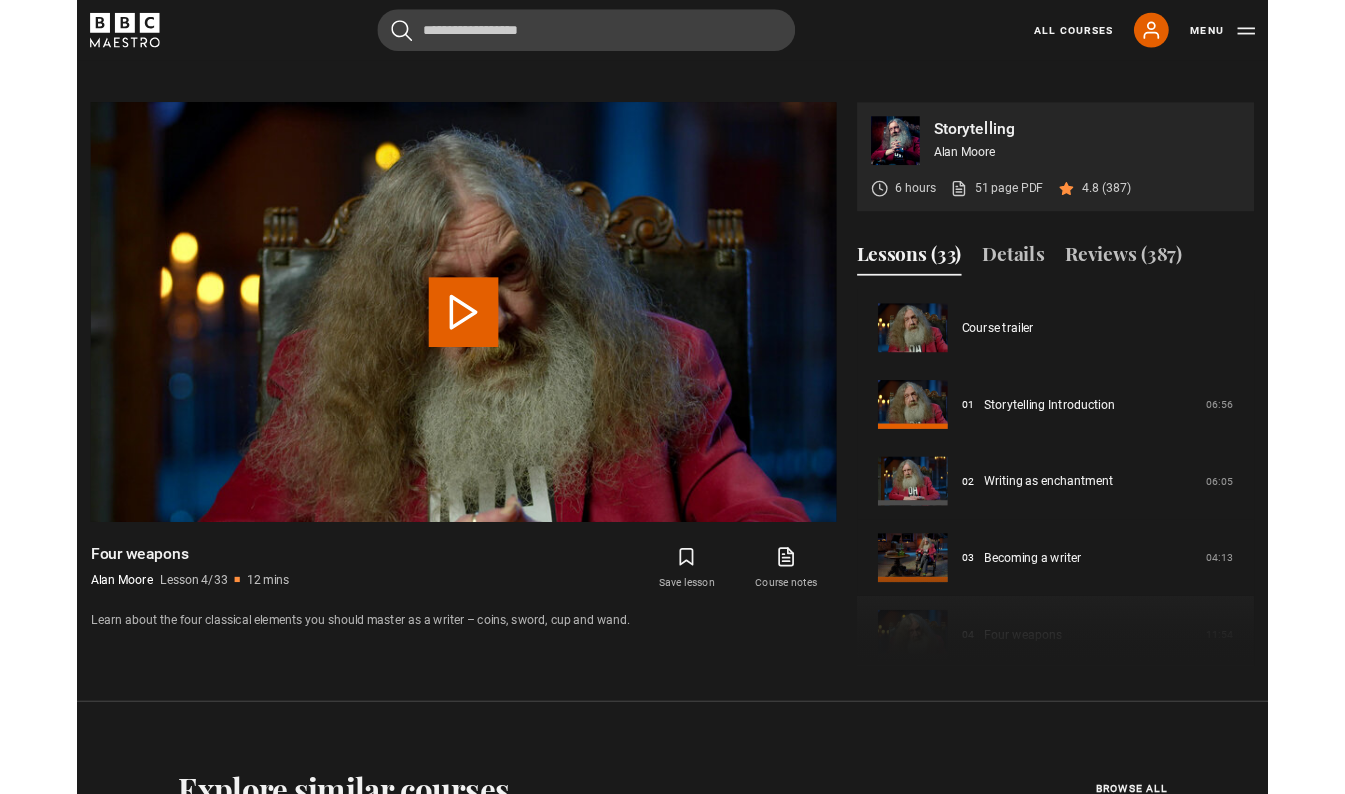 scroll, scrollTop: 922, scrollLeft: 0, axis: vertical 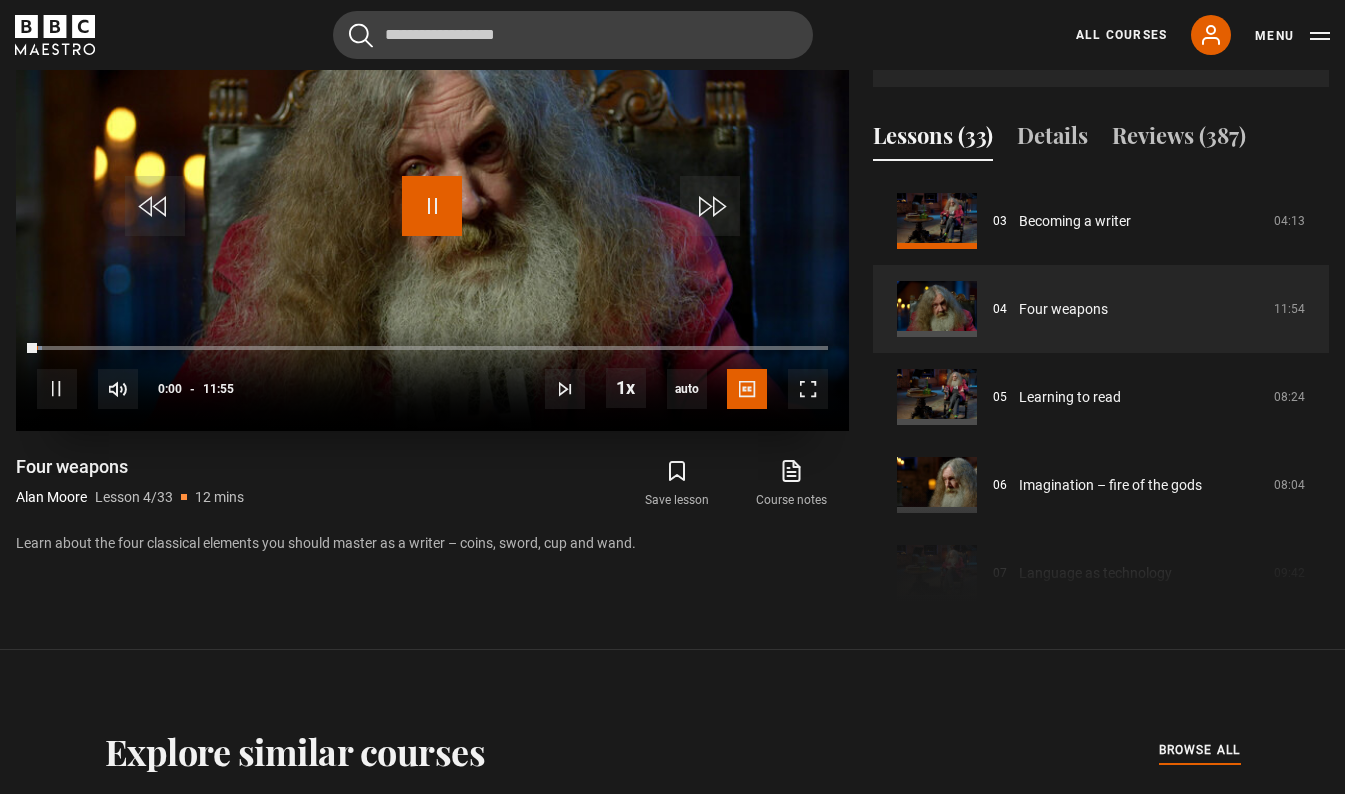 click at bounding box center [432, 206] 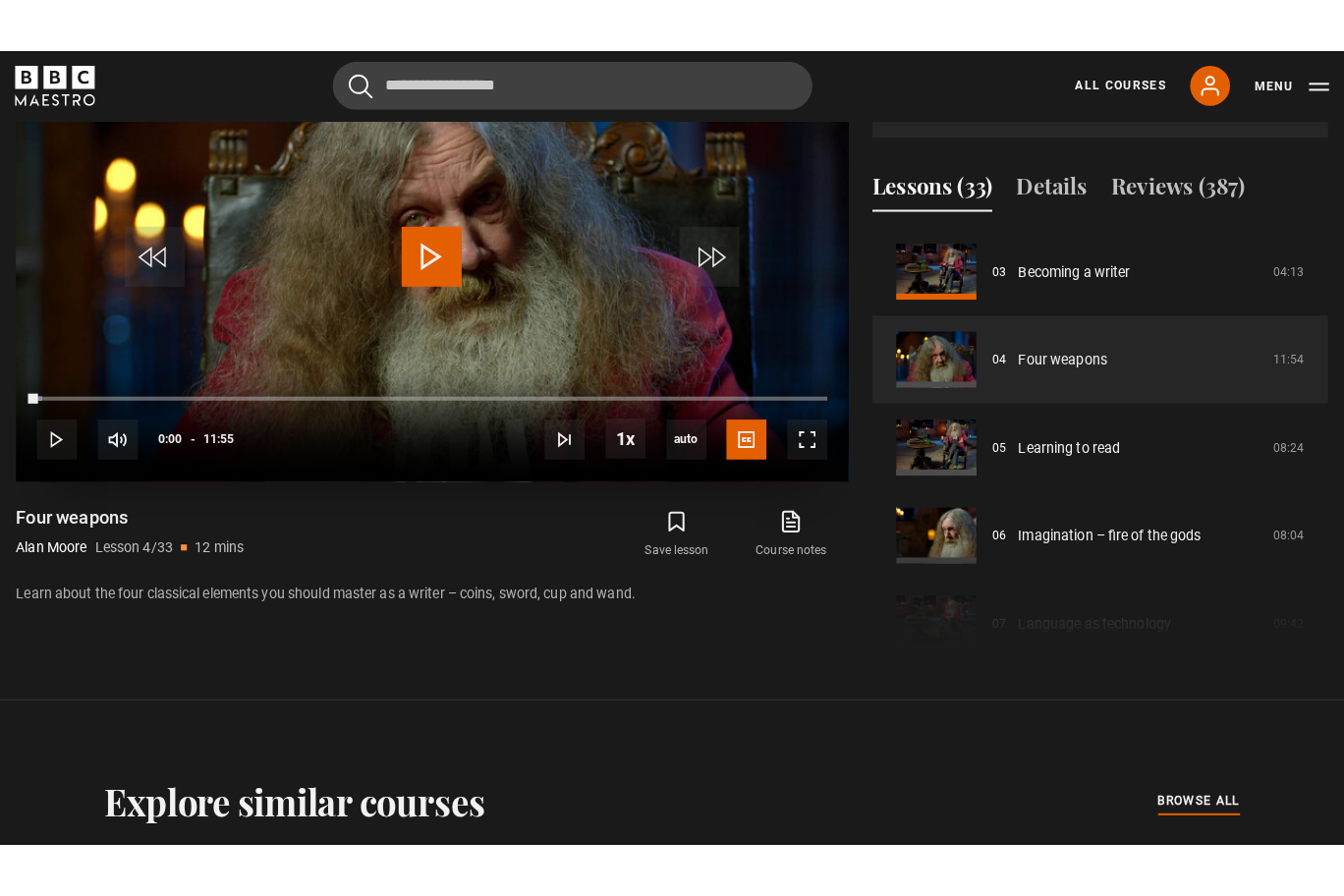 scroll, scrollTop: 868, scrollLeft: 0, axis: vertical 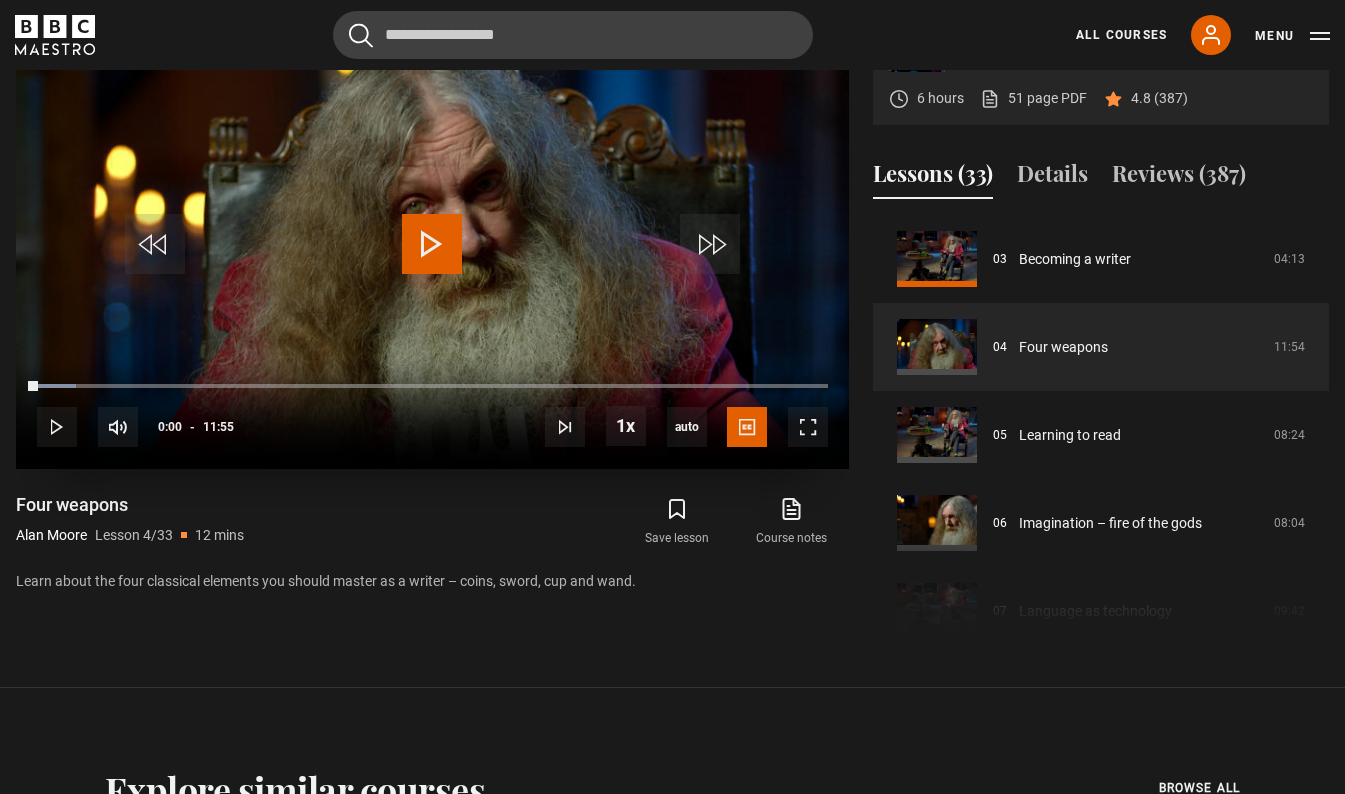 click at bounding box center [432, 244] 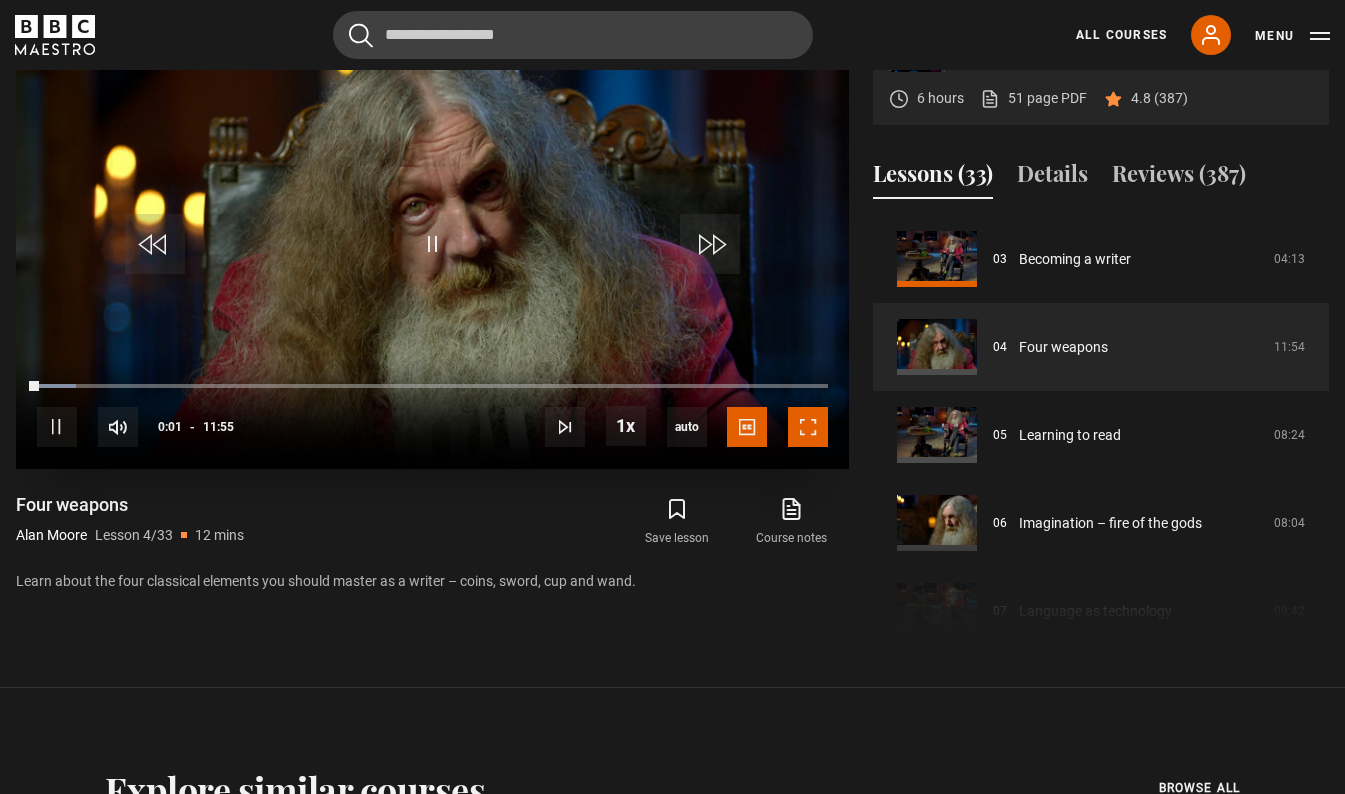 click at bounding box center (808, 427) 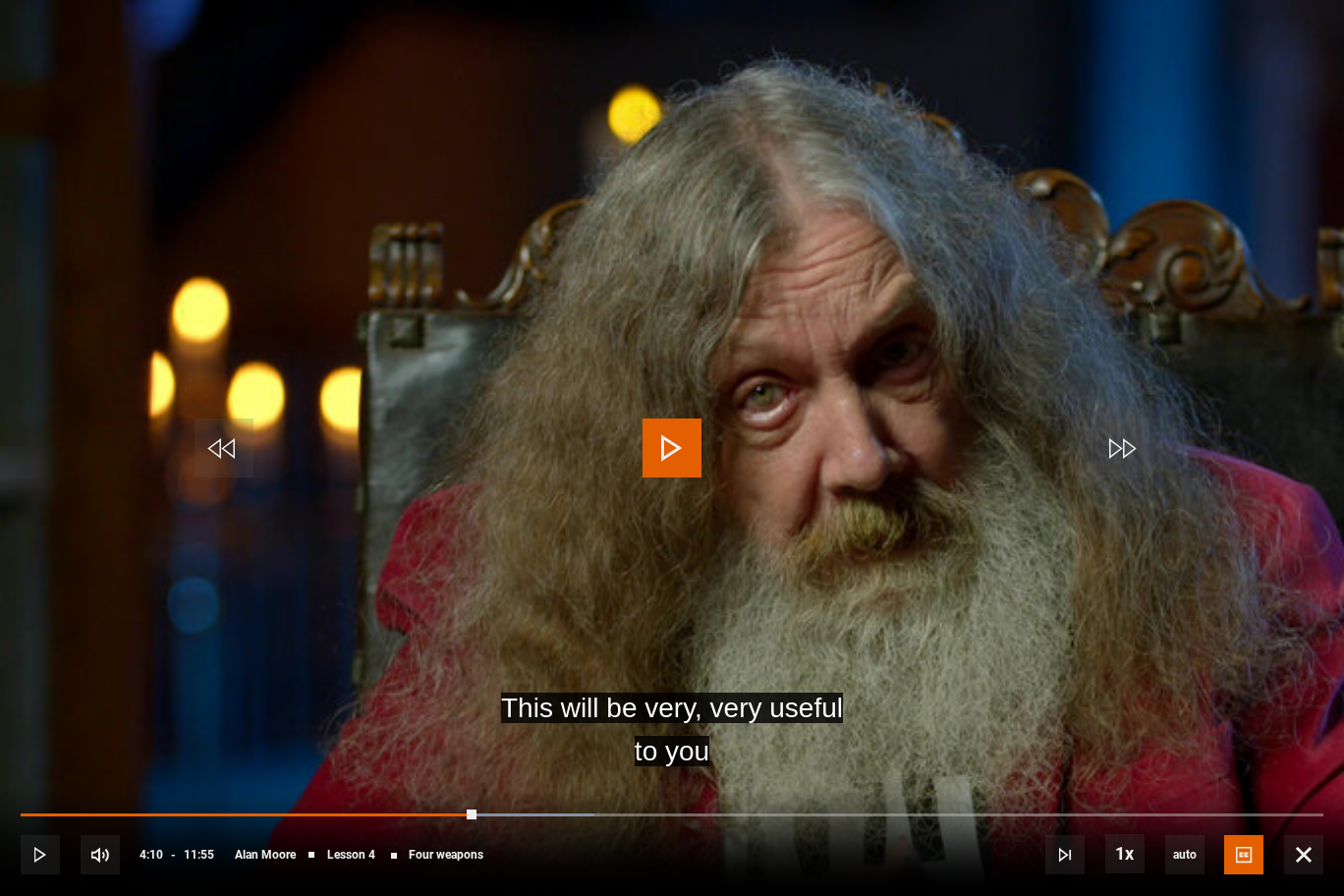 click at bounding box center (672, 448) 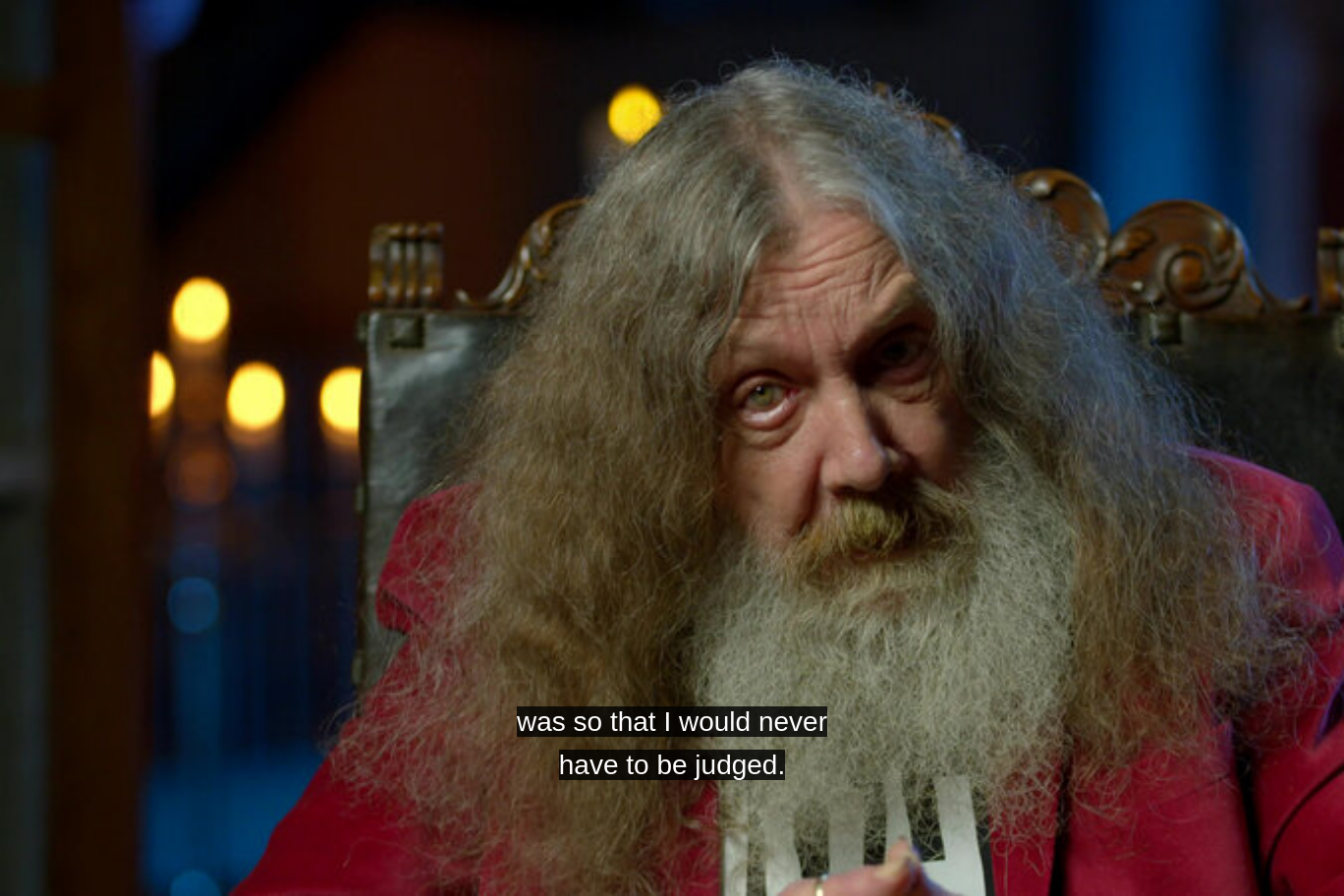 click at bounding box center [672, 448] 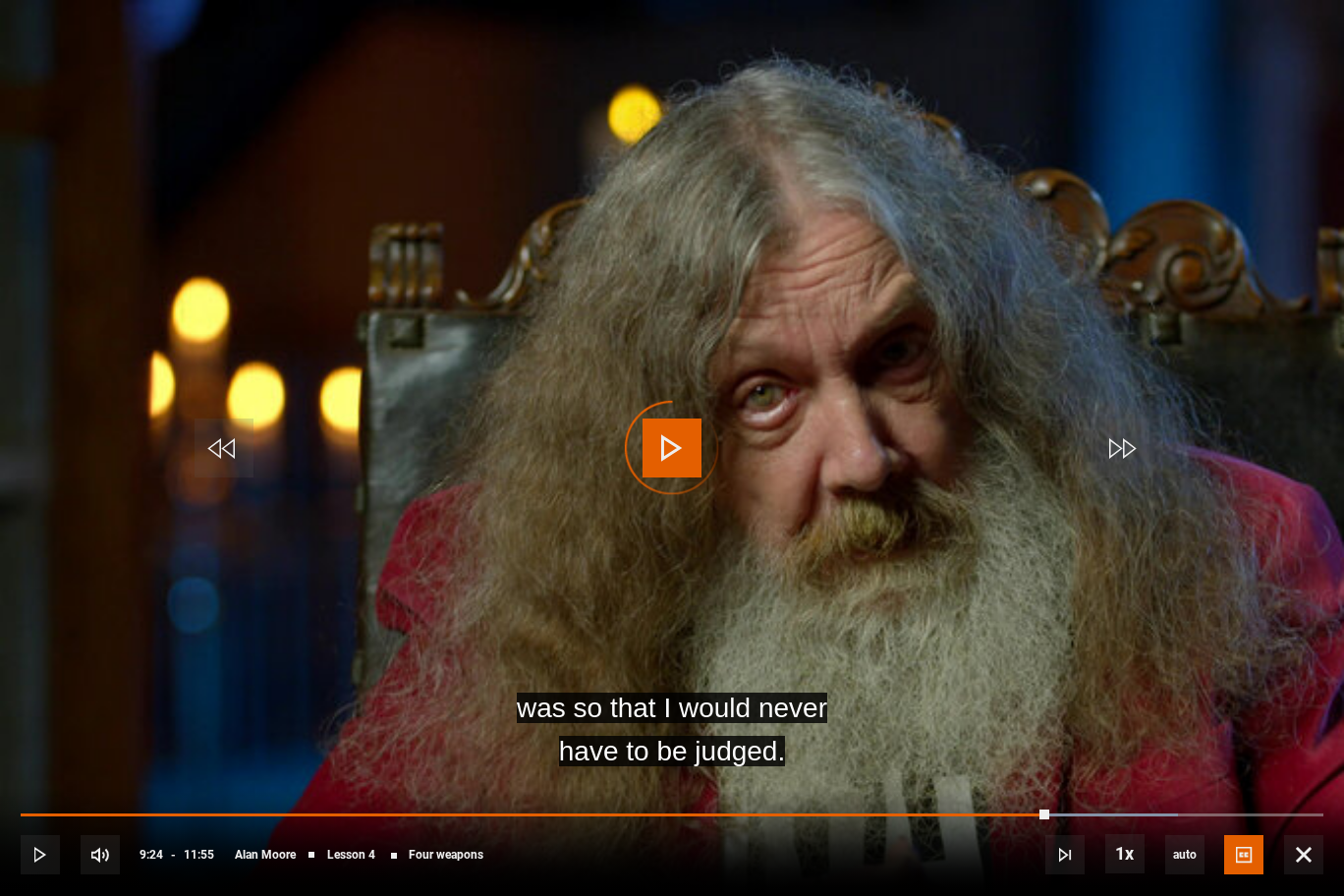 click at bounding box center (672, 448) 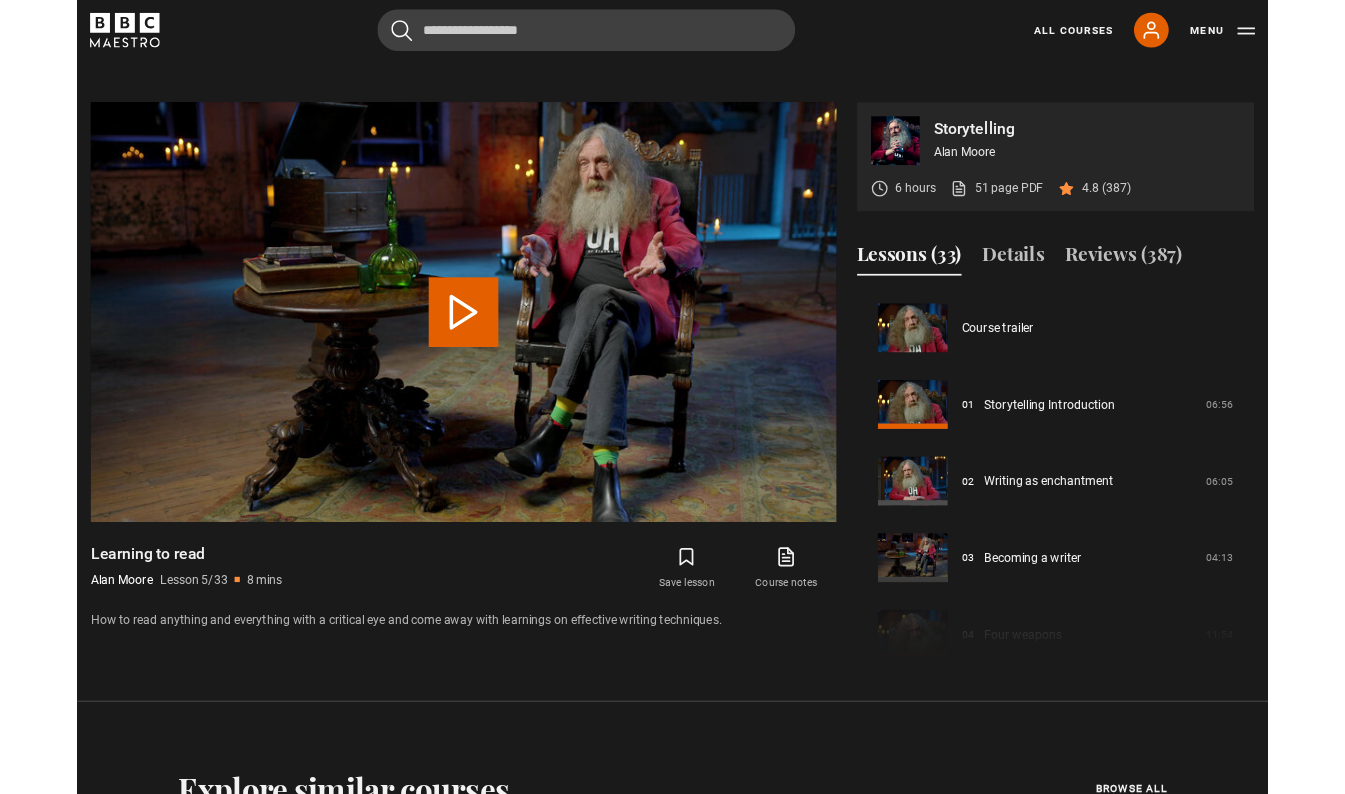 scroll, scrollTop: 922, scrollLeft: 0, axis: vertical 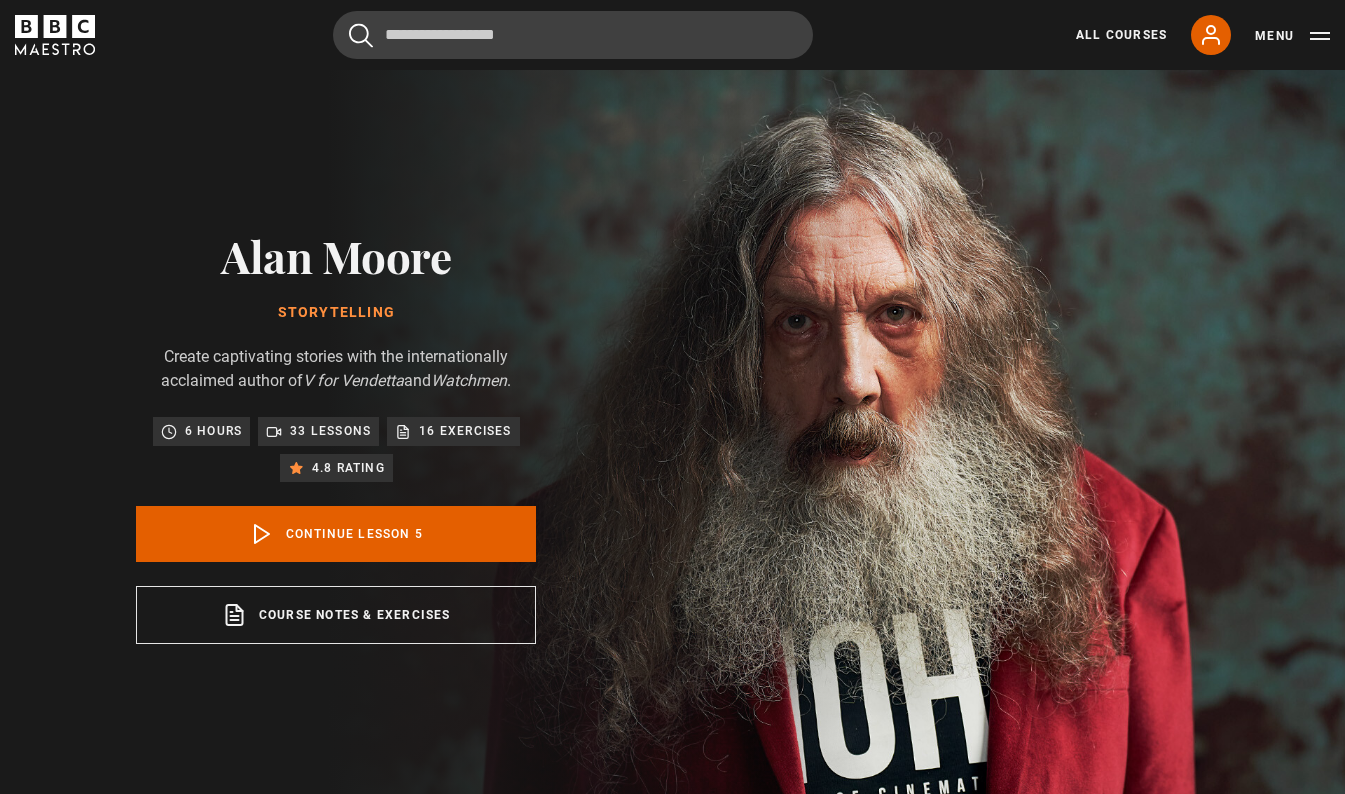 click on "Alan Moore
Storytelling
Create captivating stories with the internationally acclaimed author of  V for Vendetta  and  Watchmen .
6 hours
33 lessons
16
exercises
4.8 rating
Continue lesson 5
Course notes & exercises
opens in a new tab" at bounding box center [336, 437] 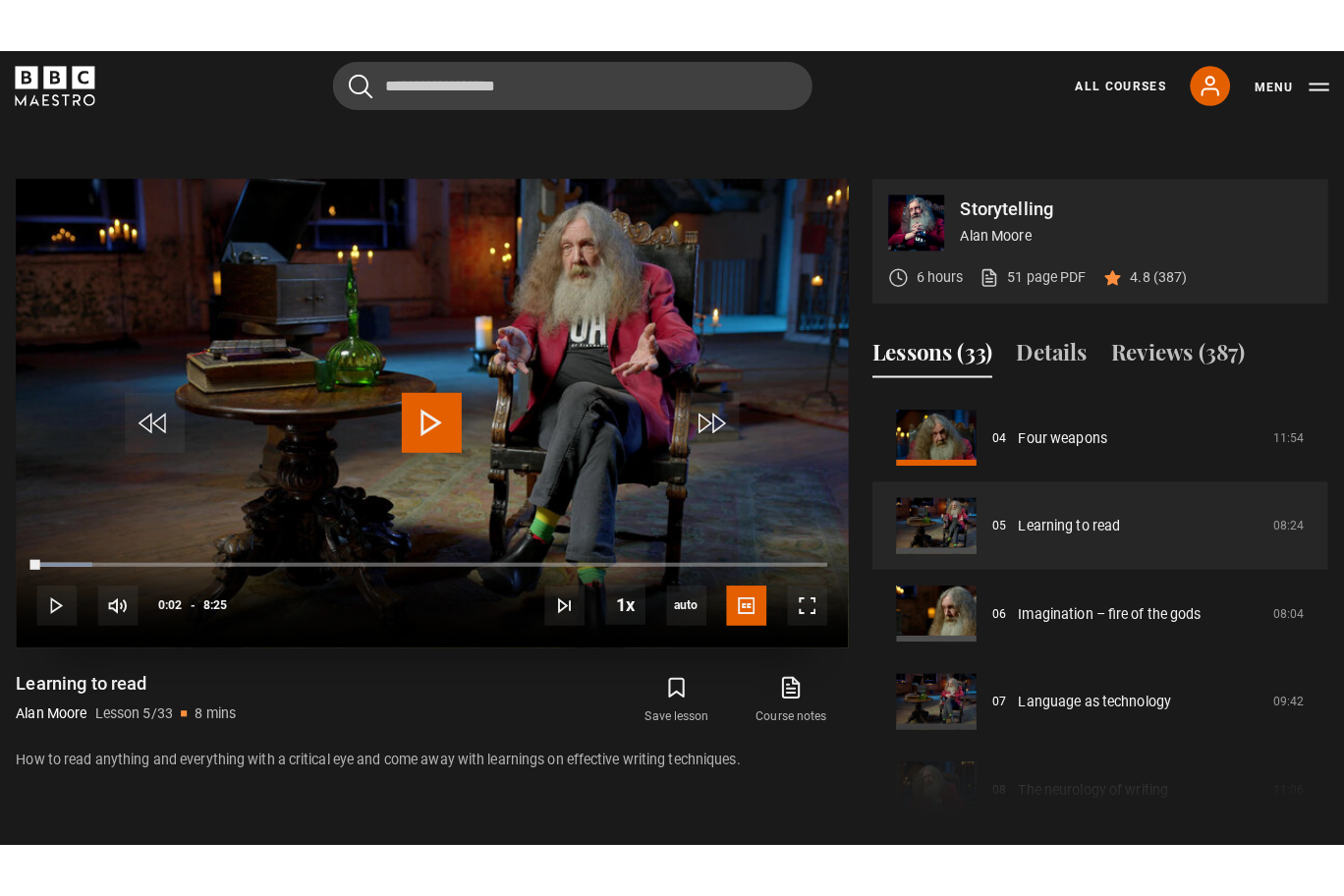 scroll, scrollTop: 743, scrollLeft: 0, axis: vertical 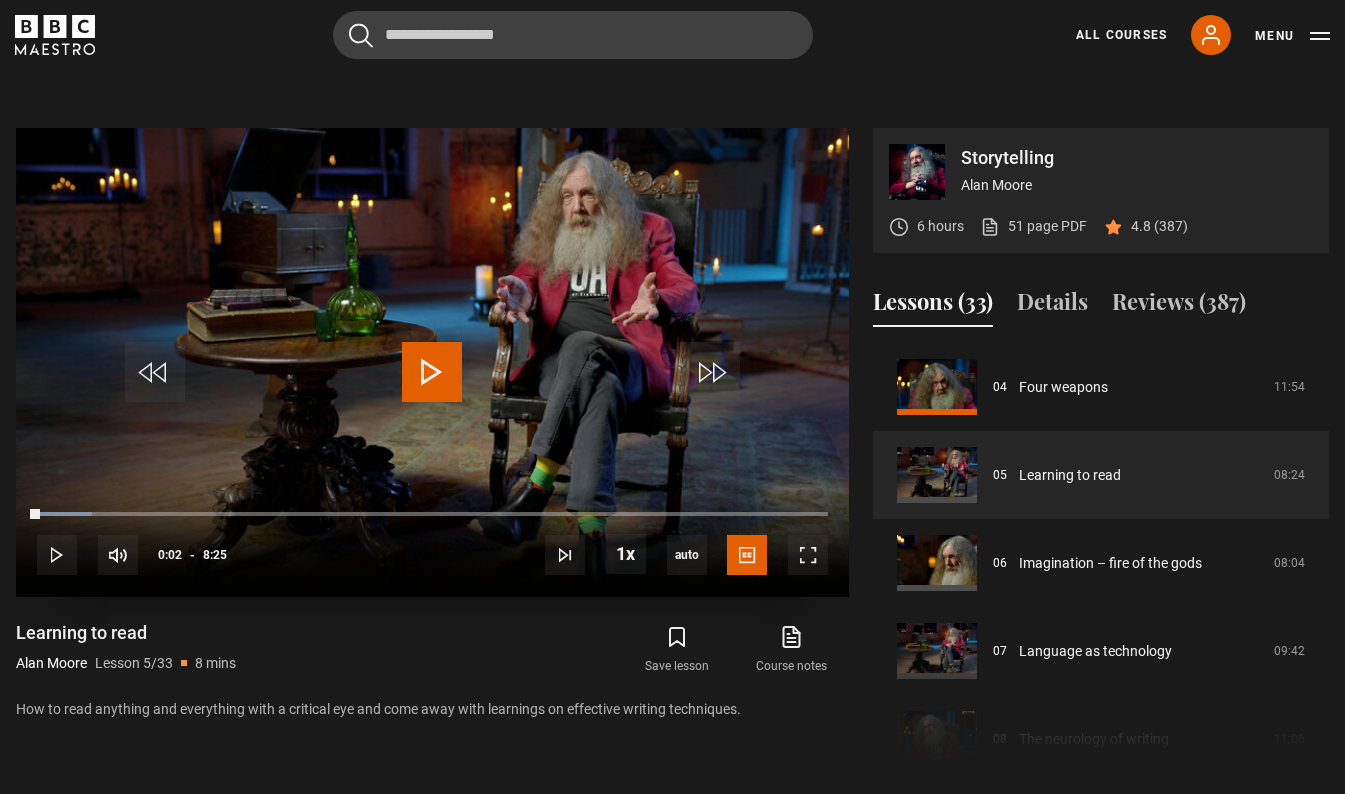click at bounding box center [432, 372] 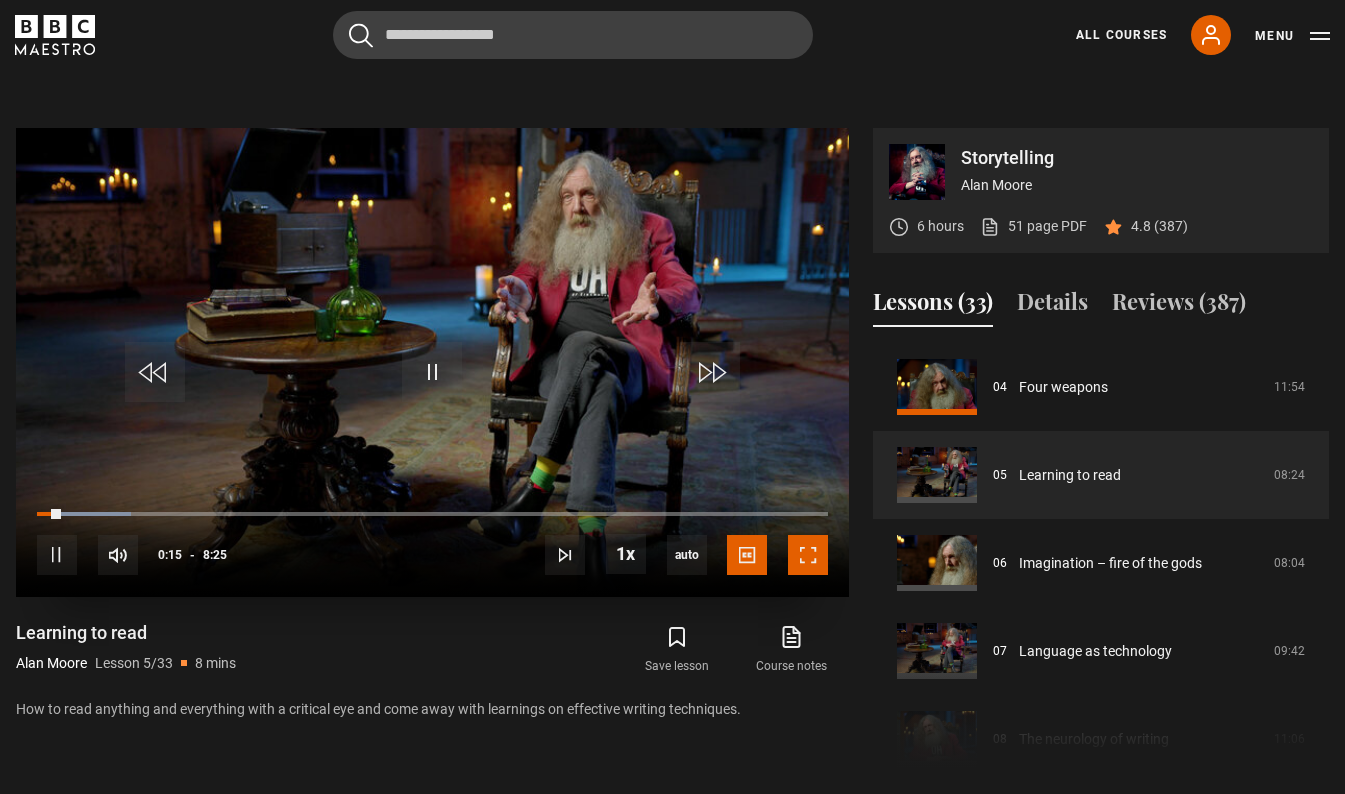 click at bounding box center [808, 555] 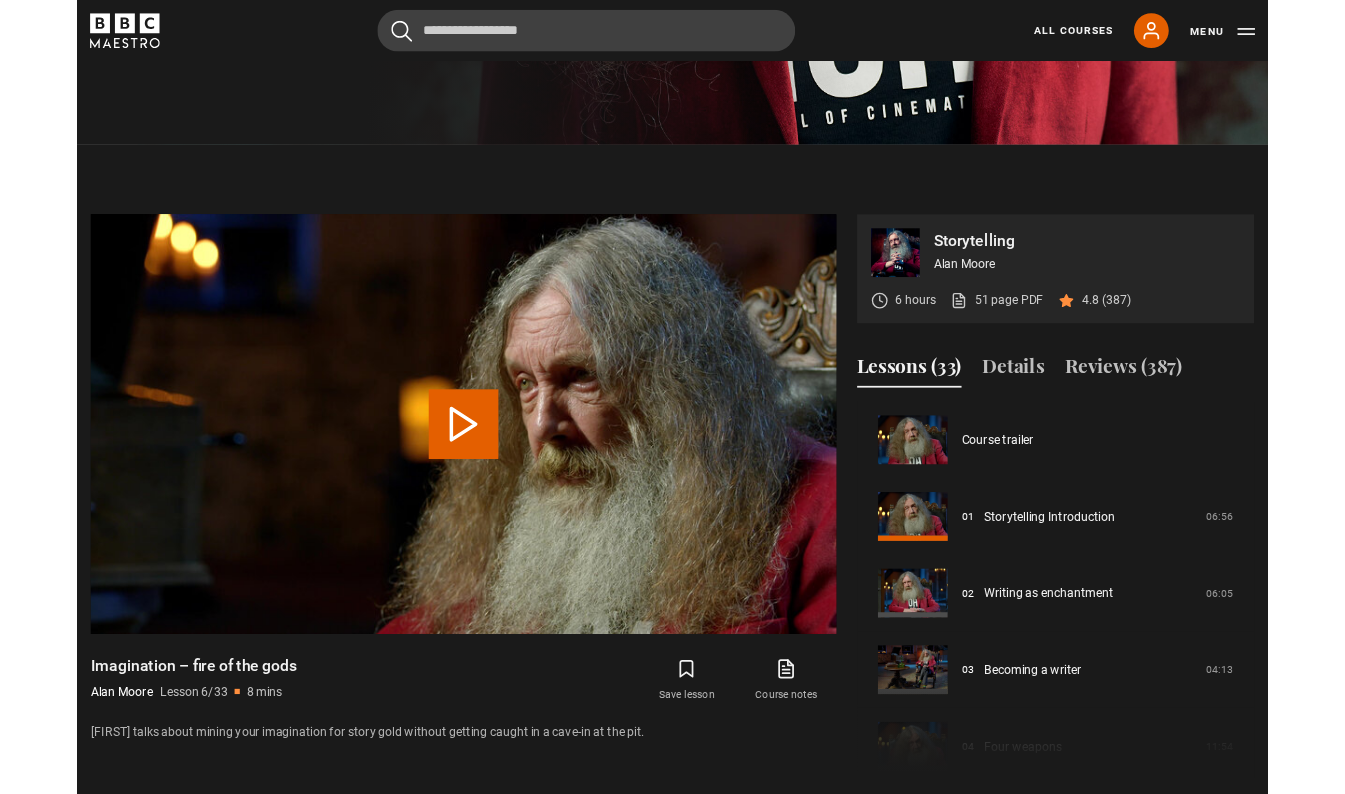 scroll, scrollTop: 922, scrollLeft: 0, axis: vertical 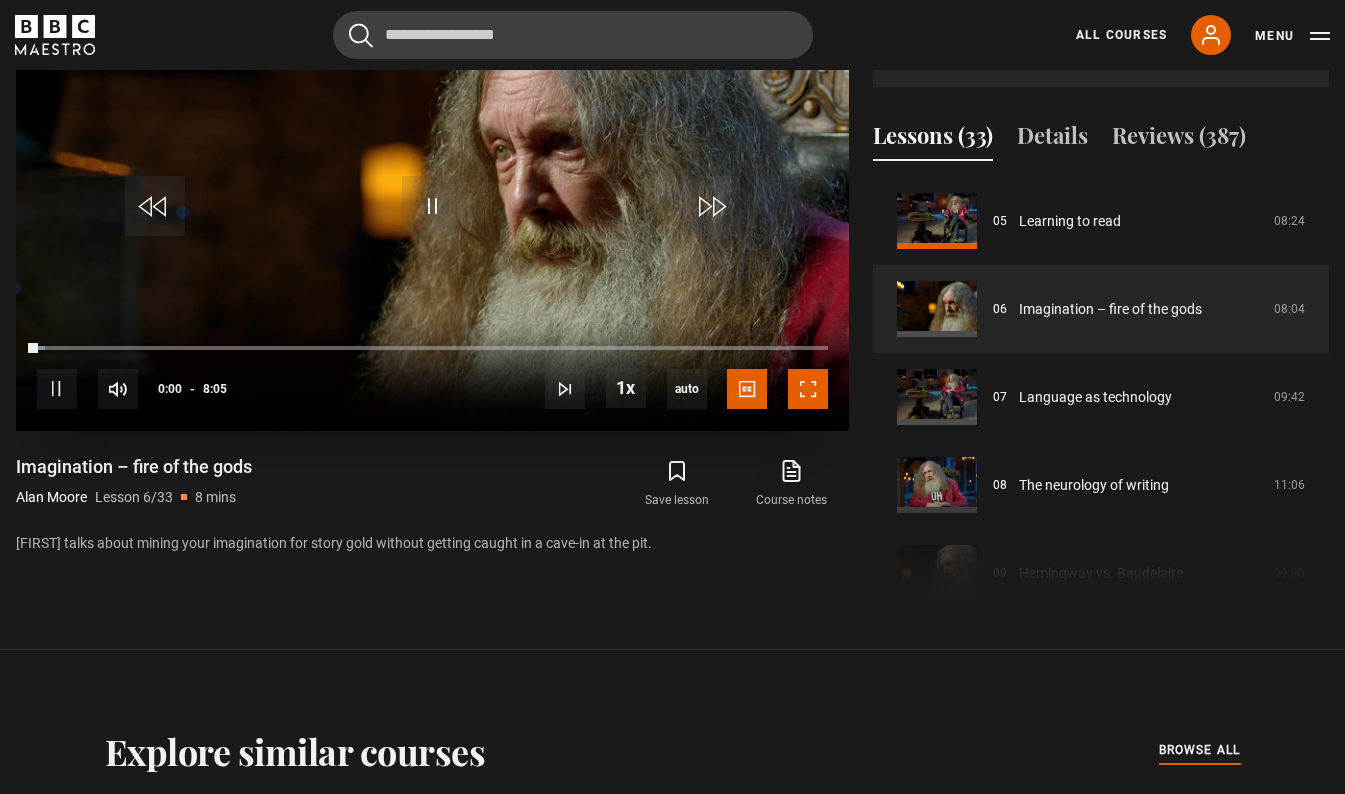 click at bounding box center (808, 389) 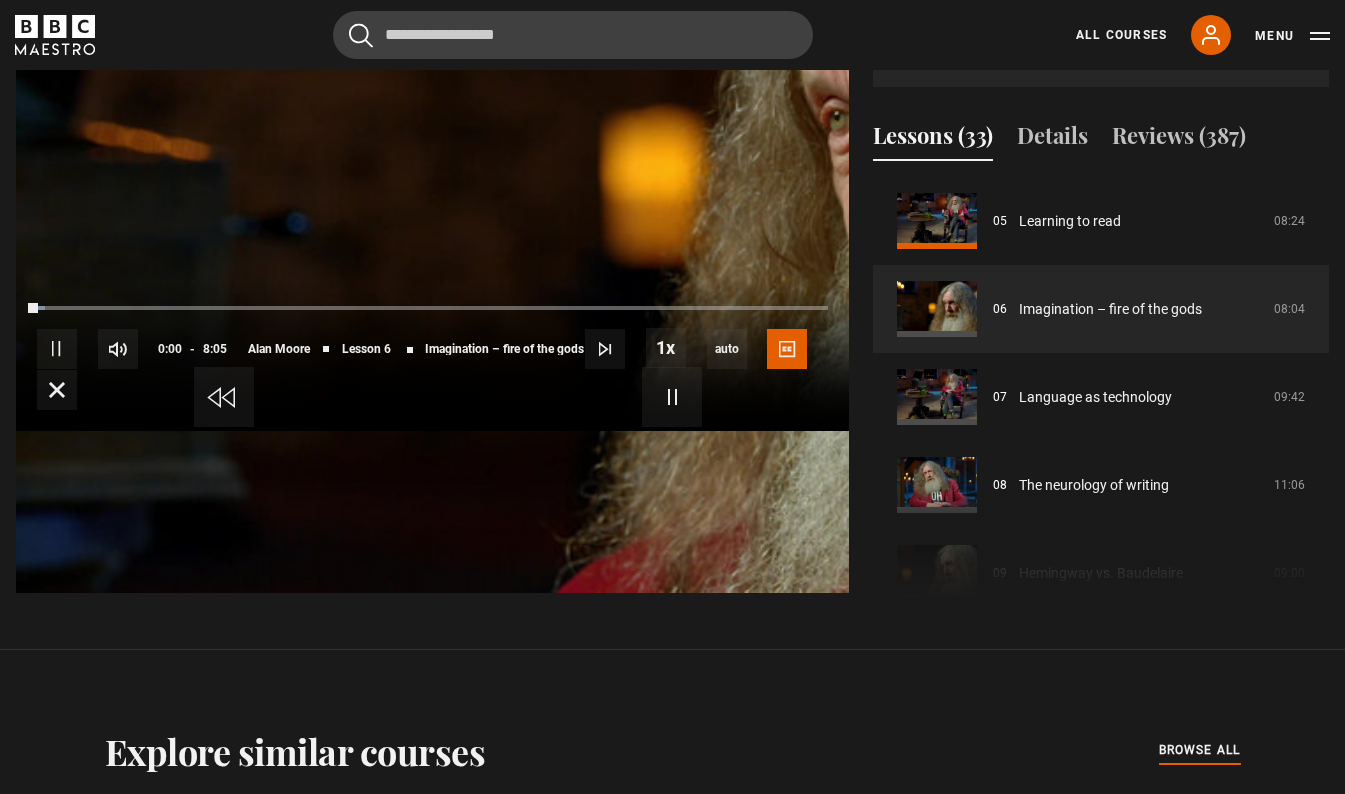scroll, scrollTop: 884, scrollLeft: 0, axis: vertical 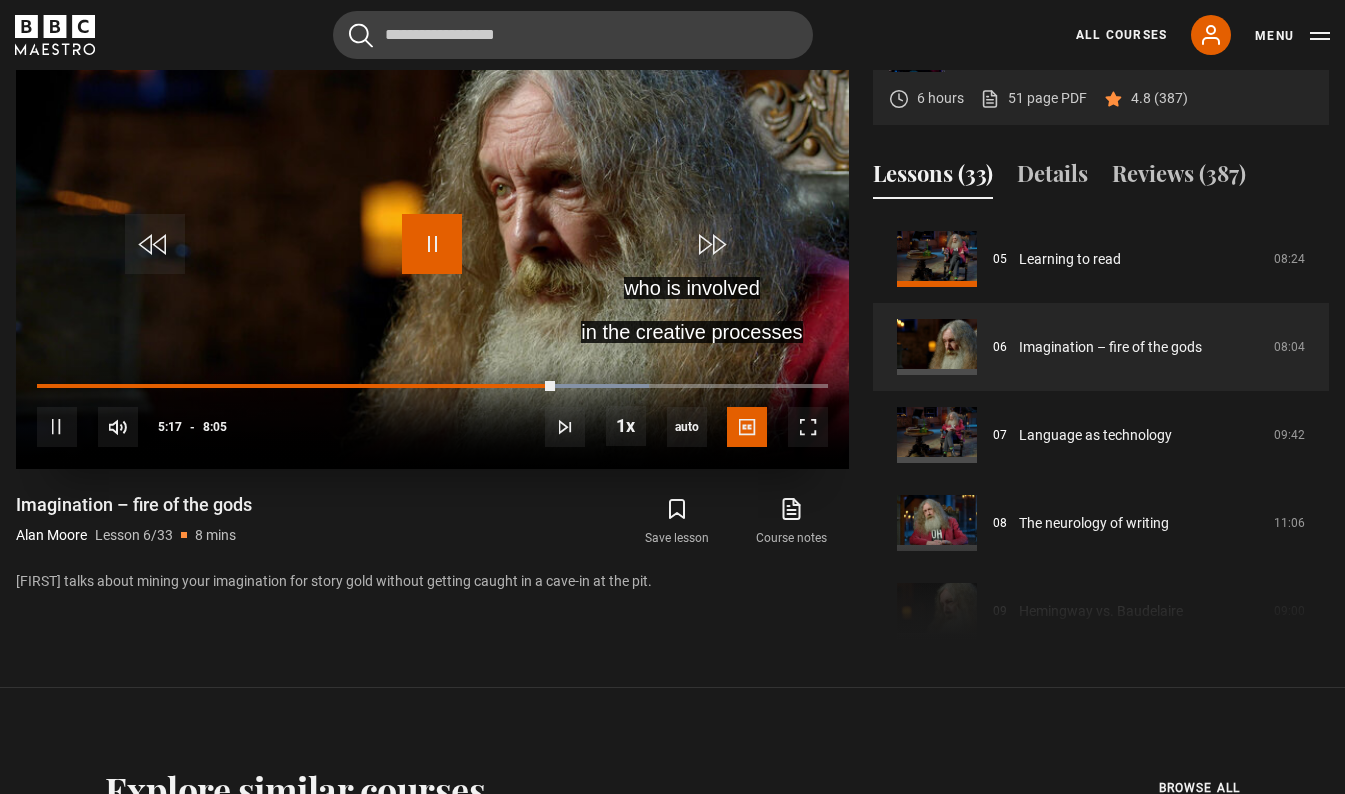 click at bounding box center (432, 244) 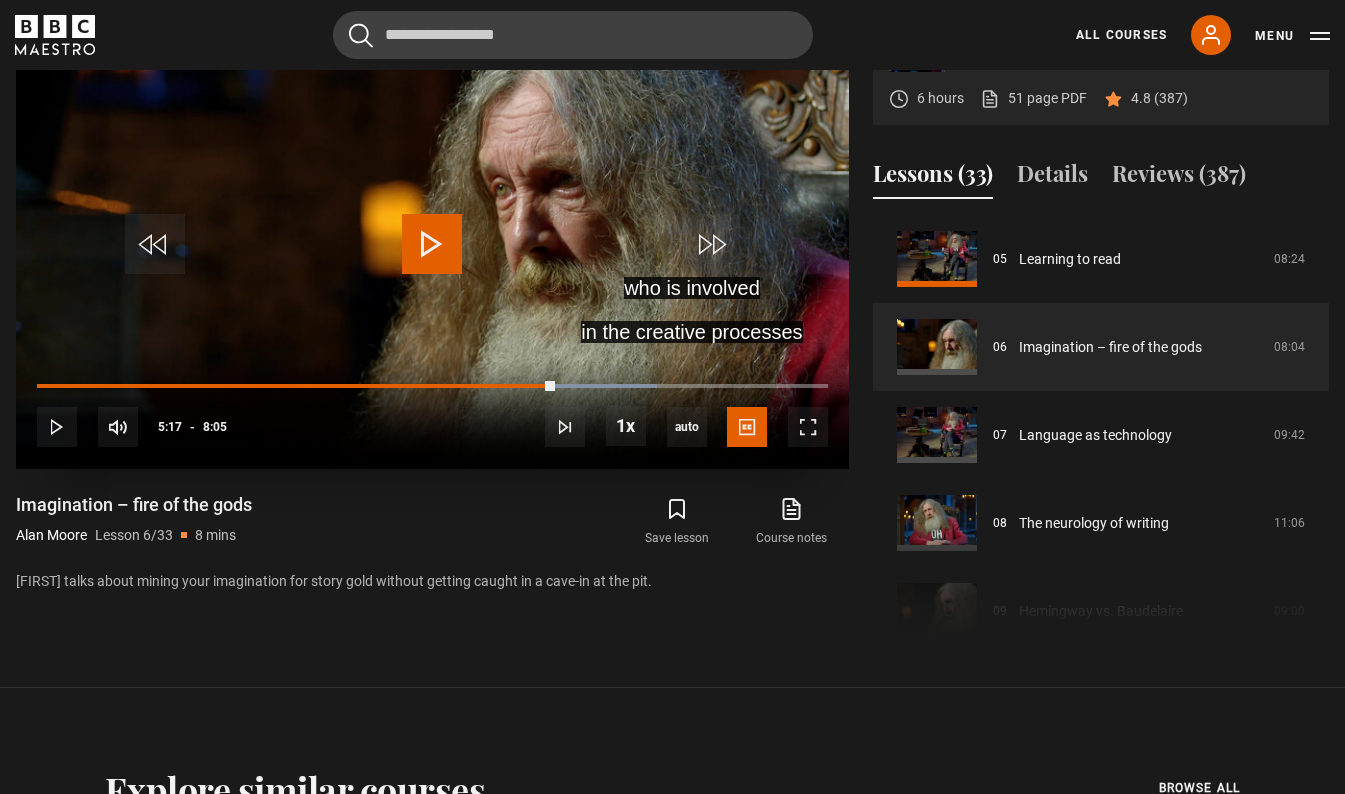 click at bounding box center [432, 244] 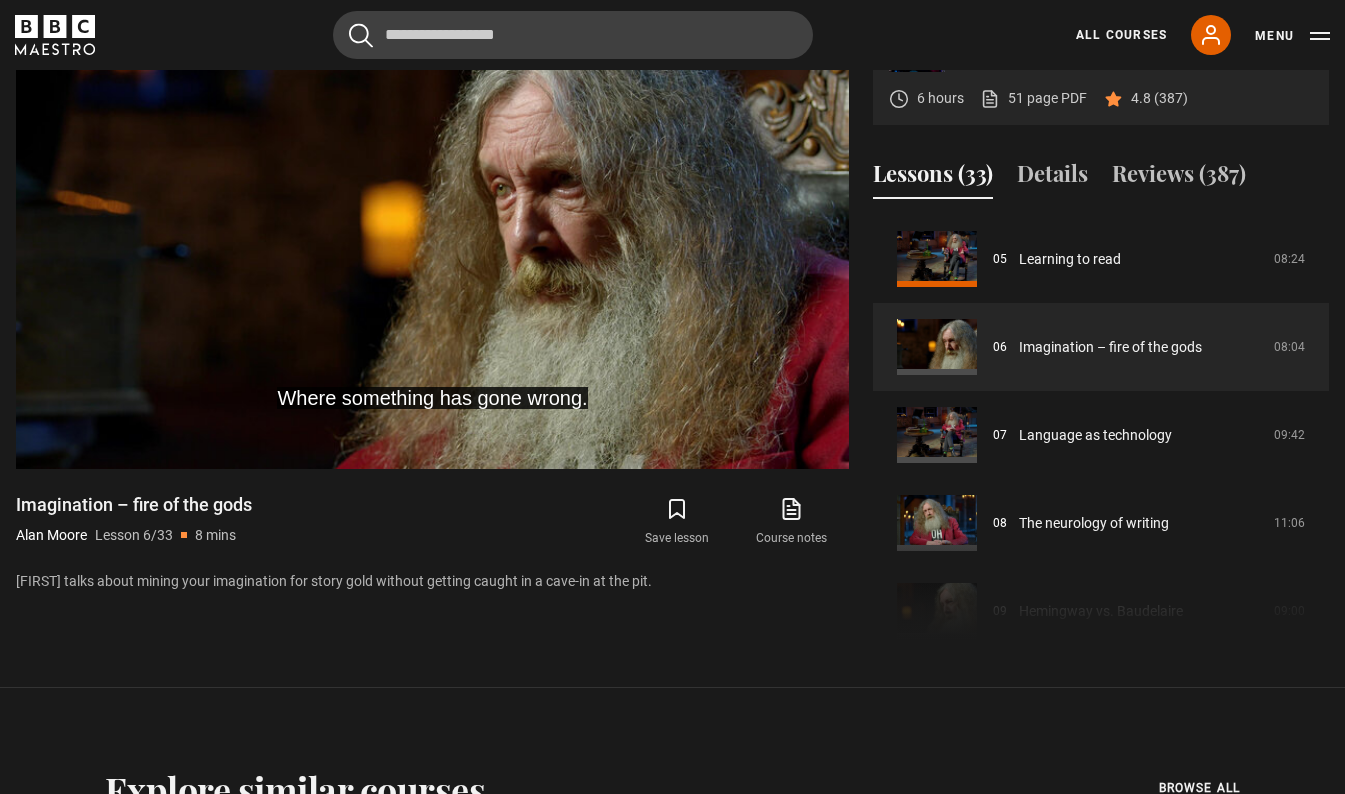 click on "Where something has gone wrong. Video Player is loading. Play Lesson Imagination – fire of the gods 10s Skip Back 10 seconds Pause 10s Skip Forward 10 seconds Loaded :  79.38% 5:23 Pause Mute Current Time  5:23 - Duration  8:05
Alan Moore
Lesson 6
Imagination – fire of the gods
1x Playback Rate 2x 1.5x 1x , selected 0.5x auto Quality 360p 720p 1080p 2160p Auto , selected Captions captions off English  Captions , selected This is a modal window.
Lesson Completed
Up next
Language as technology
Cancel
Do you want to save this lesson?" at bounding box center (432, 323) 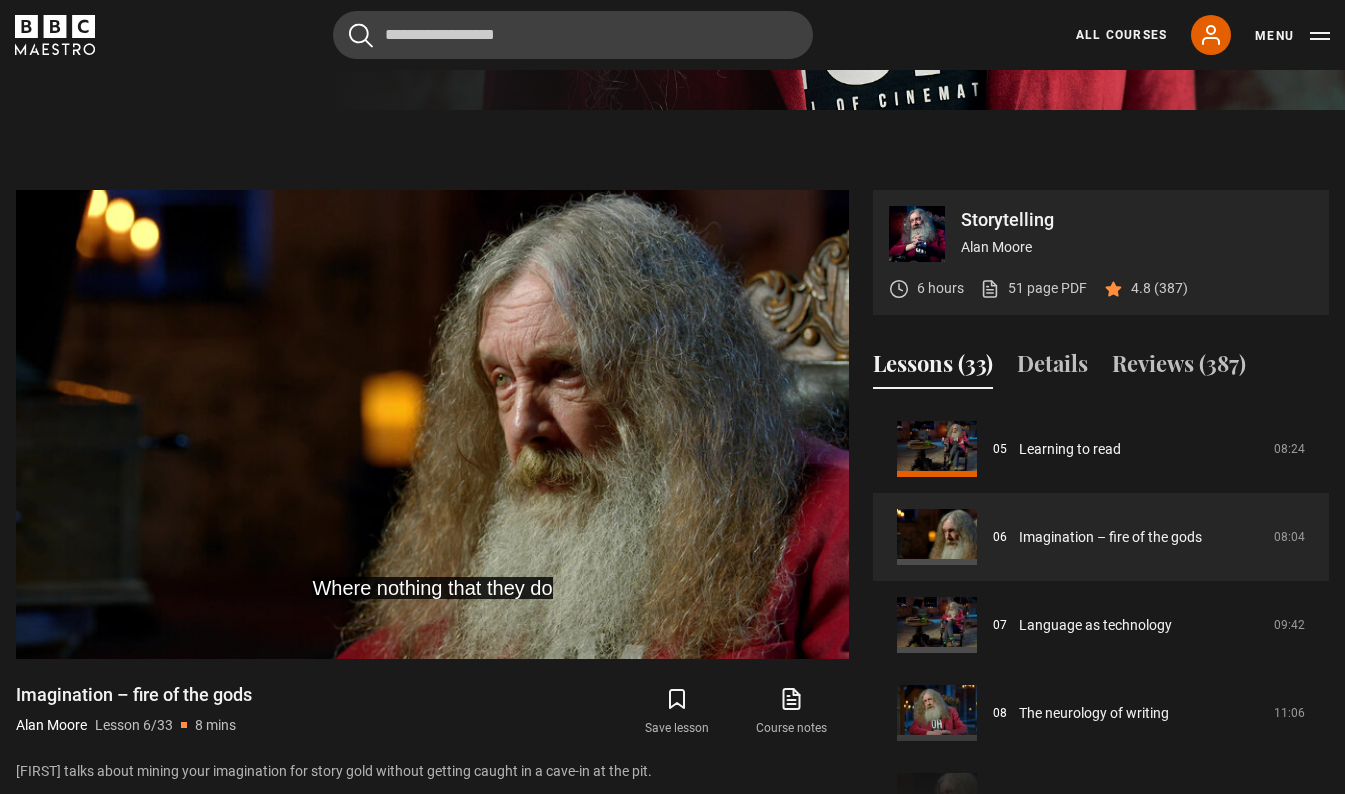 scroll, scrollTop: 696, scrollLeft: 0, axis: vertical 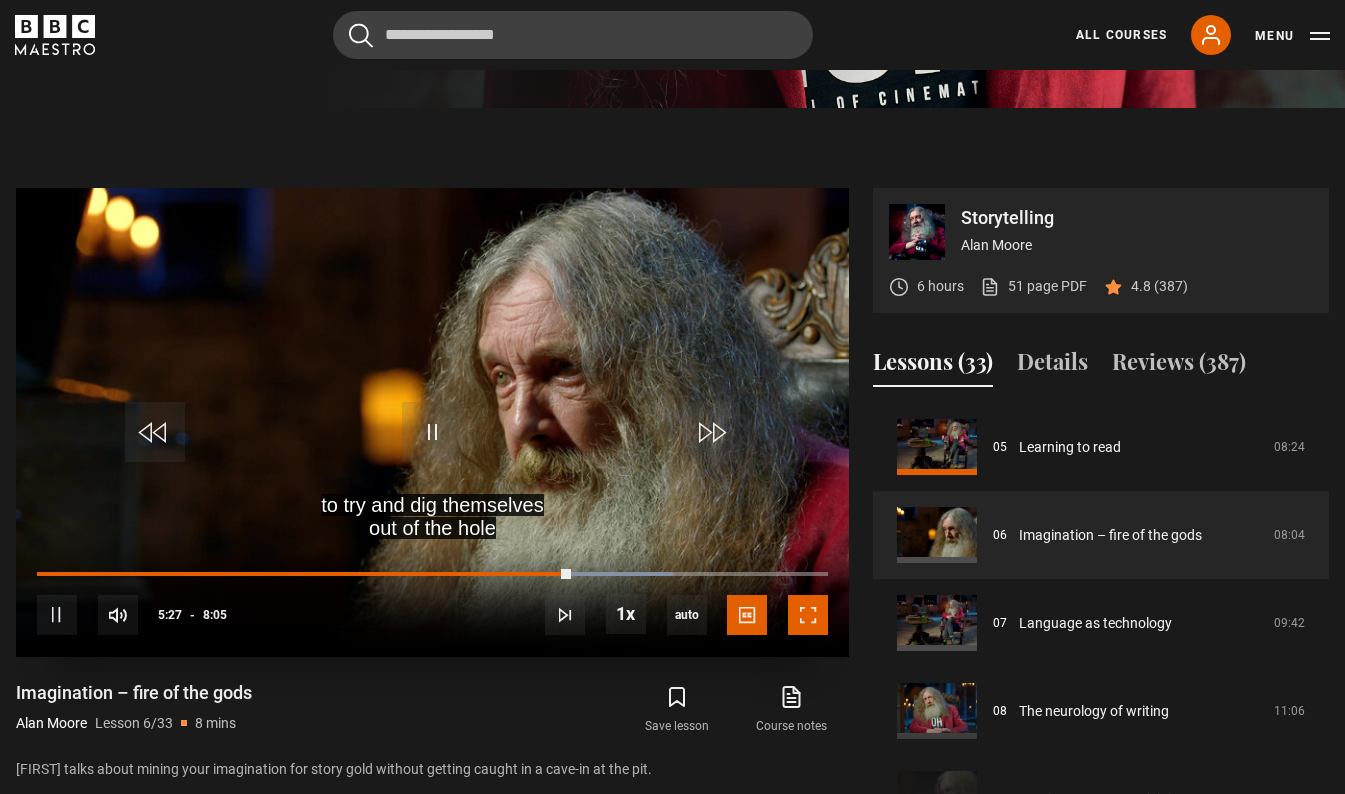 click at bounding box center [808, 615] 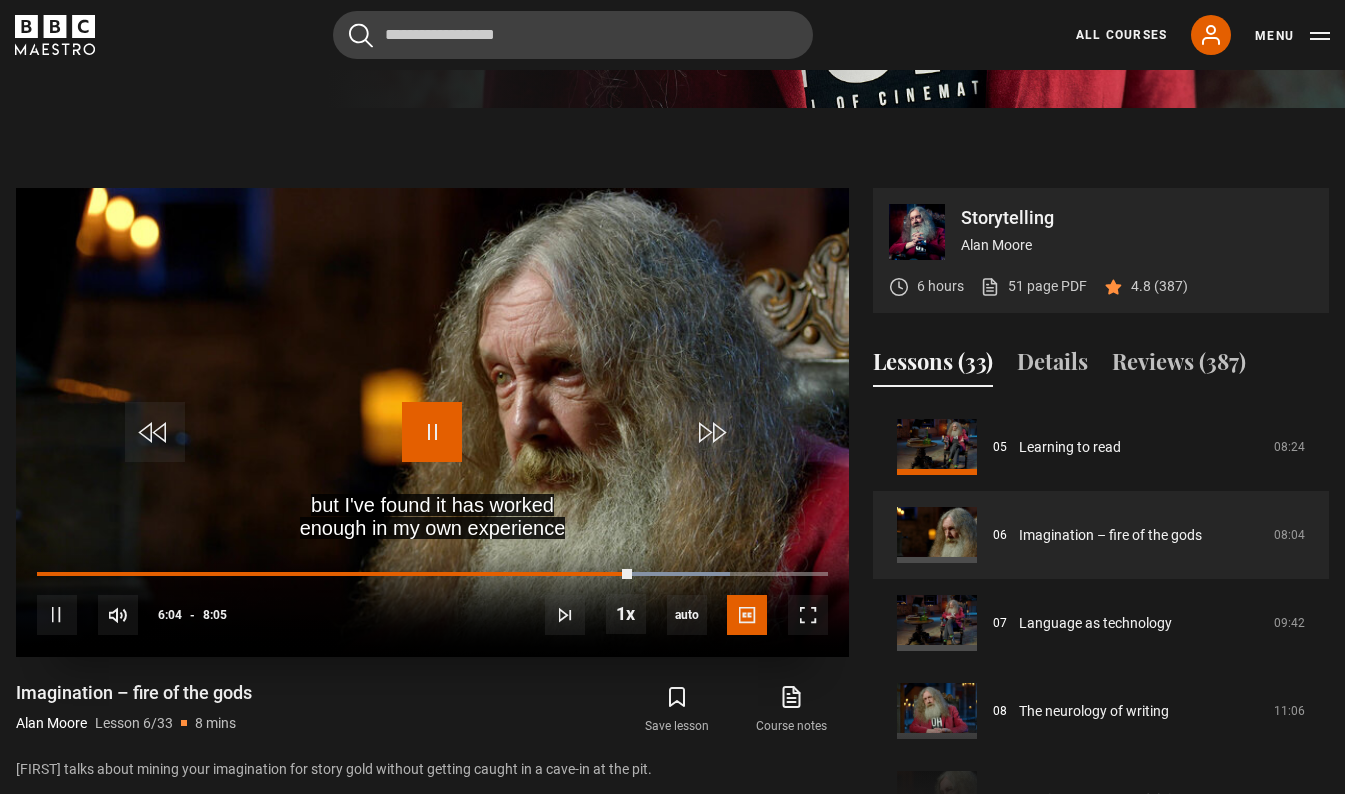 click at bounding box center [432, 432] 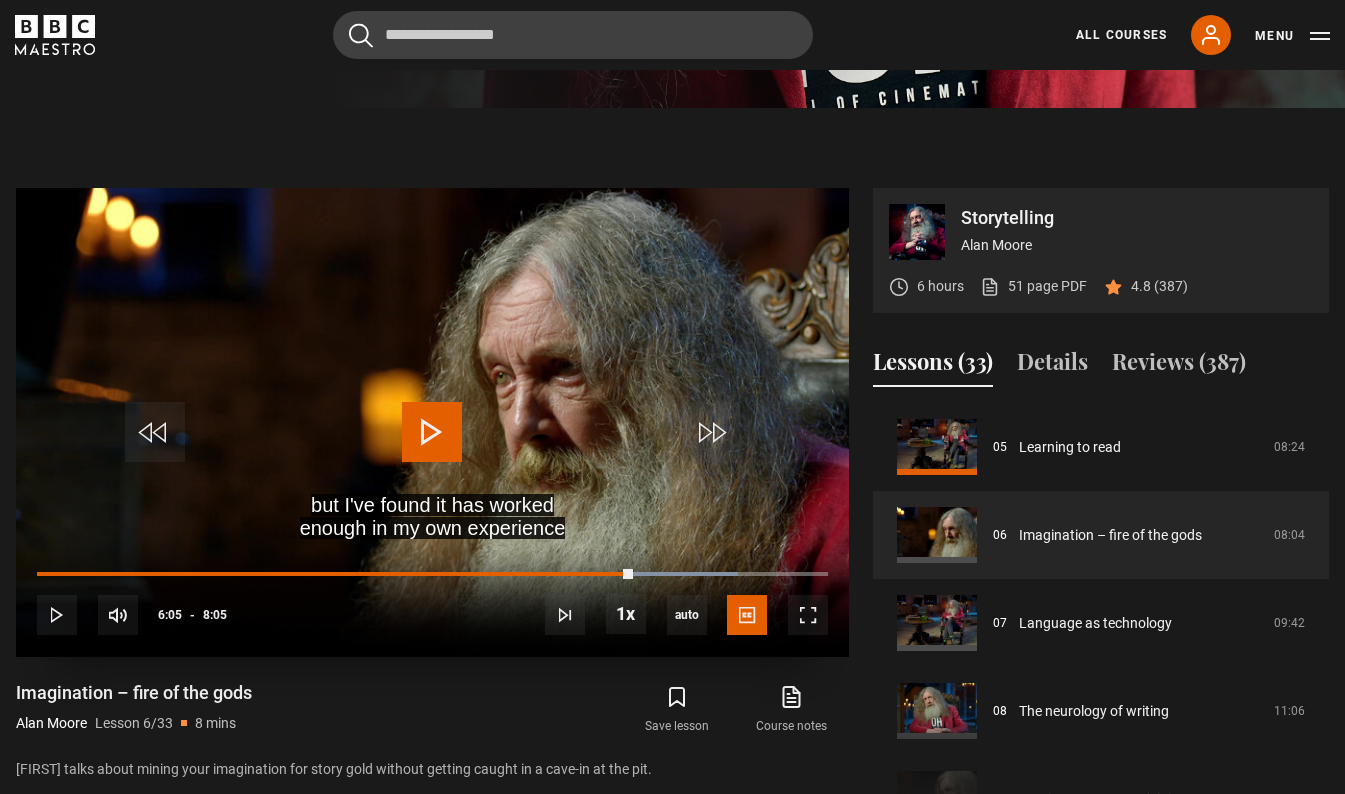 click at bounding box center (432, 432) 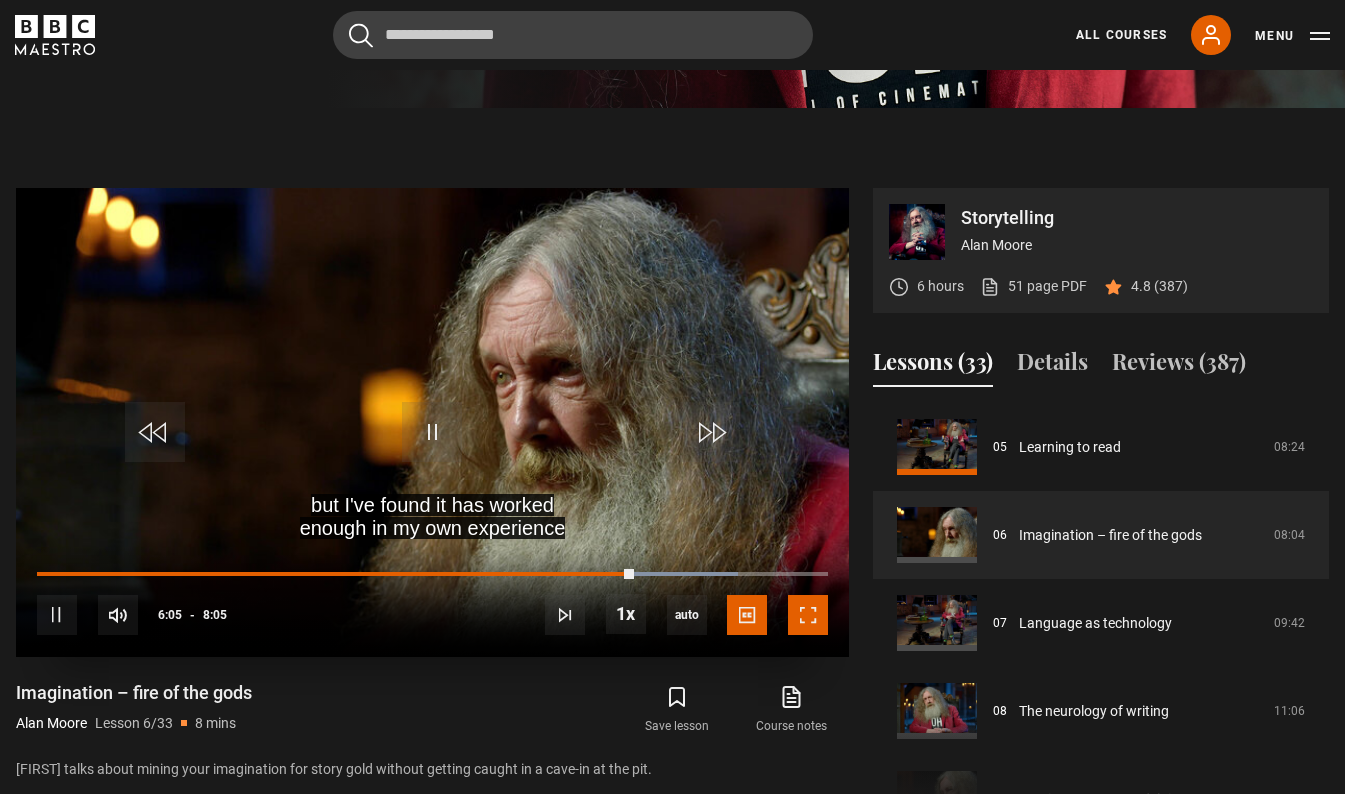 click at bounding box center [808, 615] 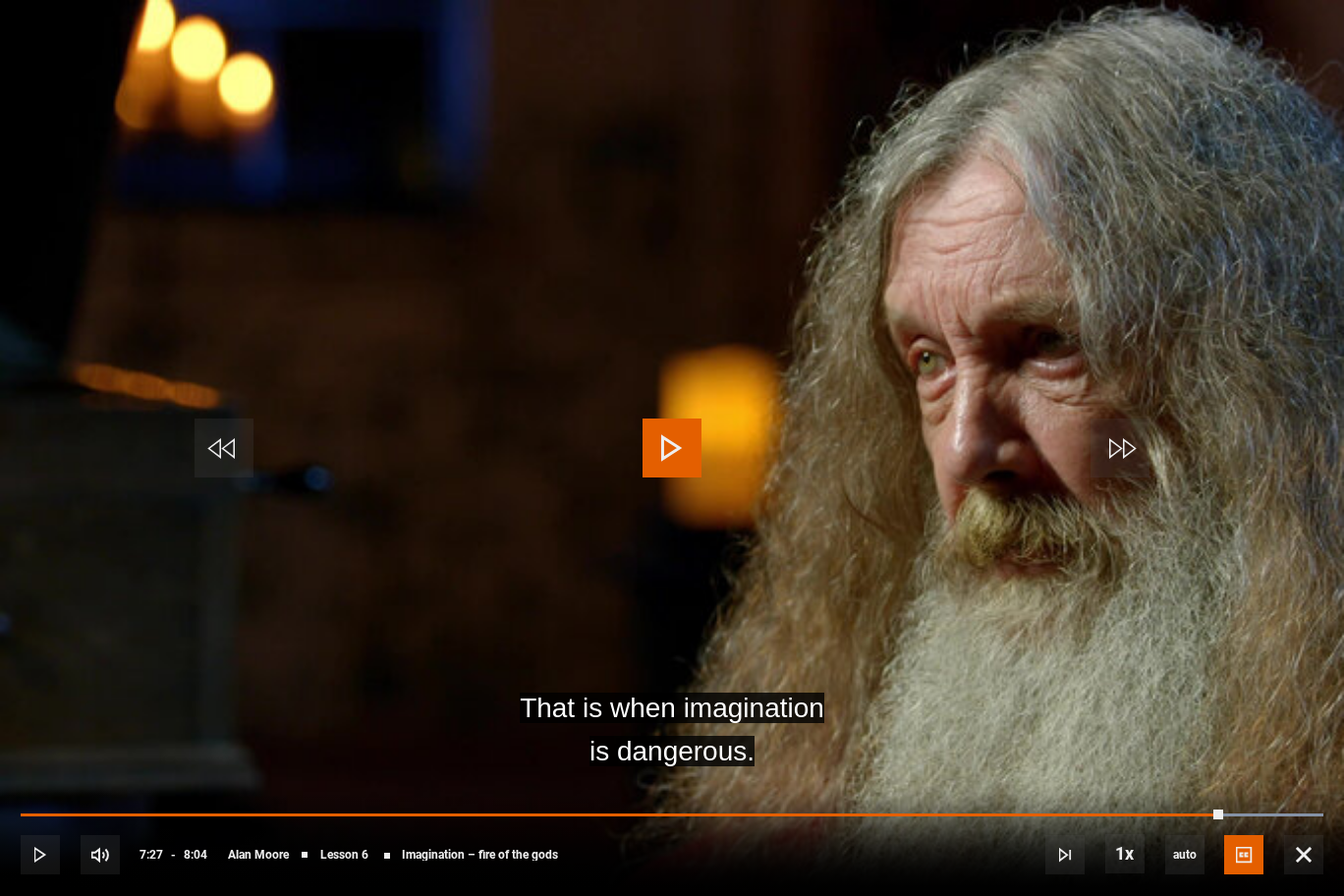 click at bounding box center [672, 448] 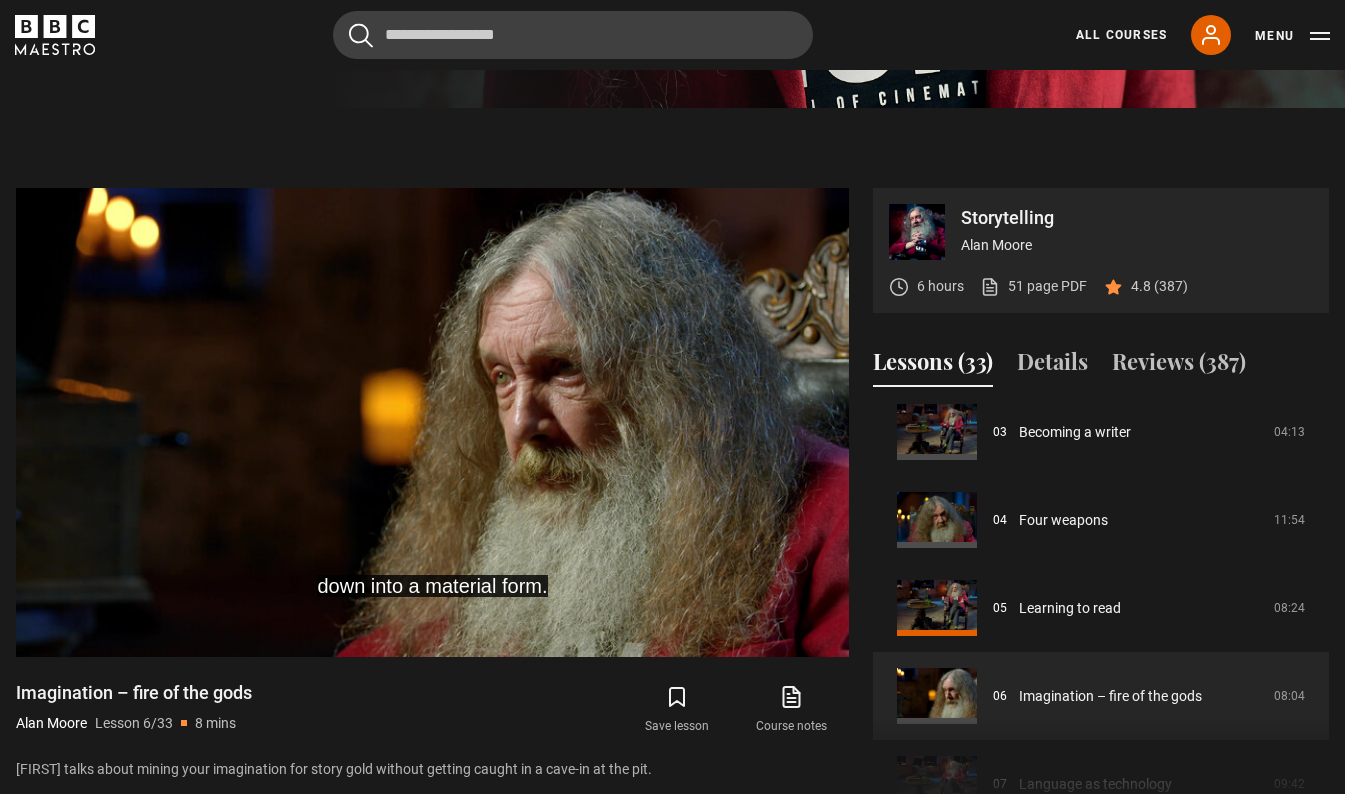 scroll, scrollTop: 249, scrollLeft: 0, axis: vertical 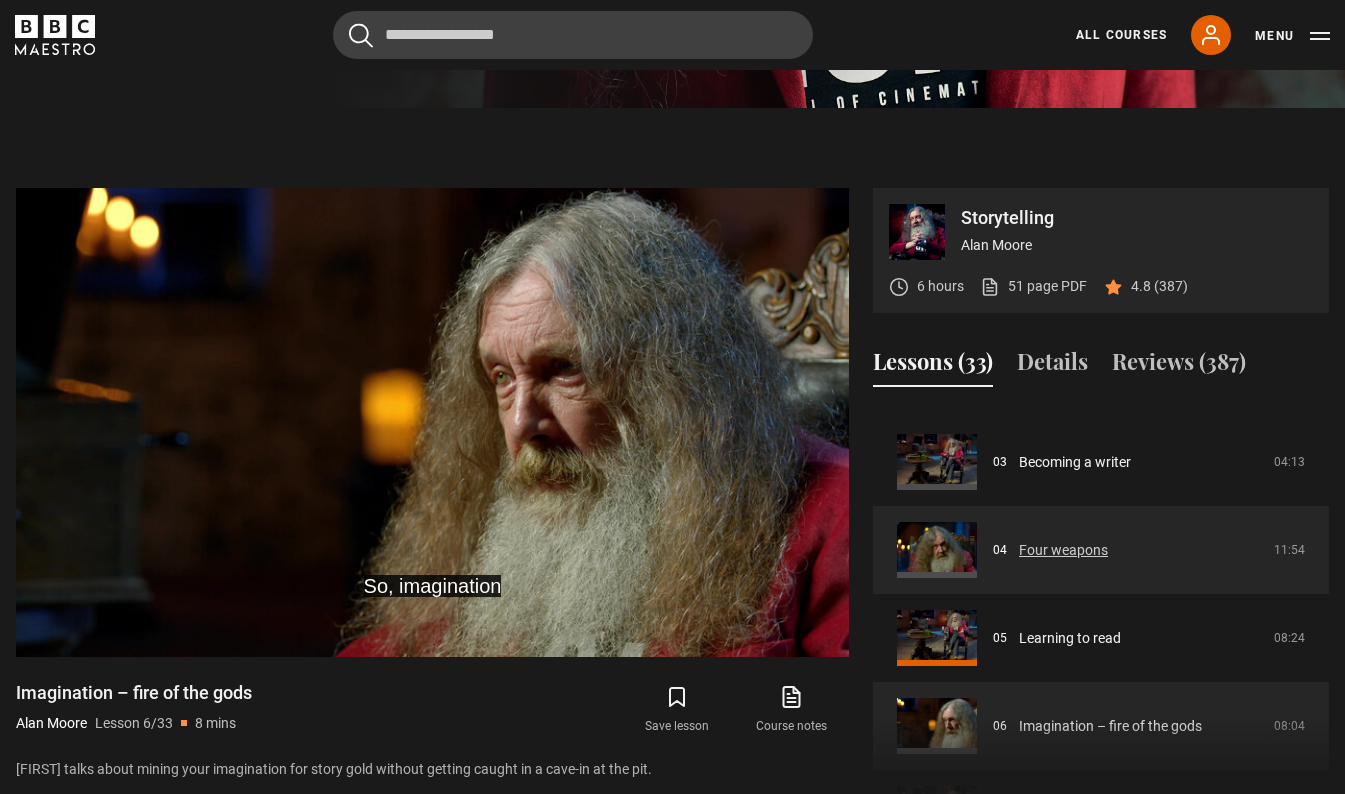 click on "Four weapons" at bounding box center (1063, 550) 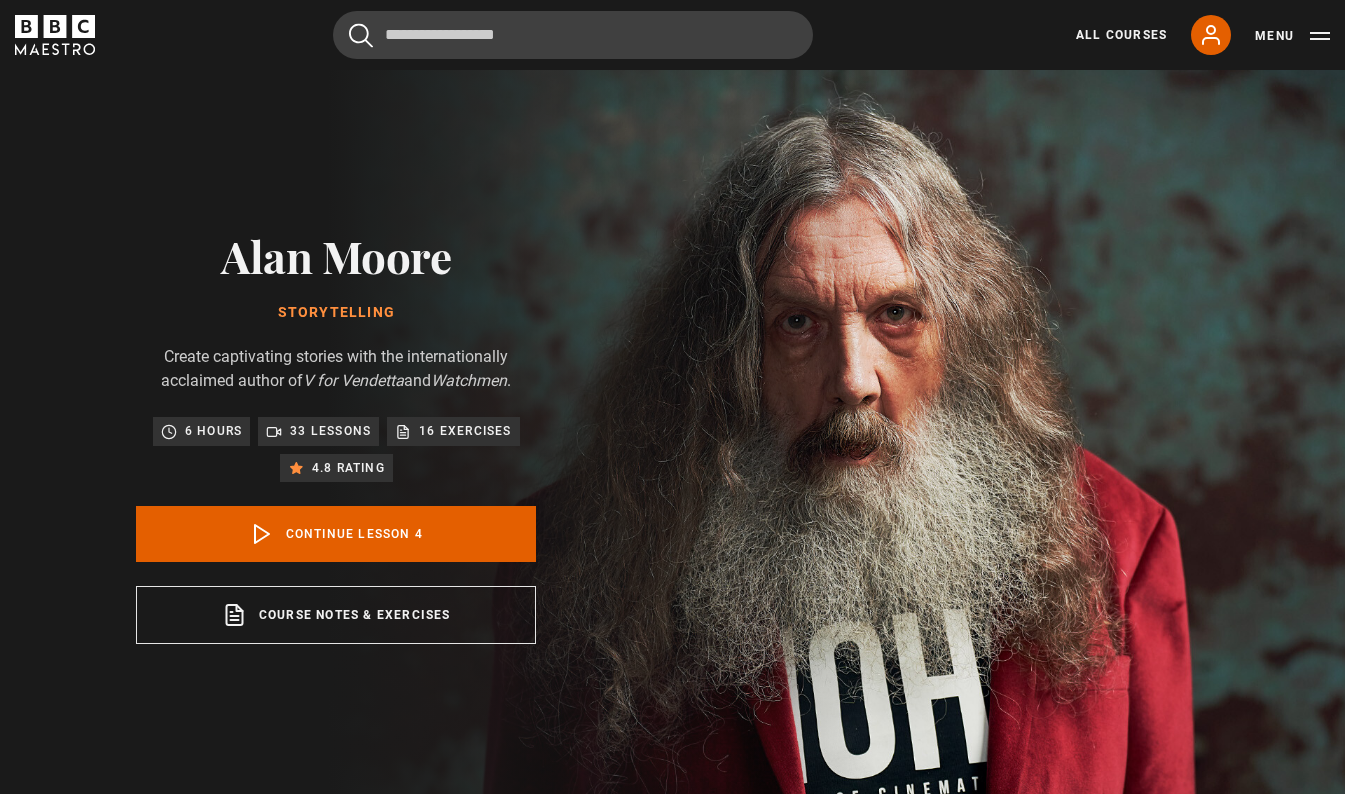 scroll, scrollTop: 804, scrollLeft: 0, axis: vertical 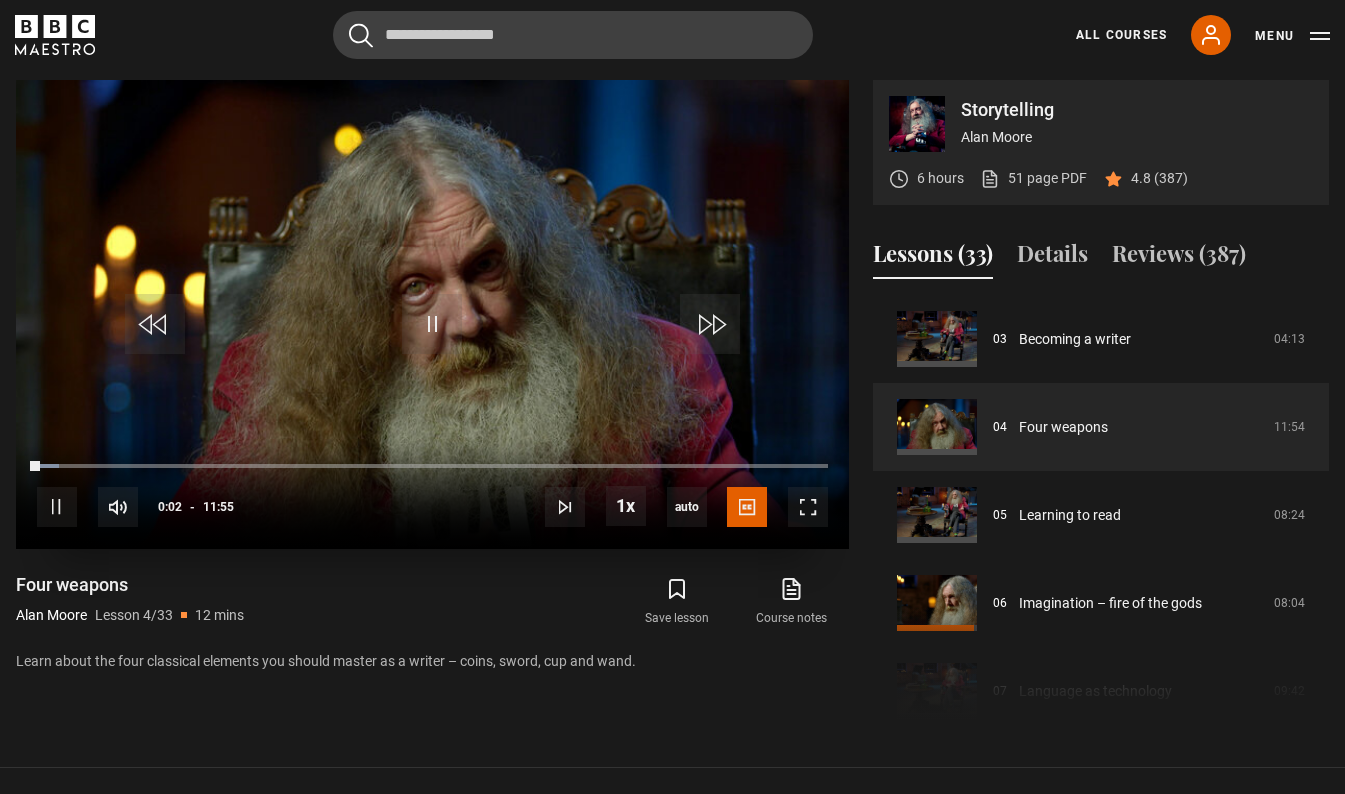 click on "10s Skip Back 10 seconds Pause 10s Skip Forward 10 seconds Loaded :  2.80% 10:31 00:03 Pause Mute Current Time  0:02 - Duration  11:55
Alan Moore
Lesson 4
Four weapons
1x Playback Rate 2x 1.5x 1x , selected 0.5x auto Quality 360p 720p 1080p 2160p Auto , selected Captions captions off English  Captions , selected" at bounding box center [432, 493] 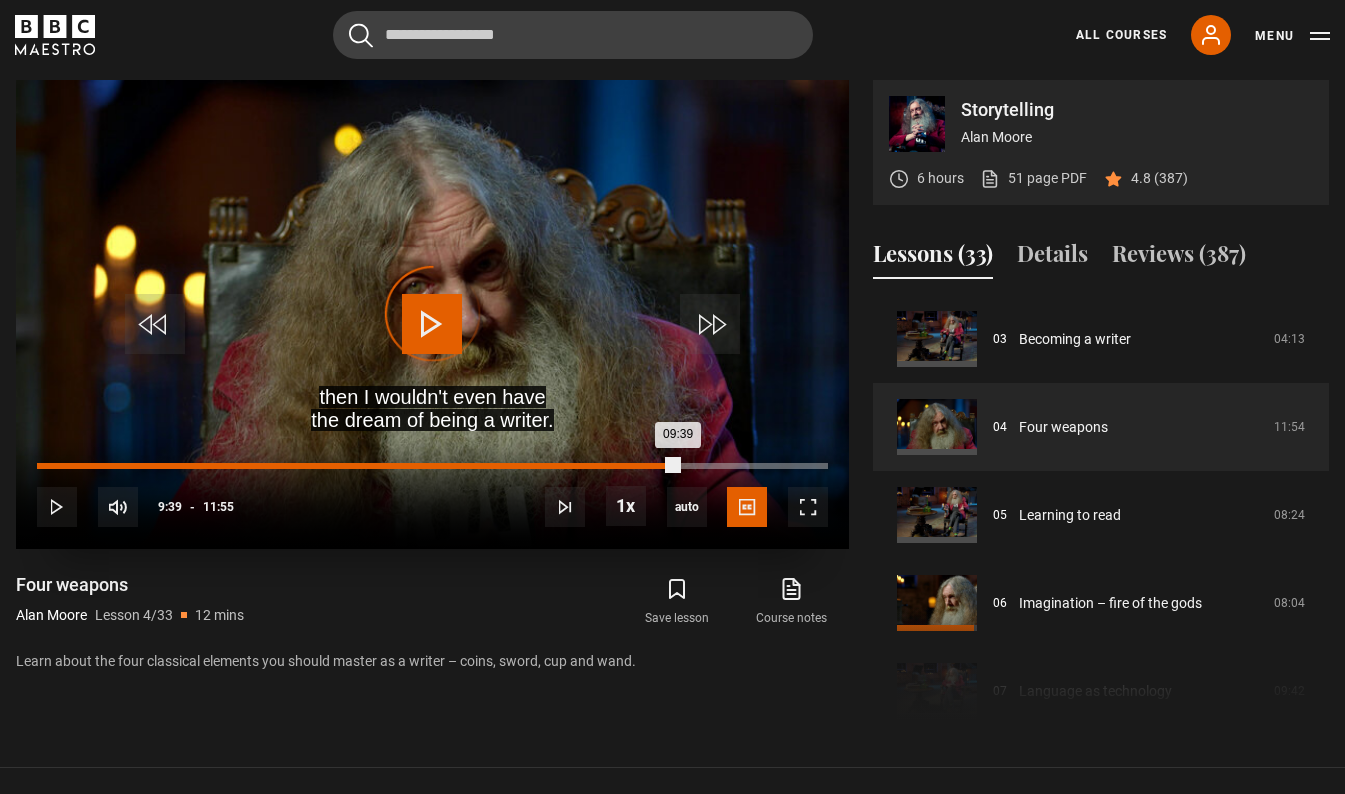 click on "Loaded :  0.00% 09:39 09:39" at bounding box center [432, 466] 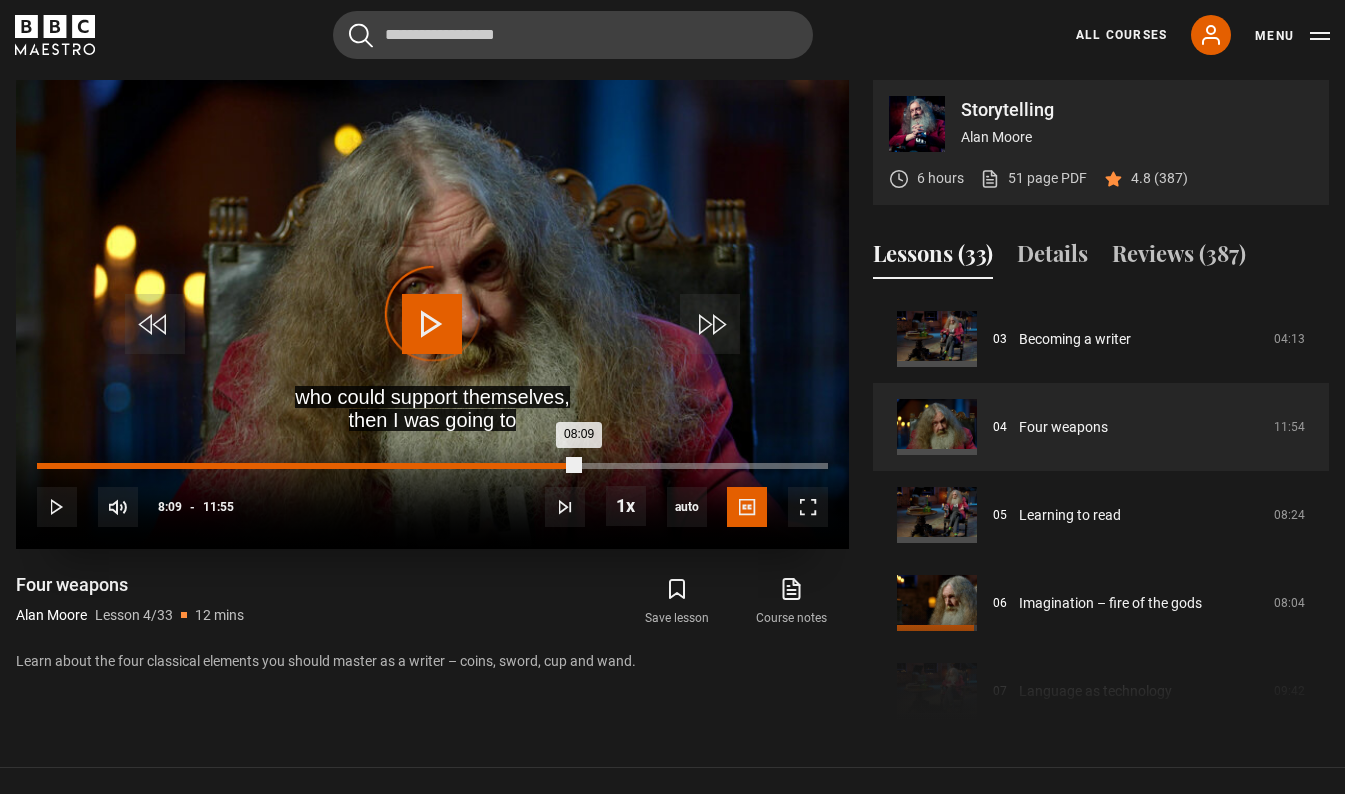 click on "Loaded :  0.00% 08:09 08:09" at bounding box center [432, 466] 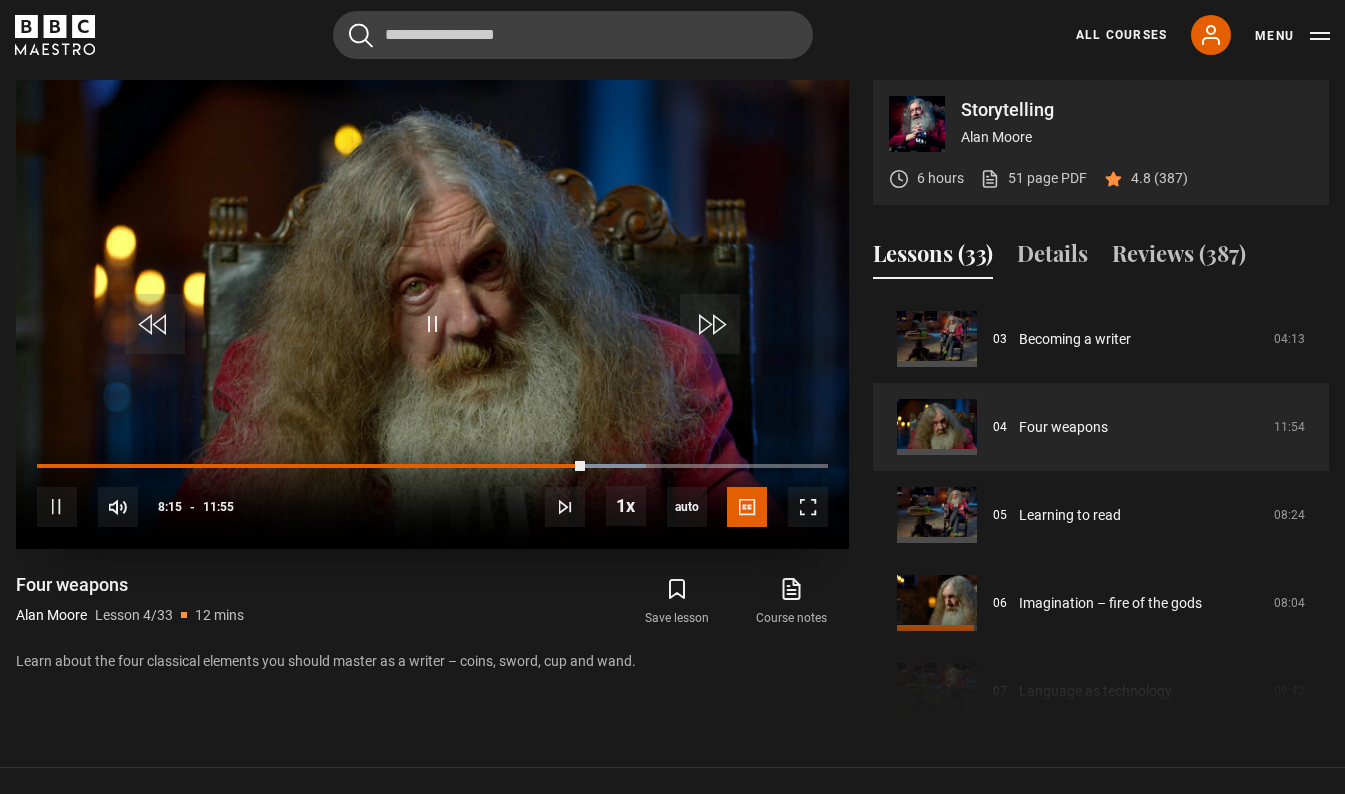 click on "10s Skip Back 10 seconds Pause 10s Skip Forward 10 seconds Loaded :  76.92% 08:09 08:15 Pause Mute Current Time  8:15 - Duration  11:55
Alan Moore
Lesson 4
Four weapons
1x Playback Rate 2x 1.5x 1x , selected 0.5x auto Quality 360p 720p 1080p 2160p Auto , selected Captions captions off English  Captions , selected" at bounding box center (432, 493) 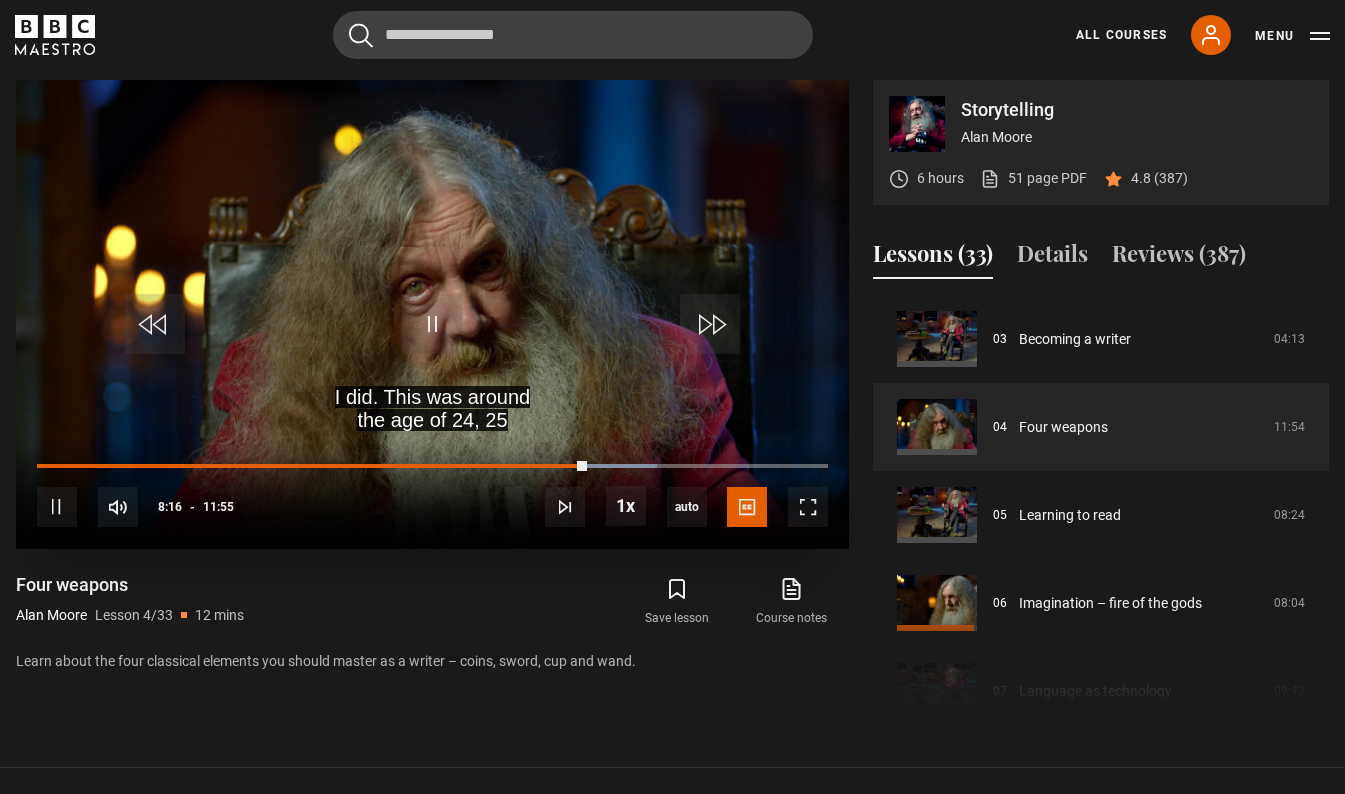 click on "10s Skip Back 10 seconds Pause 10s Skip Forward 10 seconds Loaded :  78.32% 08:09 08:16 Pause Mute Current Time  8:16 - Duration  11:55
Alan Moore
Lesson 4
Four weapons
1x Playback Rate 2x 1.5x 1x , selected 0.5x auto Quality 360p 720p 1080p 2160p Auto , selected Captions captions off English  Captions , selected" at bounding box center (432, 493) 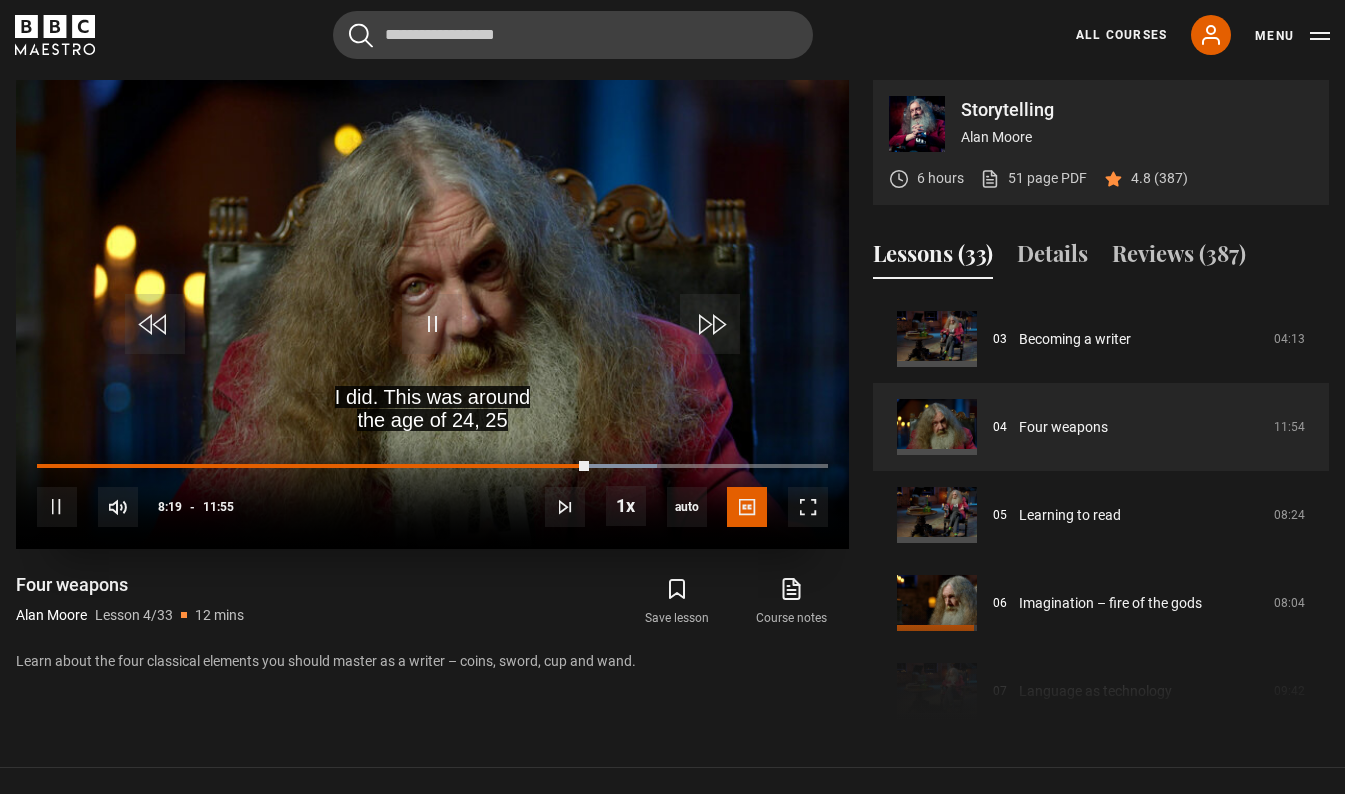 click on "10s Skip Back 10 seconds Pause 10s Skip Forward 10 seconds Loaded :  78.32% 07:12 08:19 Pause Mute Current Time  8:19 - Duration  11:55
Alan Moore
Lesson 4
Four weapons
1x Playback Rate 2x 1.5x 1x , selected 0.5x auto Quality 360p 720p 1080p 2160p Auto , selected Captions captions off English  Captions , selected" at bounding box center (432, 493) 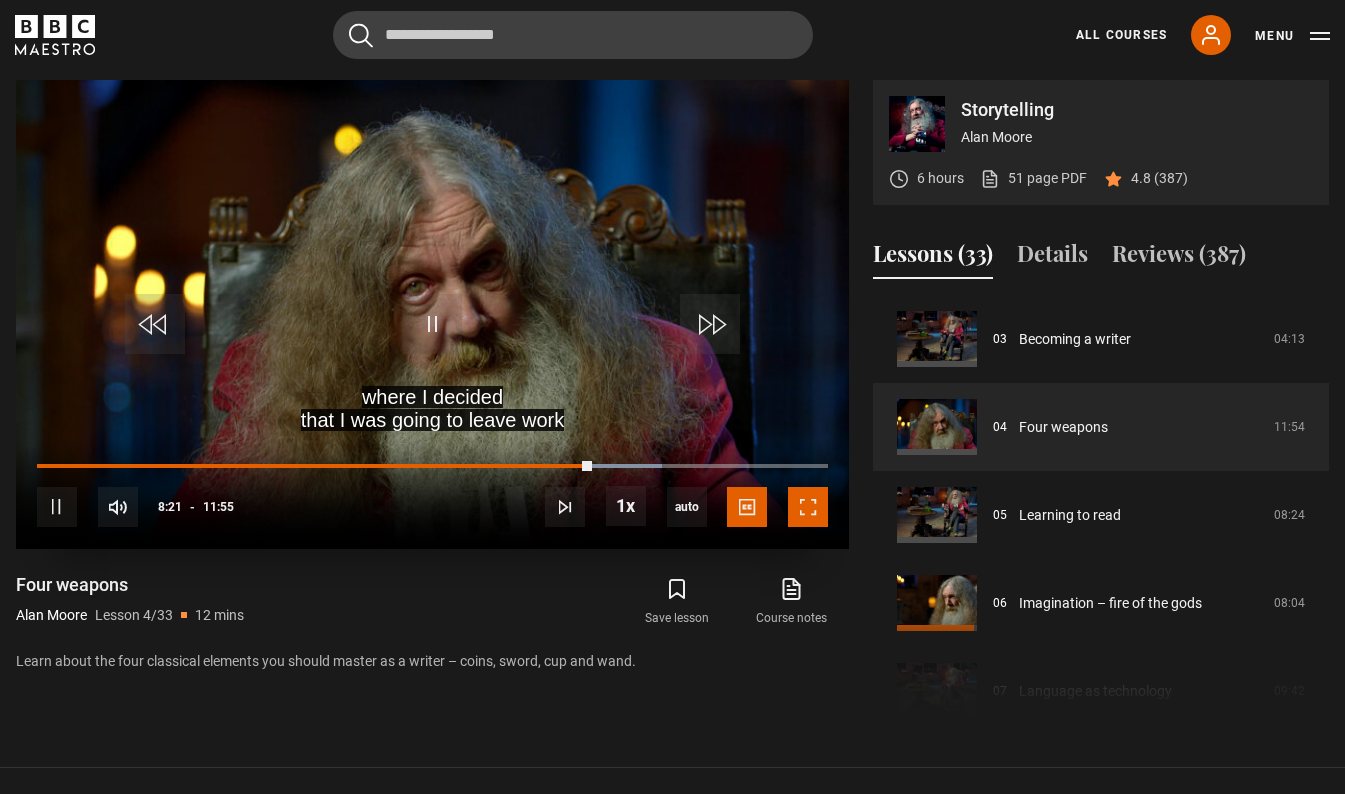 click at bounding box center (808, 507) 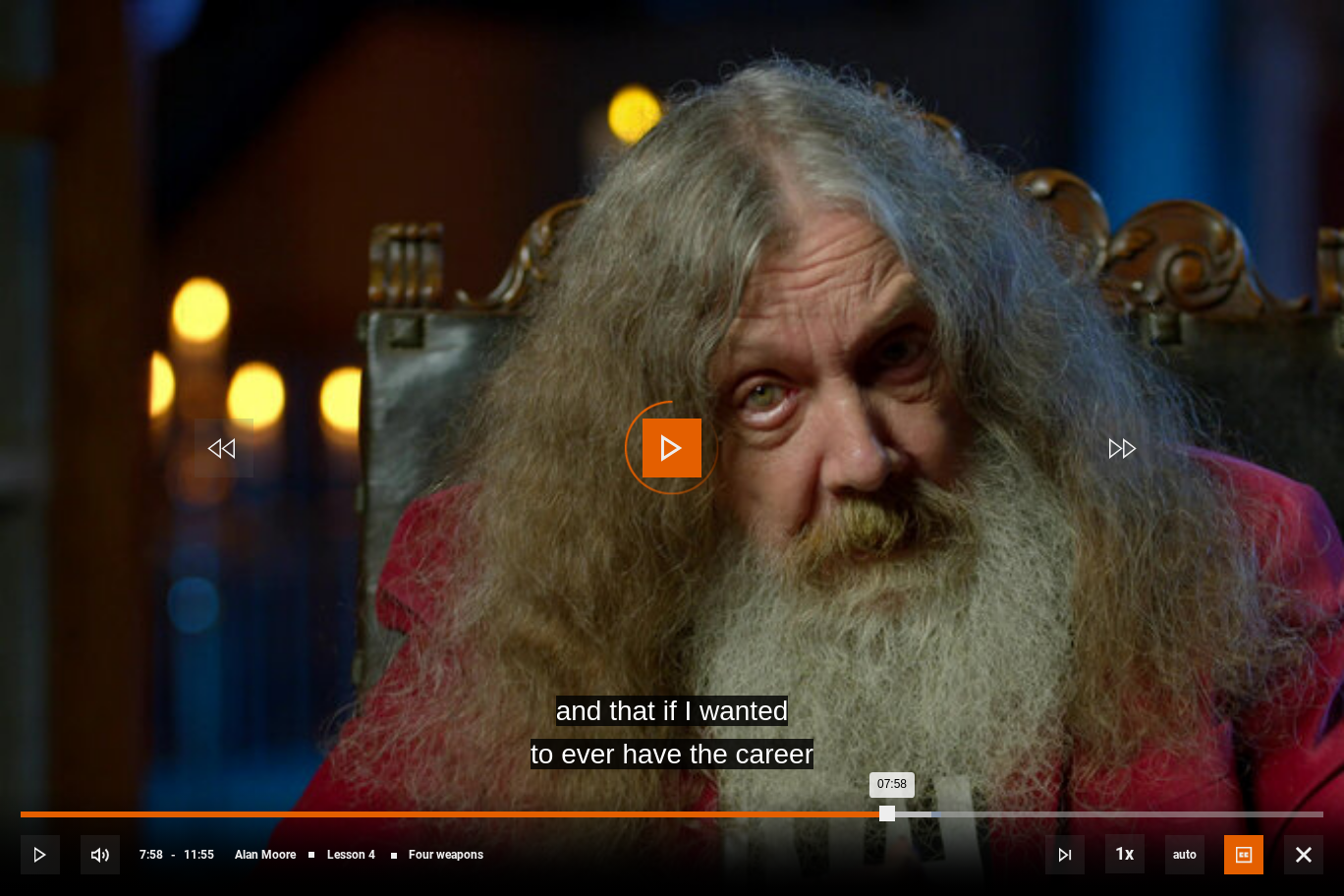 click on "Loaded :  70.63% 07:58 07:58" at bounding box center (672, 814) 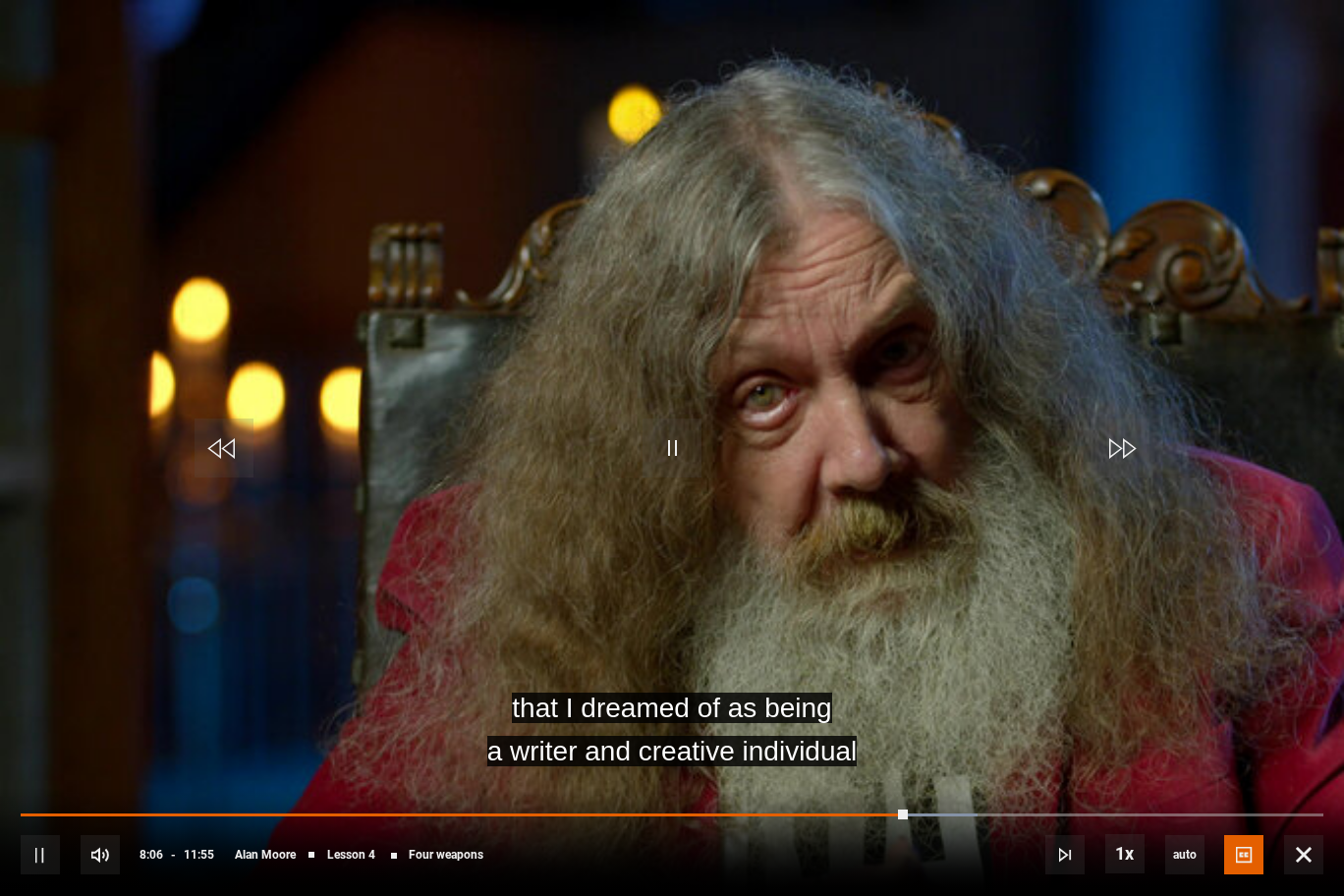 click on "10s Skip Back 10 seconds Pause 10s Skip Forward 10 seconds Loaded :  73.43% 07:39 08:06 Pause Mute Current Time  8:06 - Duration  11:55
Alan Moore
Lesson 4
Four weapons
1x Playback Rate 2x 1.5x 1x , selected 0.5x auto Quality 360p 720p 1080p 2160p Auto , selected Captions captions off English  Captions , selected" at bounding box center [672, 841] 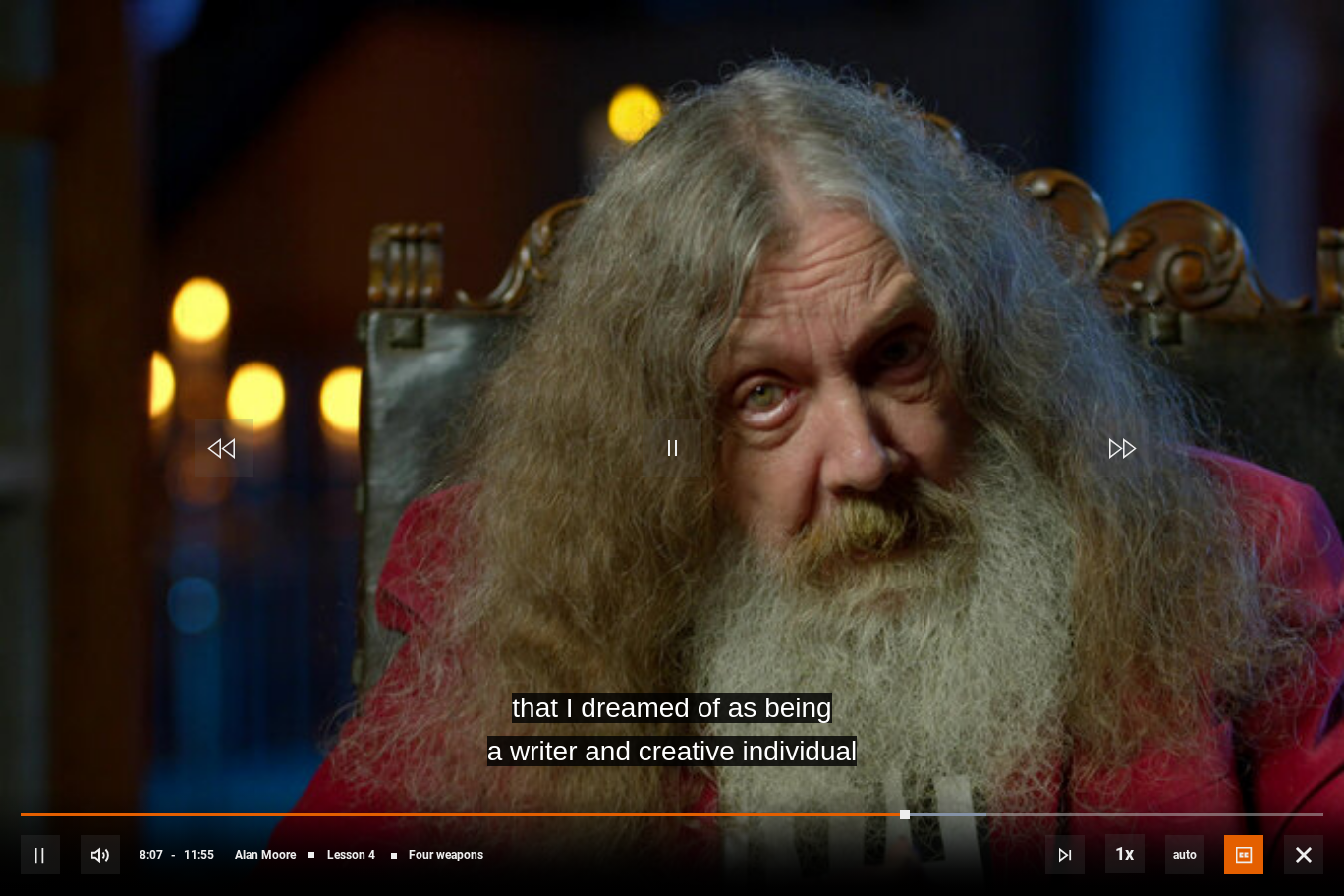 click on "10s Skip Back 10 seconds Pause 10s Skip Forward 10 seconds Loaded :  74.13% 07:39 08:07 Pause Mute Current Time  8:07 - Duration  11:55
Alan Moore
Lesson 4
Four weapons
1x Playback Rate 2x 1.5x 1x , selected 0.5x auto Quality 360p 720p 1080p 2160p Auto , selected Captions captions off English  Captions , selected" at bounding box center [672, 841] 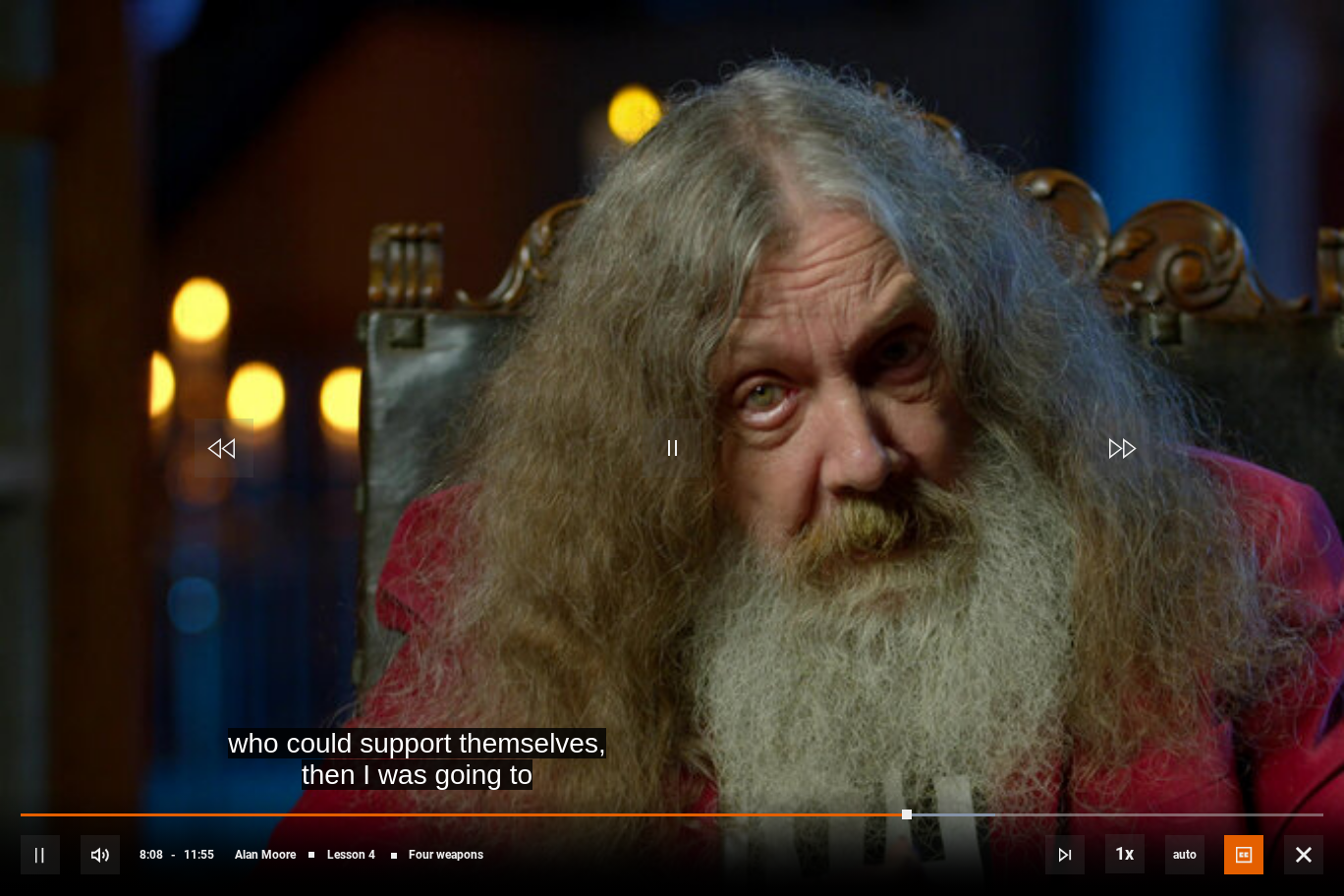 click on "10s Skip Back 10 seconds Pause 10s Skip Forward 10 seconds Loaded :  74.83% 07:39 08:08 Pause Mute Current Time  8:08 - Duration  11:55
Alan Moore
Lesson 4
Four weapons
1x Playback Rate 2x 1.5x 1x , selected 0.5x auto Quality 360p 720p 1080p 2160p Auto , selected Captions captions off English  Captions , selected" at bounding box center (672, 841) 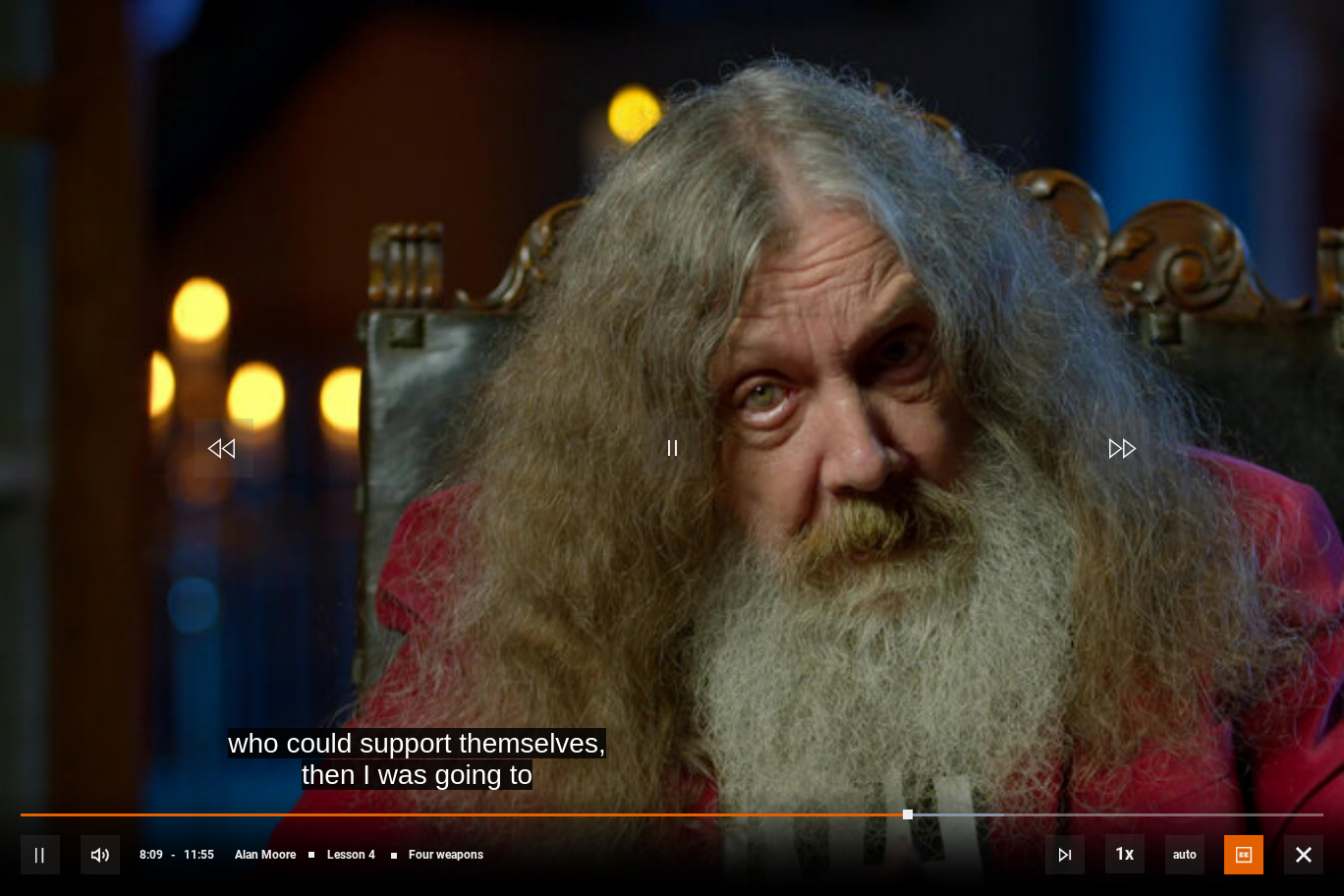 click on "10s Skip Back 10 seconds Pause 10s Skip Forward 10 seconds Loaded :  75.52% 07:39 08:09 Pause Mute Current Time  8:09 - Duration  11:55
Alan Moore
Lesson 4
Four weapons
1x Playback Rate 2x 1.5x 1x , selected 0.5x auto Quality 360p 720p 1080p 2160p Auto , selected Captions captions off English  Captions , selected" at bounding box center [672, 841] 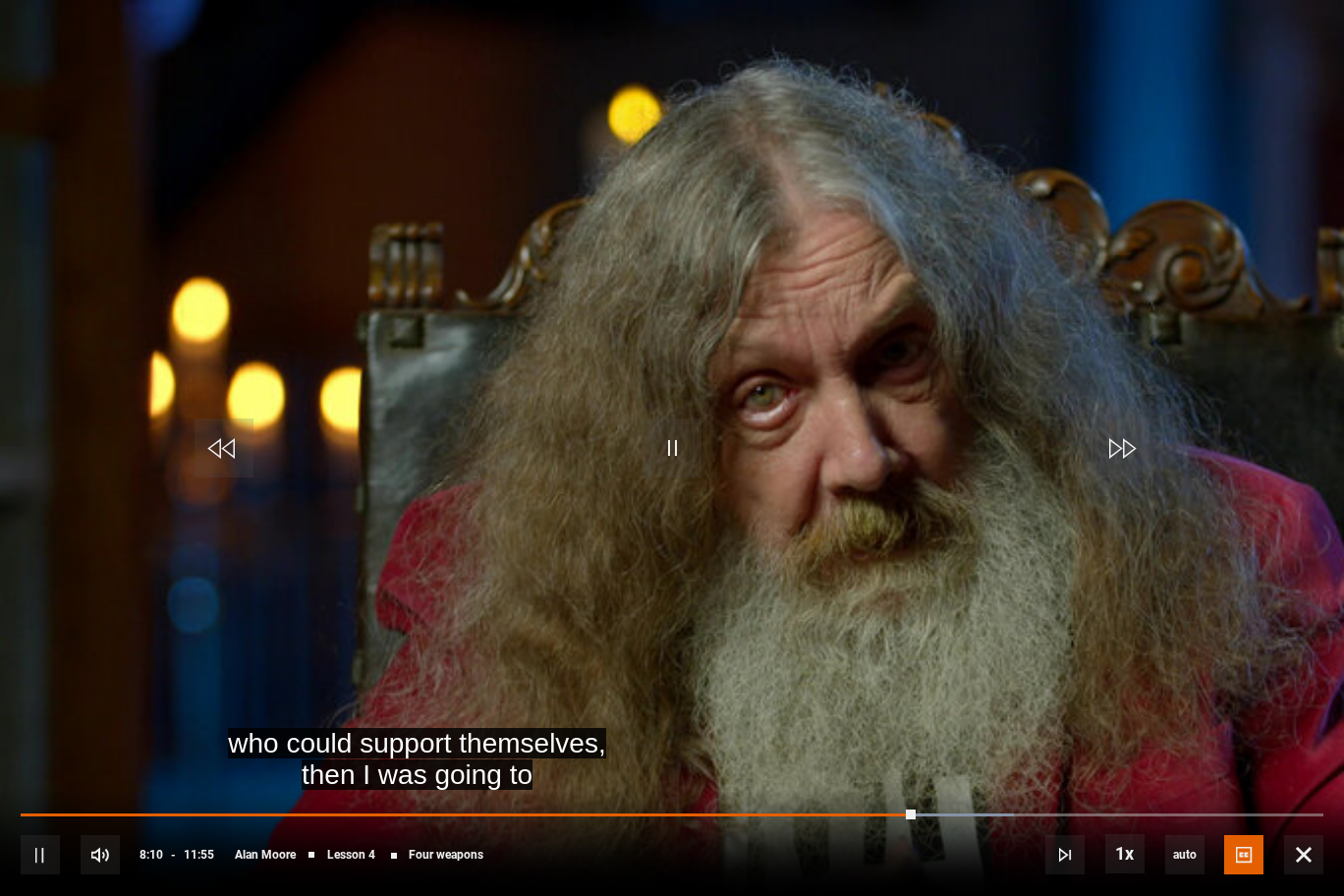 click on "10s Skip Back 10 seconds Pause 10s Skip Forward 10 seconds Loaded :  76.22% 07:39 08:11 Pause Mute Current Time  8:10 - Duration  11:55
Alan Moore
Lesson 4
Four weapons
1x Playback Rate 2x 1.5x 1x , selected 0.5x auto Quality 360p 720p 1080p 2160p Auto , selected Captions captions off English  Captions , selected" at bounding box center [672, 841] 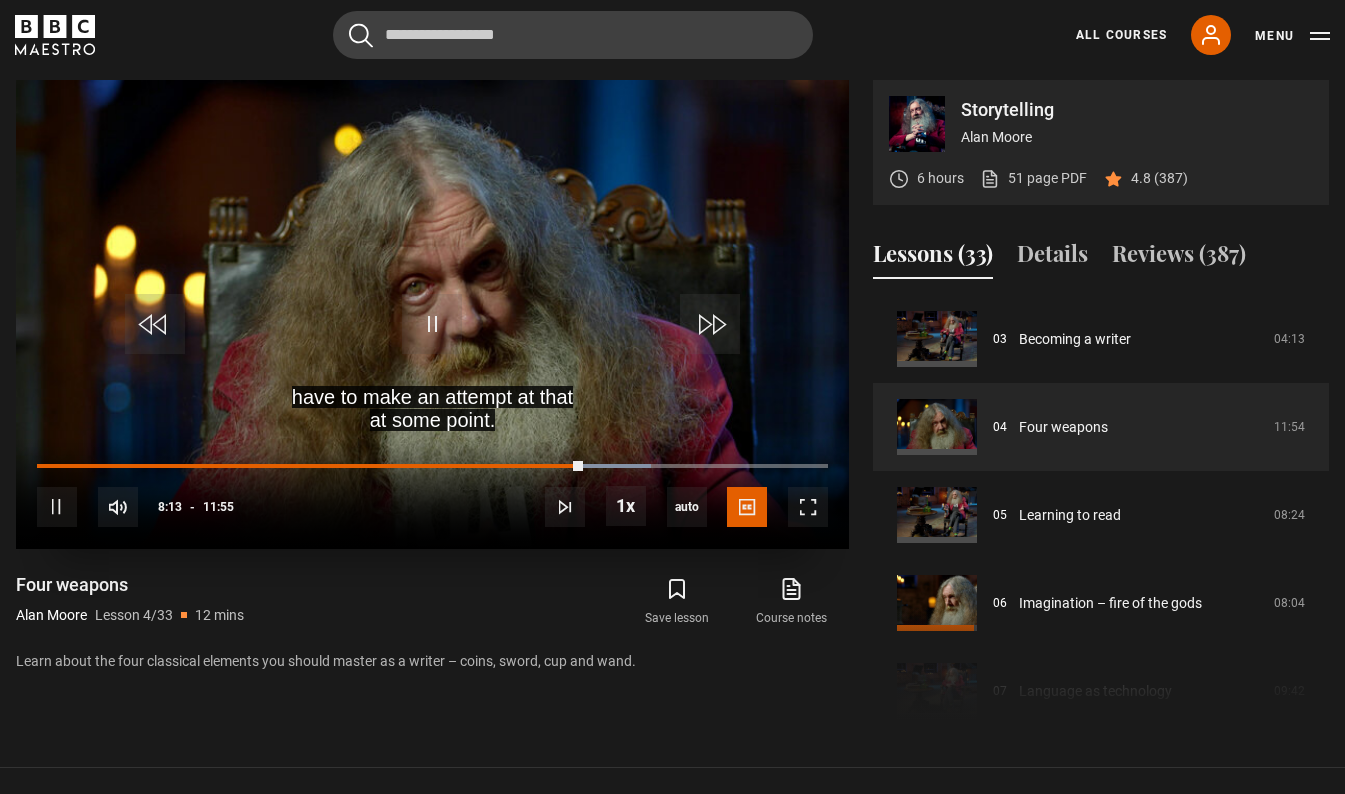 click on "10s Skip Back 10 seconds Pause 10s Skip Forward 10 seconds Loaded :  77.62% 07:27 08:13 Pause Mute Current Time  8:13 - Duration  11:55
Alan Moore
Lesson 4
Four weapons
1x Playback Rate 2x 1.5x 1x , selected 0.5x auto Quality 360p 720p 1080p 2160p Auto , selected Captions captions off English  Captions , selected" at bounding box center [432, 493] 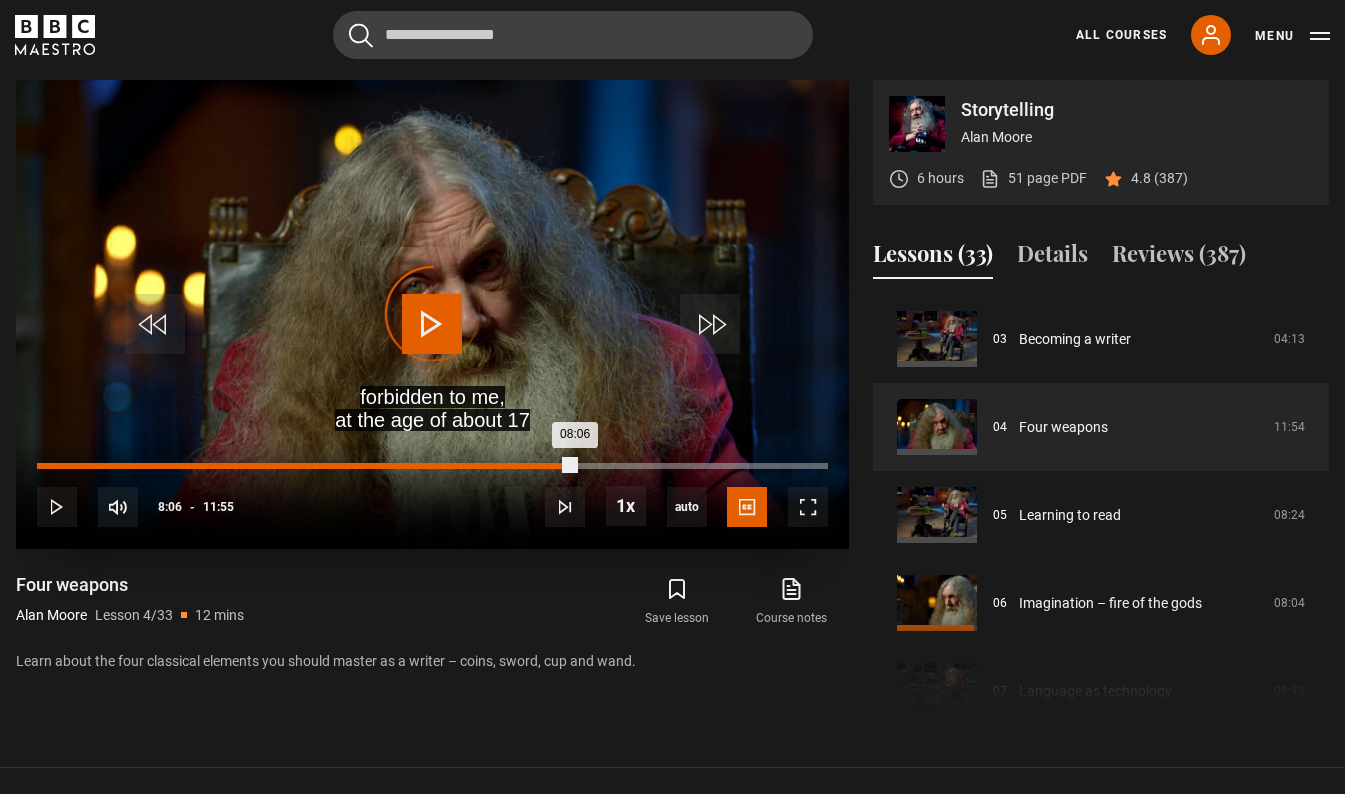drag, startPoint x: 575, startPoint y: 470, endPoint x: 499, endPoint y: 463, distance: 76.321686 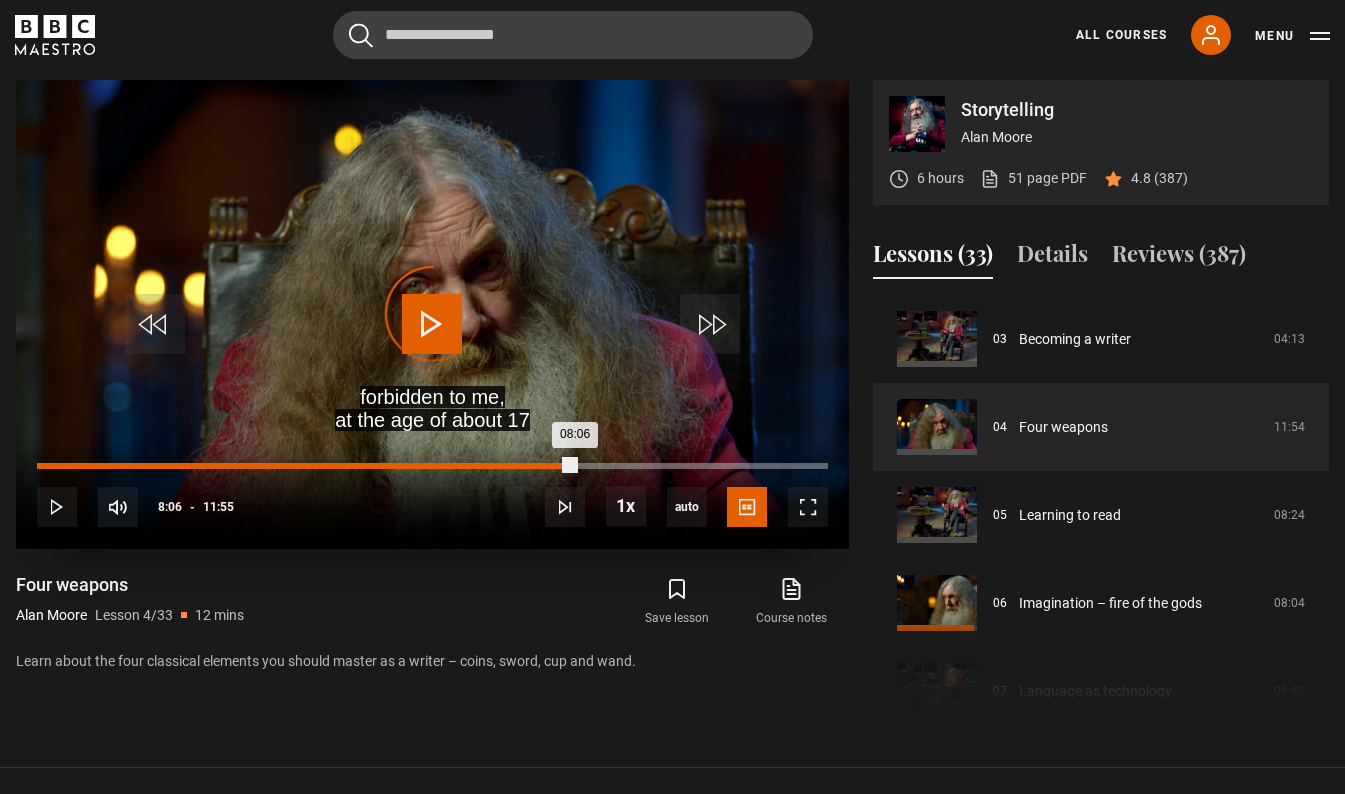 click on "Loaded :  0.00% 06:57 08:06" at bounding box center [432, 466] 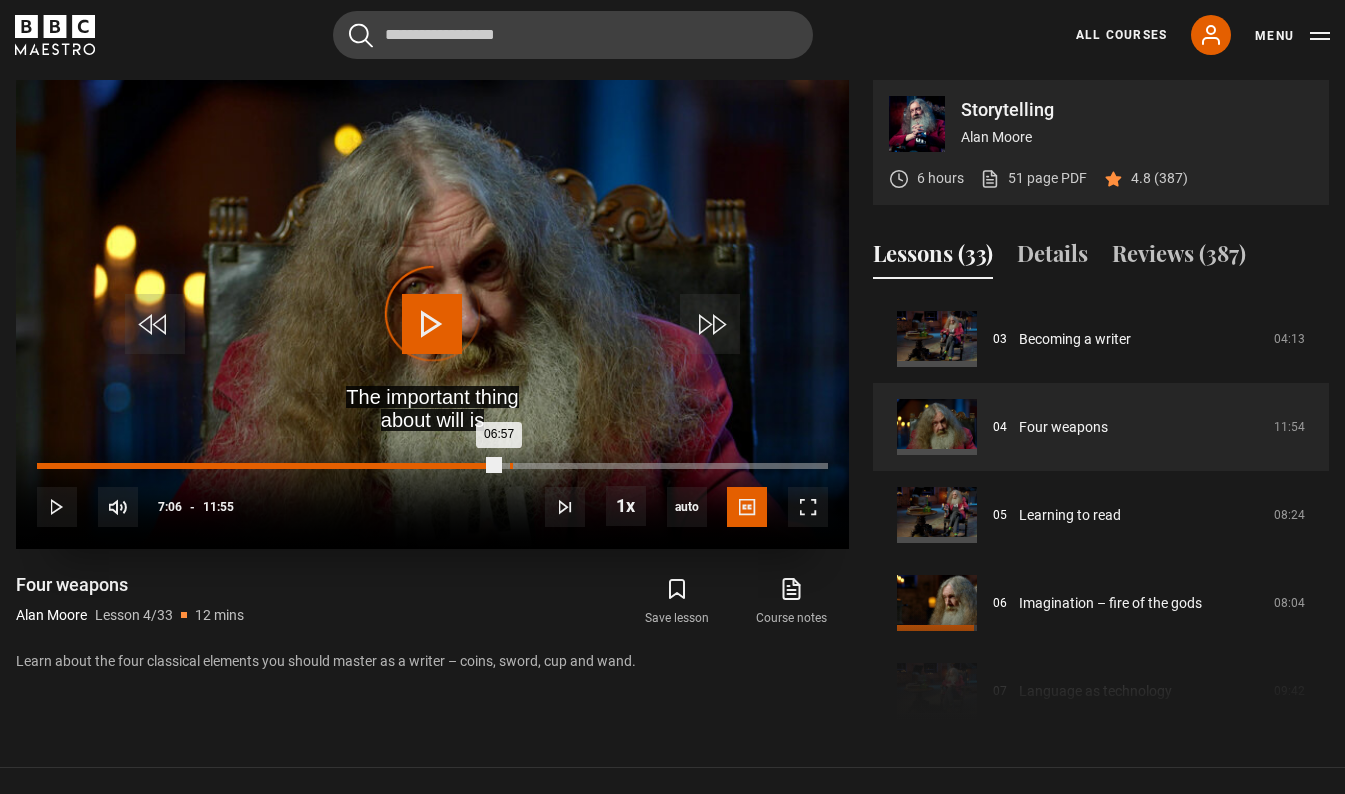 click on "Loaded :  0.00% 07:07 06:57" at bounding box center (432, 466) 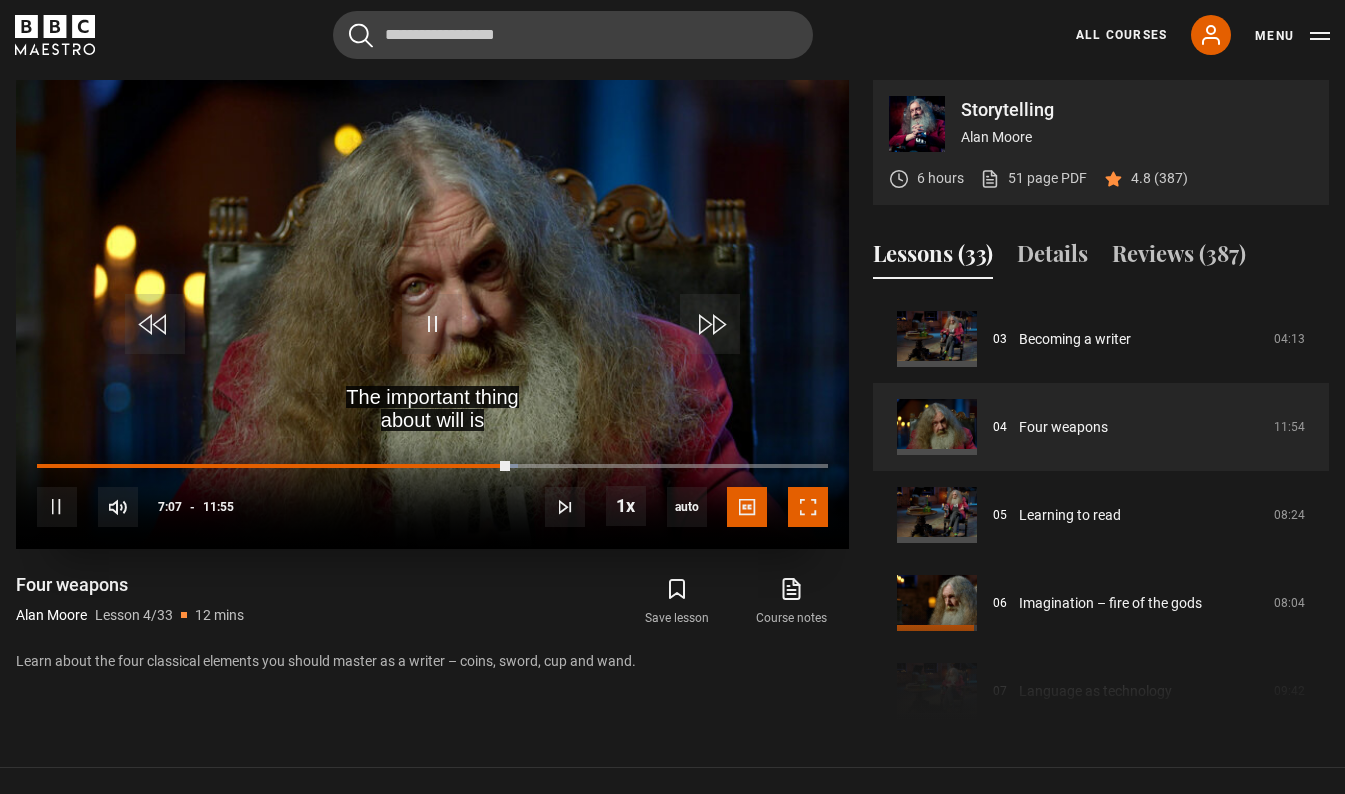 click at bounding box center (808, 507) 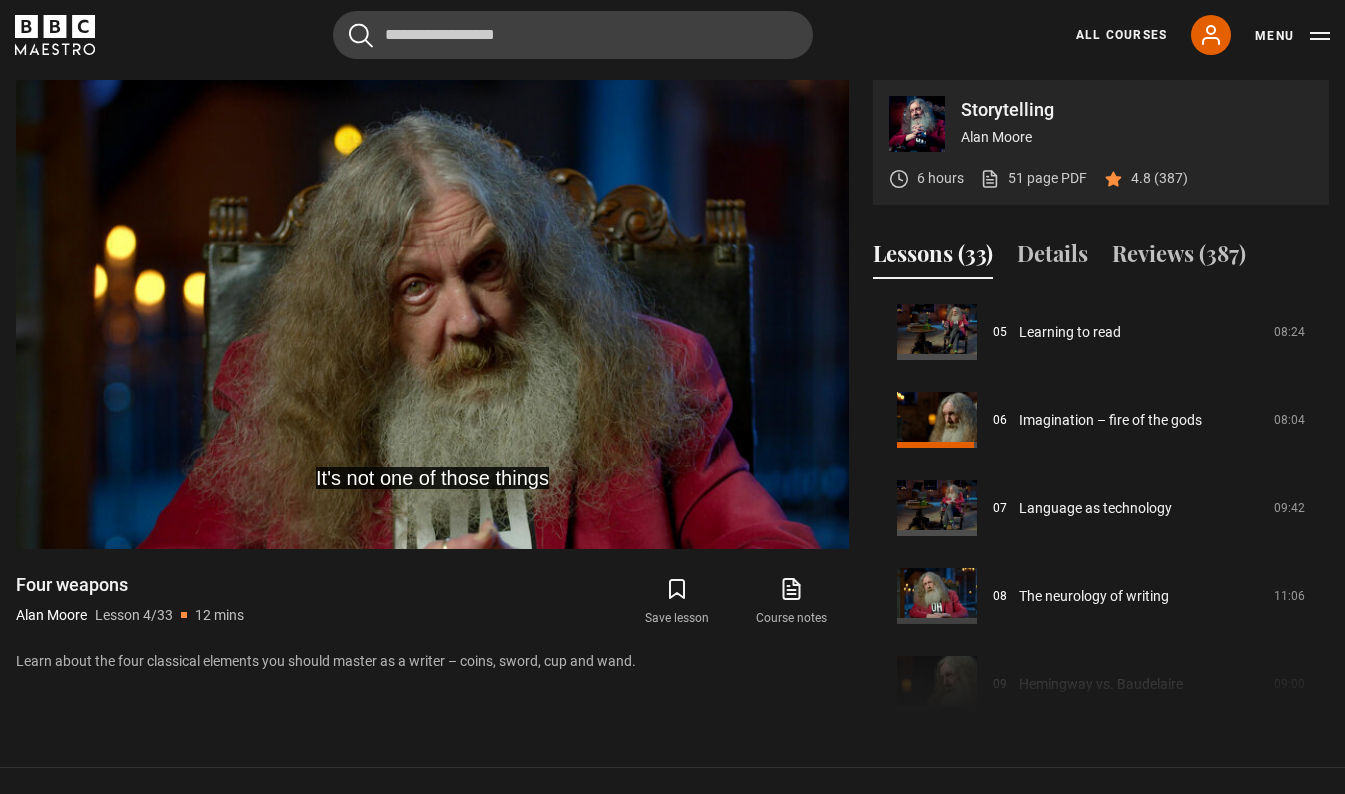 scroll, scrollTop: 469, scrollLeft: 0, axis: vertical 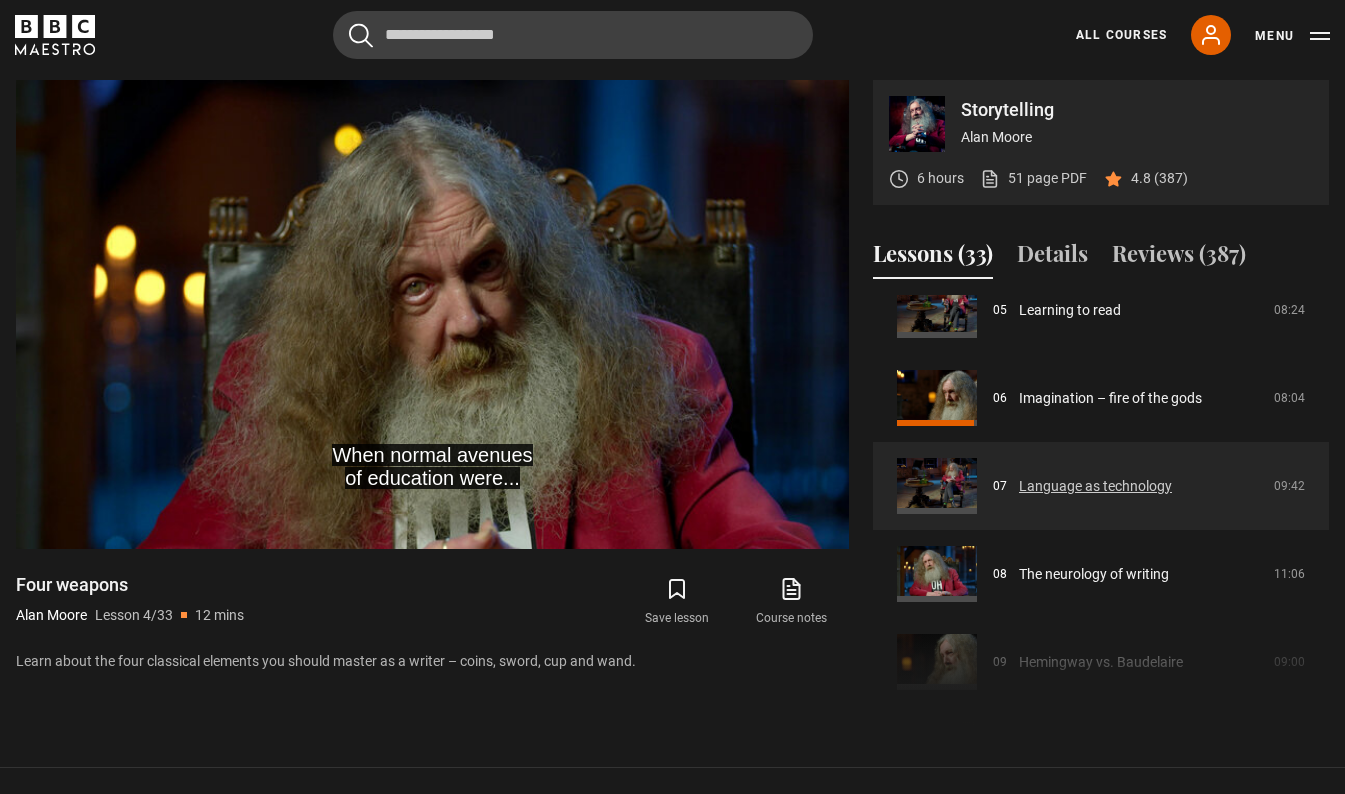 click on "Language as technology" at bounding box center [1095, 486] 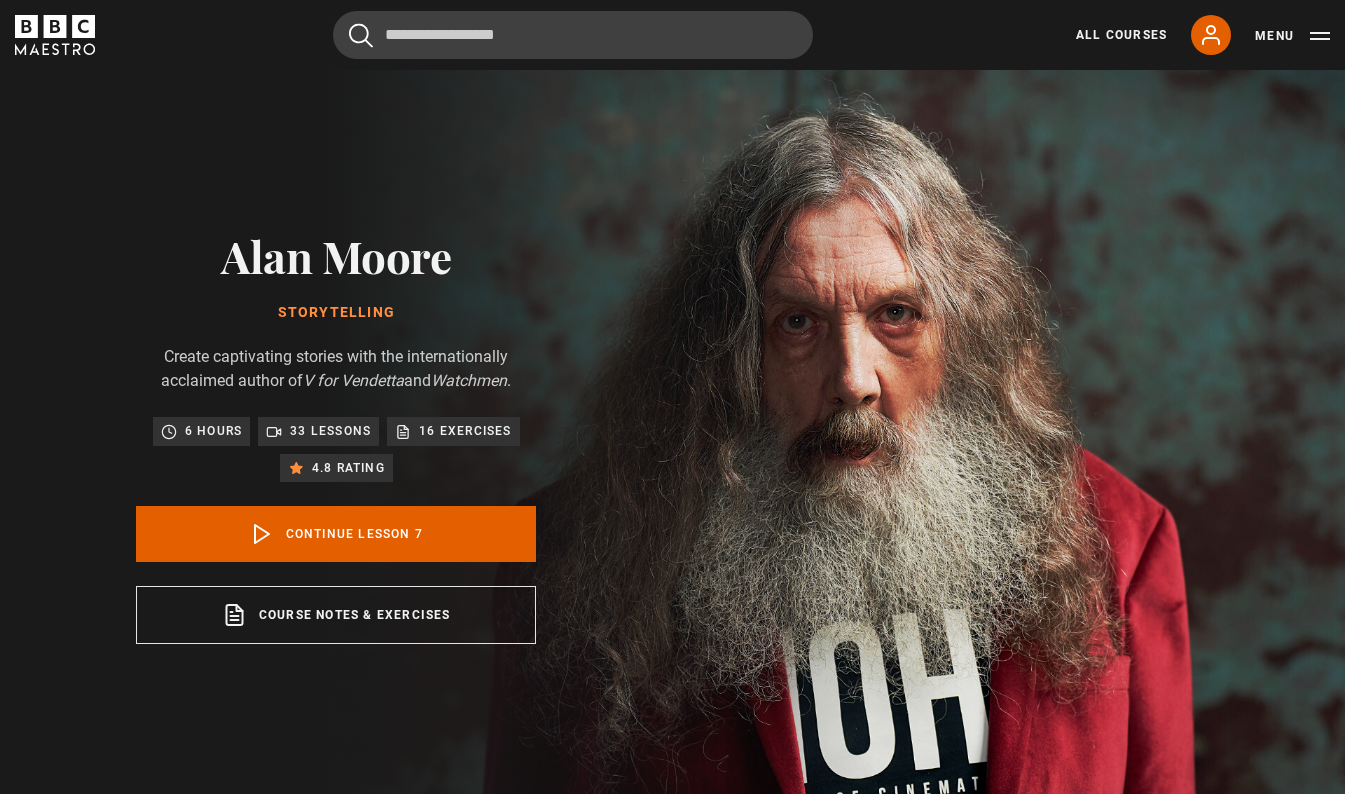 click at bounding box center [808, 1311] 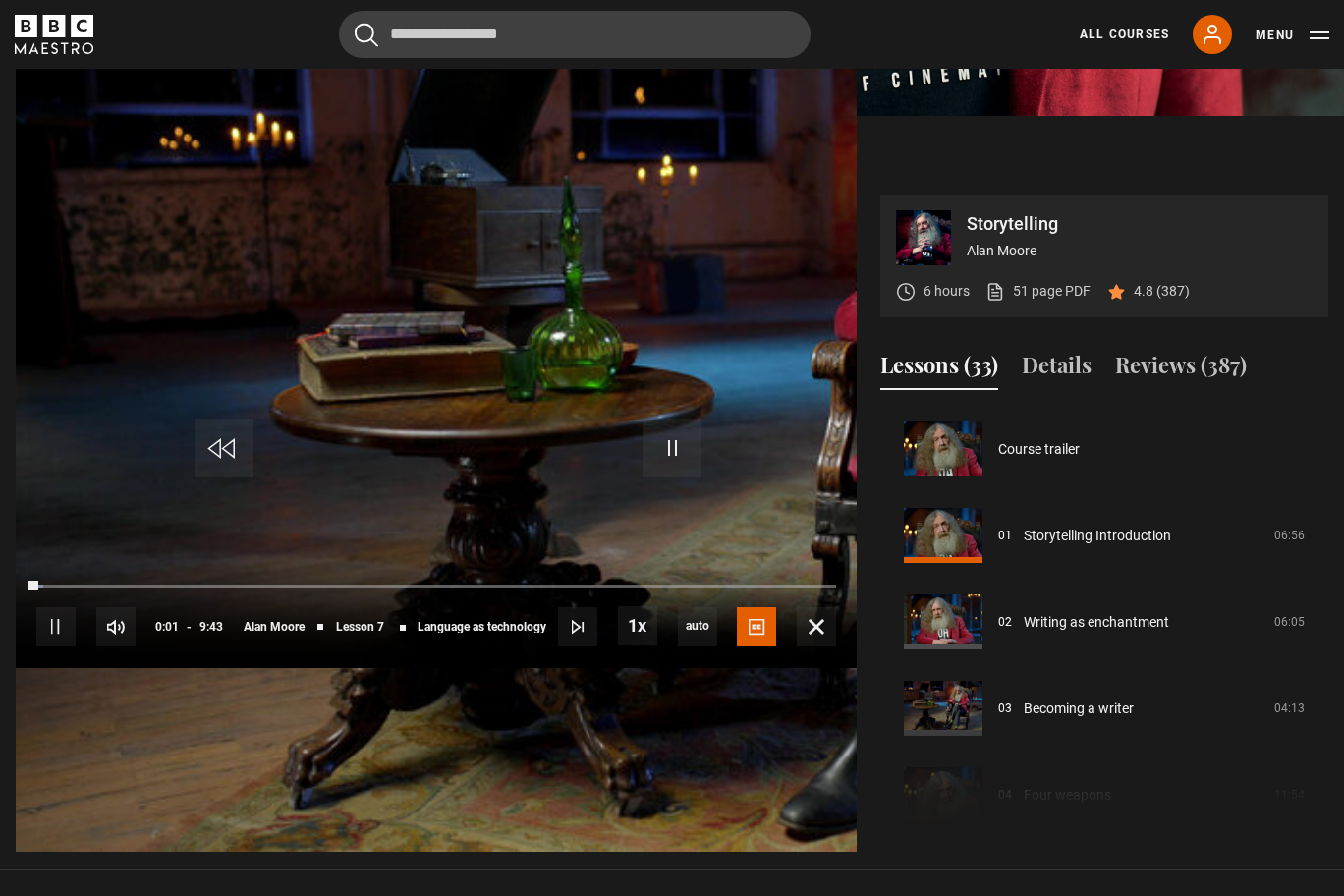 scroll, scrollTop: 790, scrollLeft: 0, axis: vertical 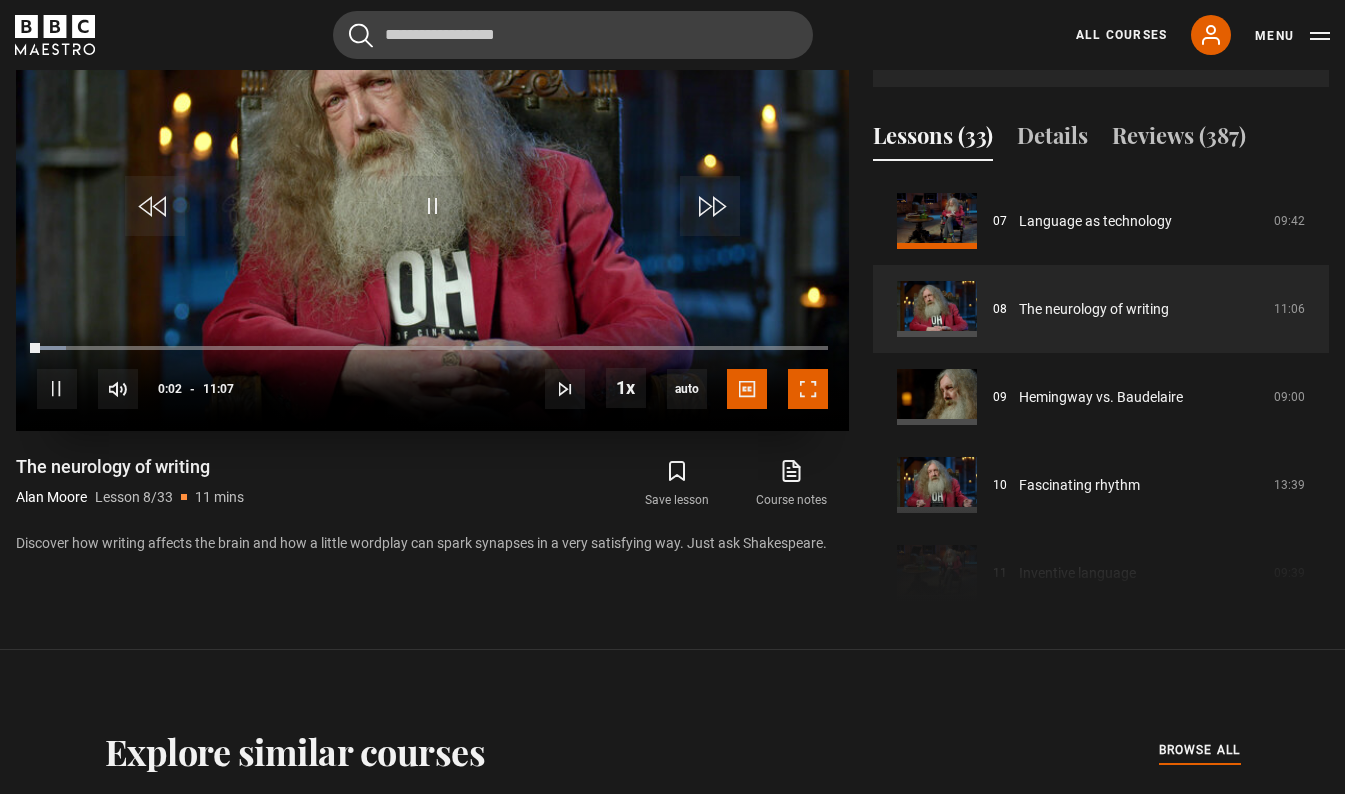 click at bounding box center [808, 389] 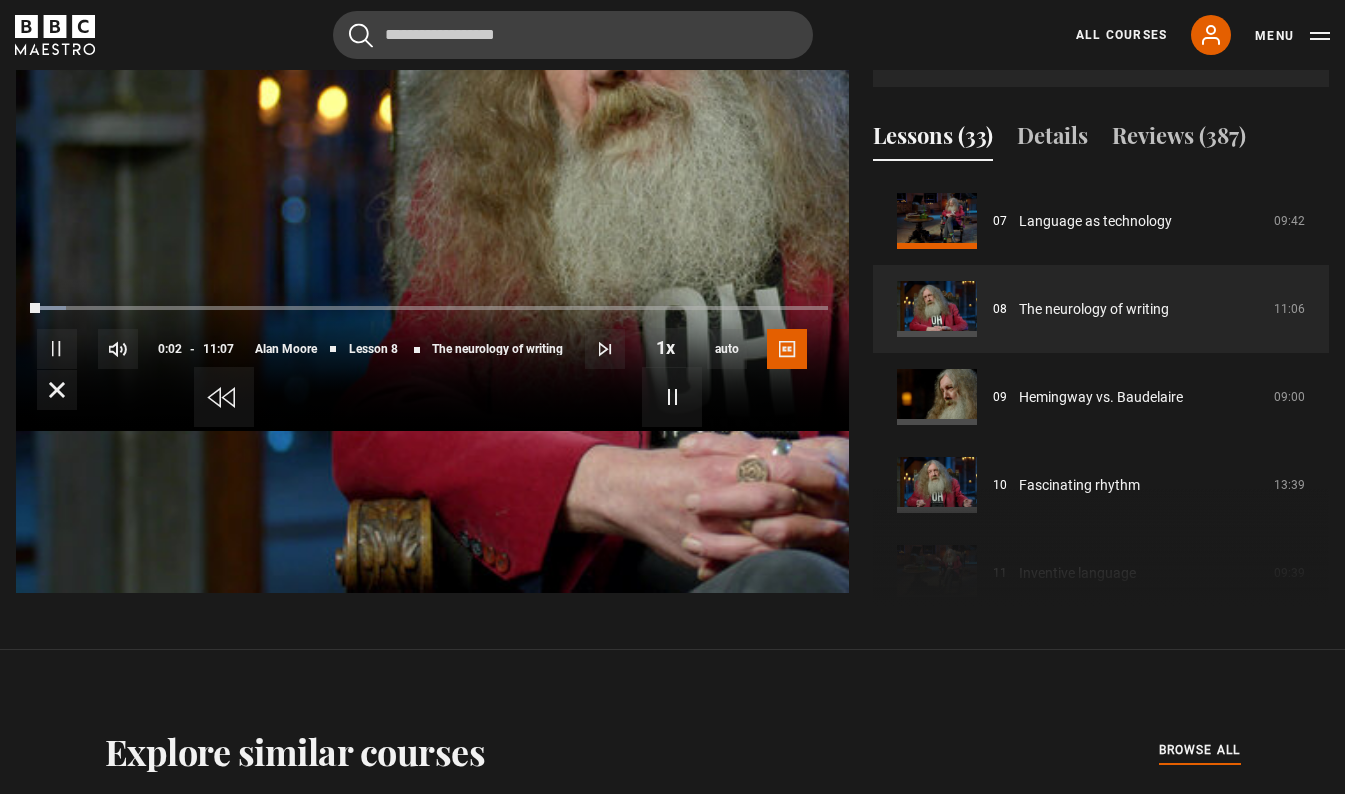 scroll, scrollTop: 884, scrollLeft: 0, axis: vertical 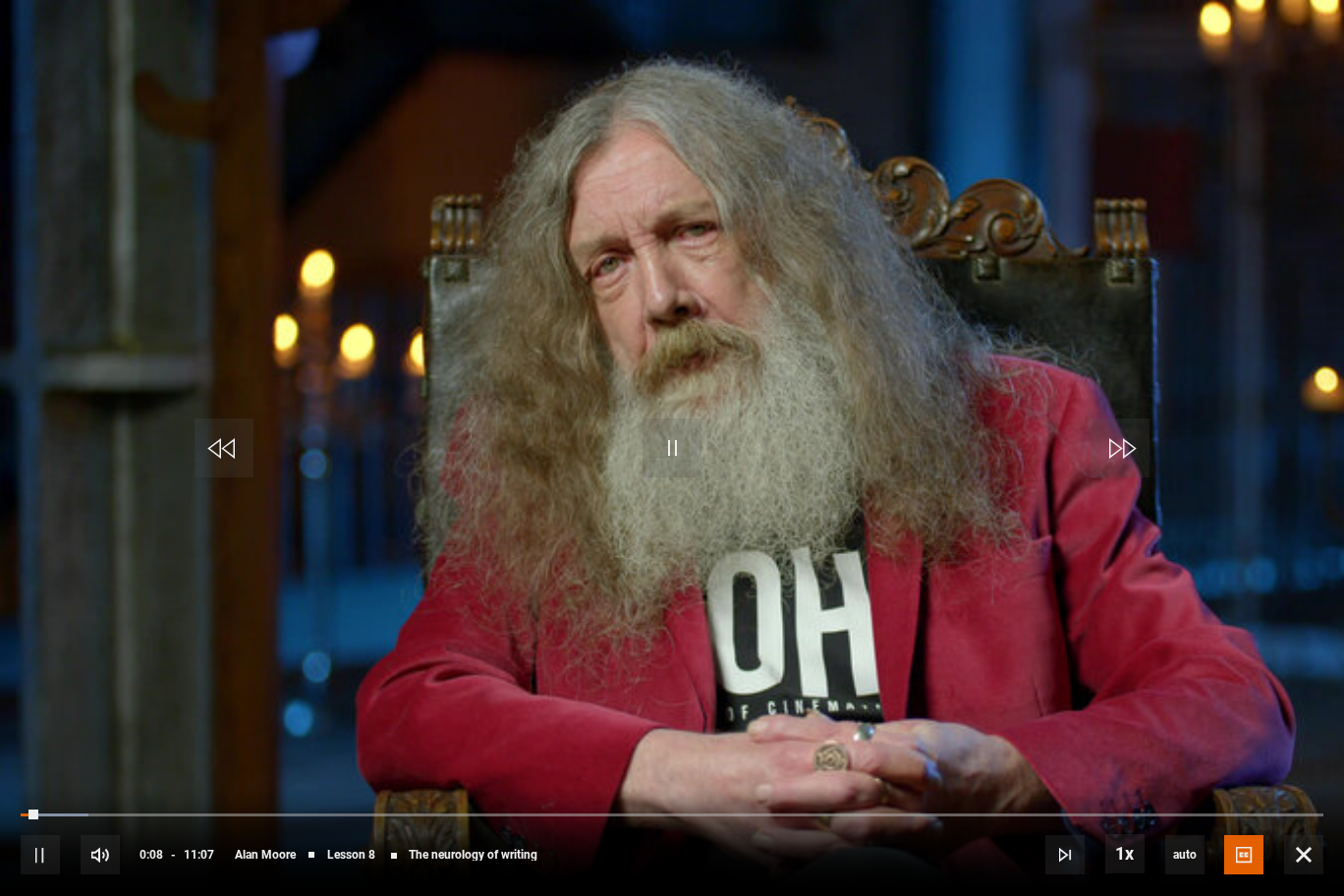 click at bounding box center [672, 448] 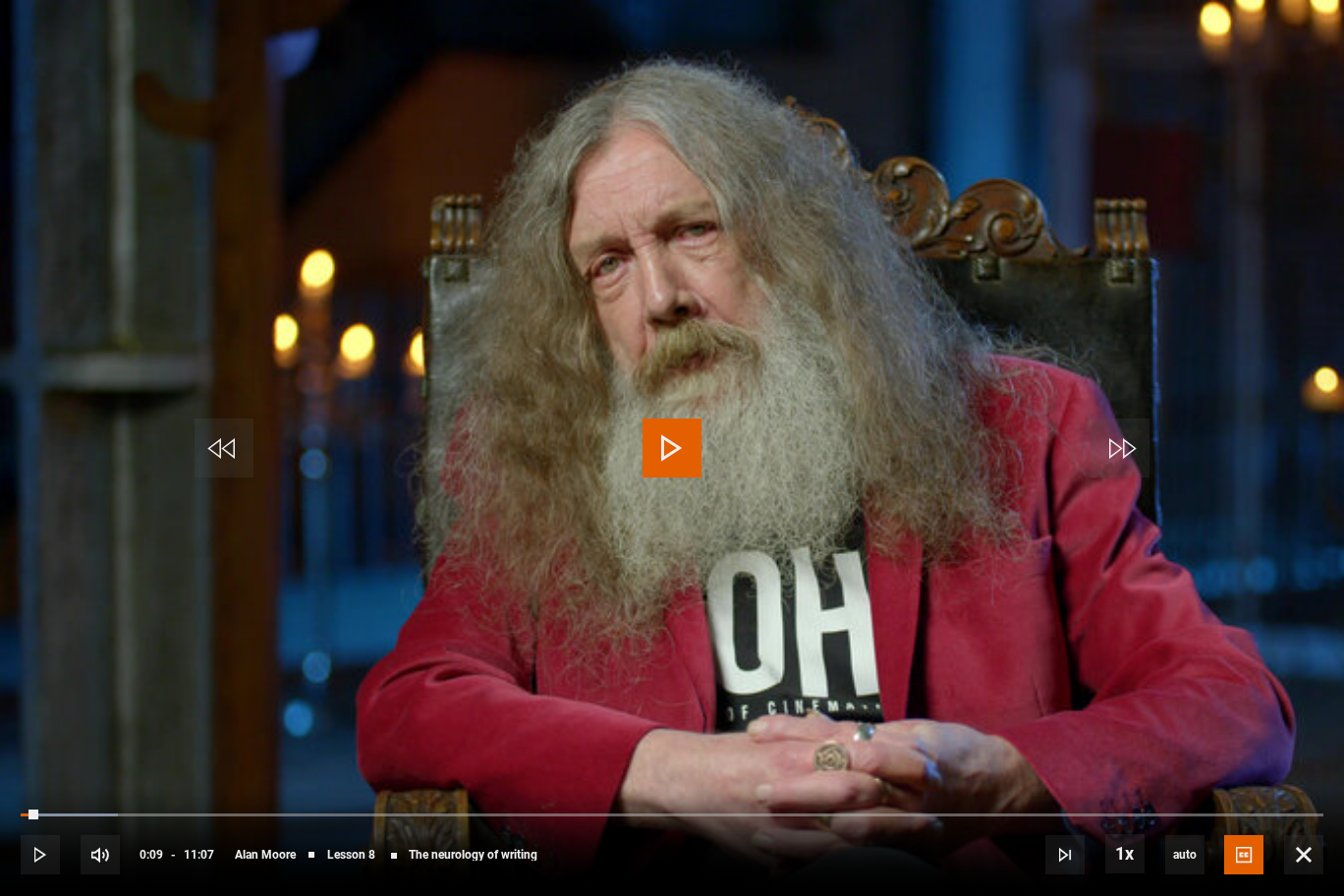click at bounding box center [672, 448] 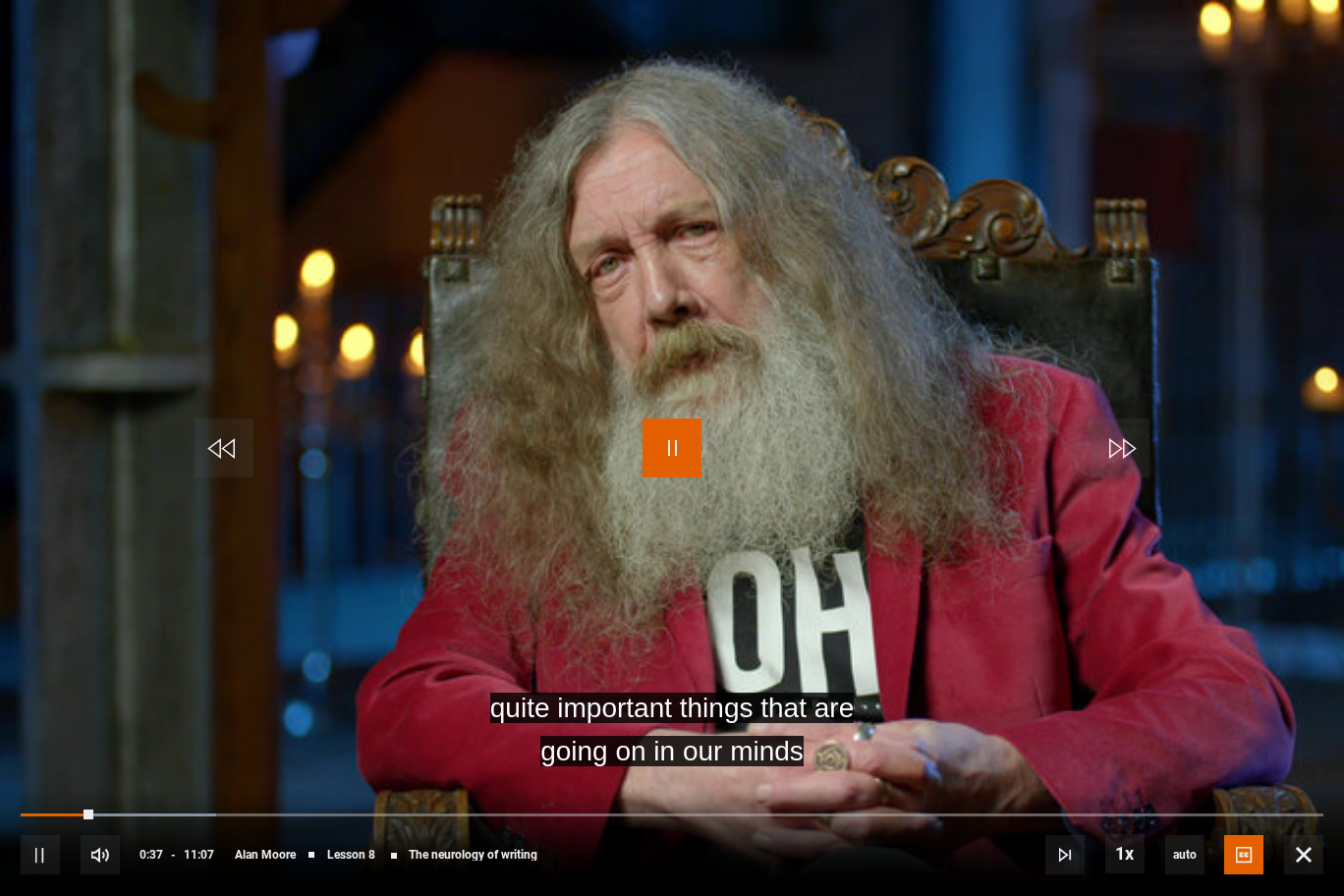 click at bounding box center [672, 448] 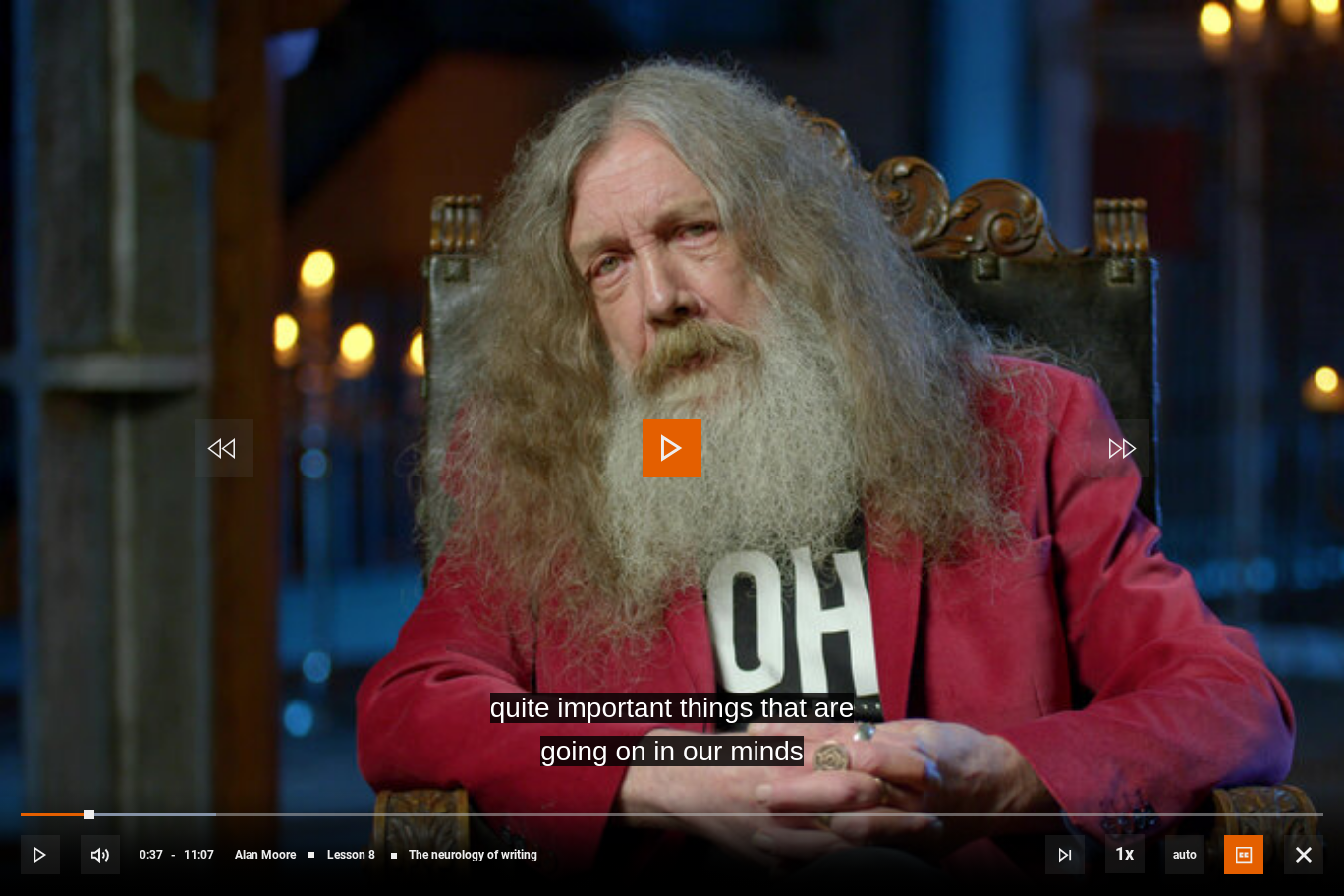 click at bounding box center [672, 448] 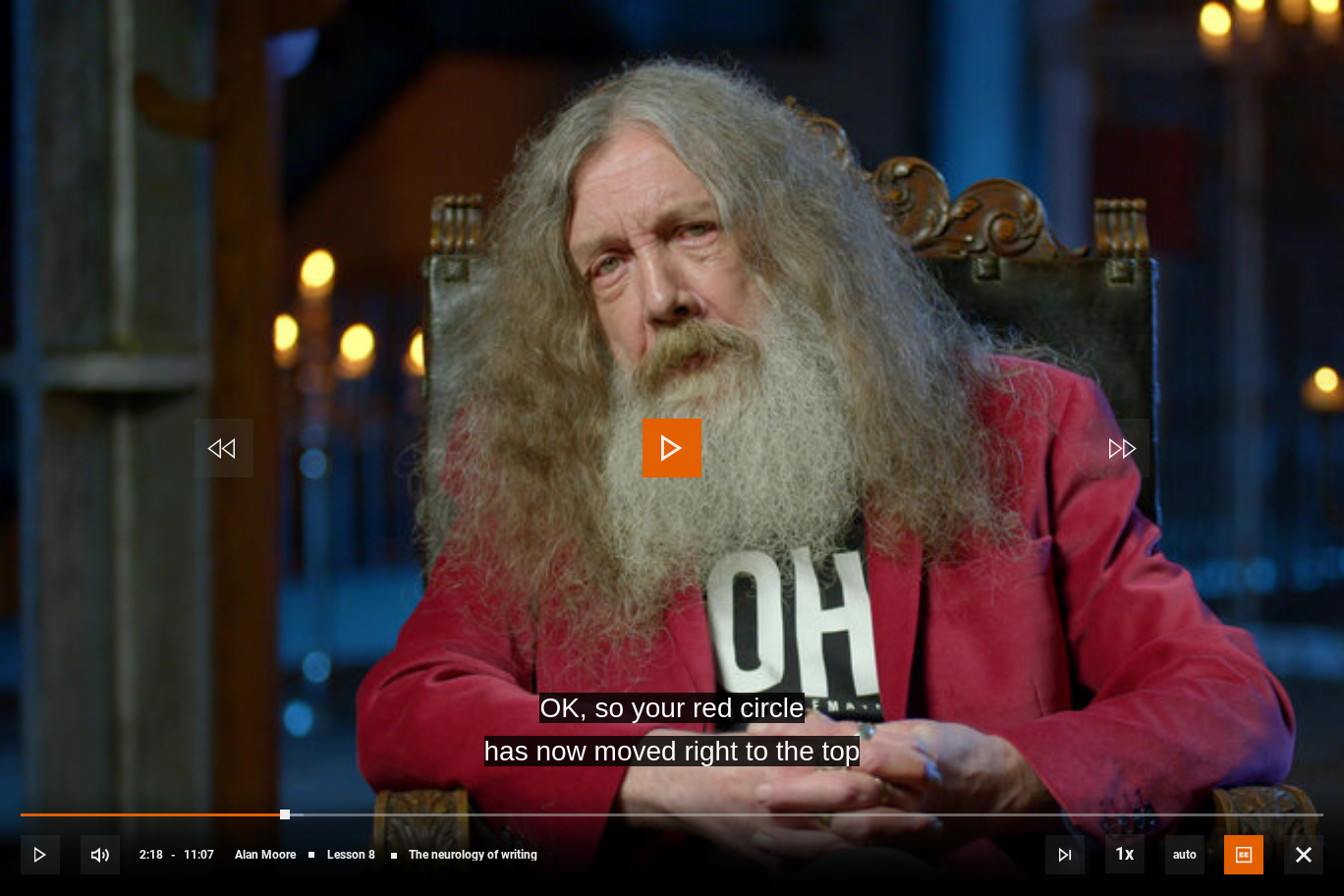 click at bounding box center (672, 448) 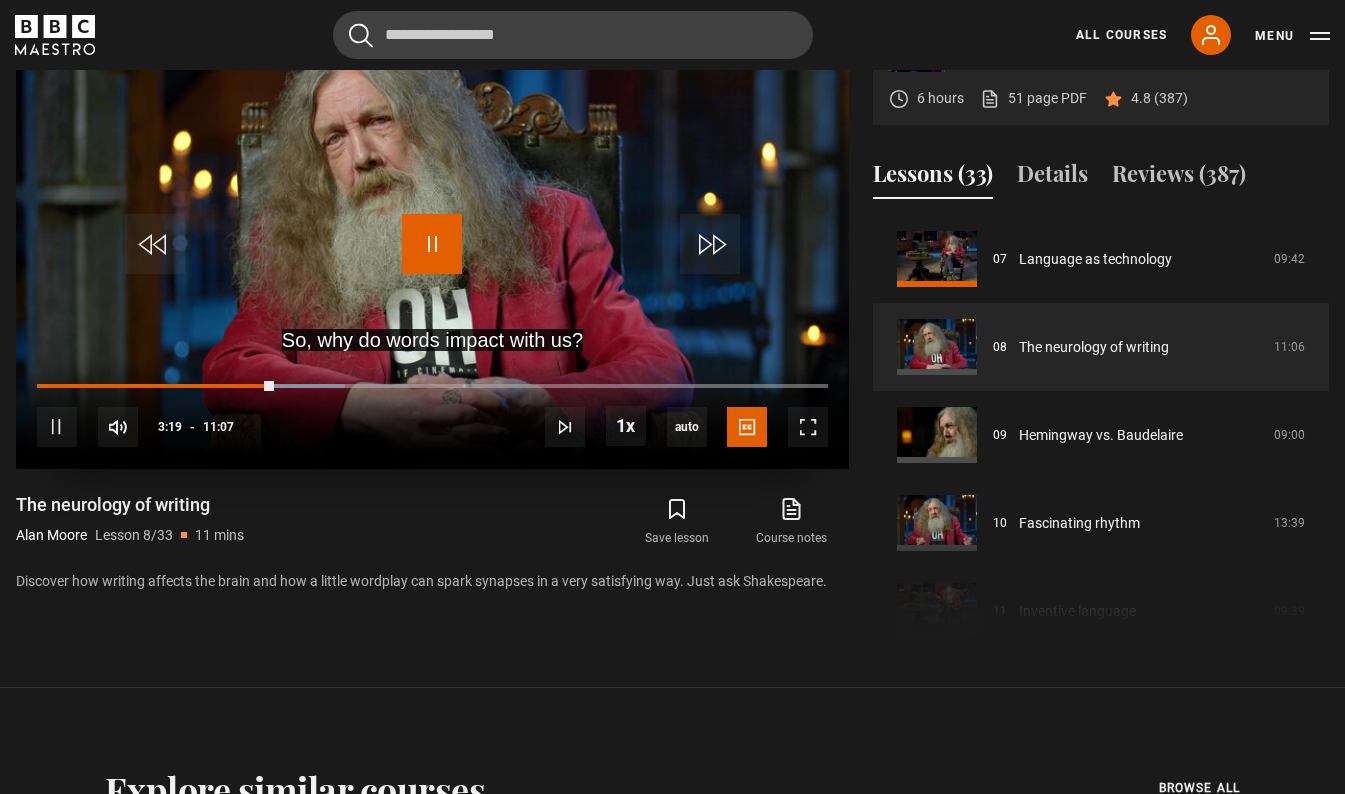 click at bounding box center [432, 244] 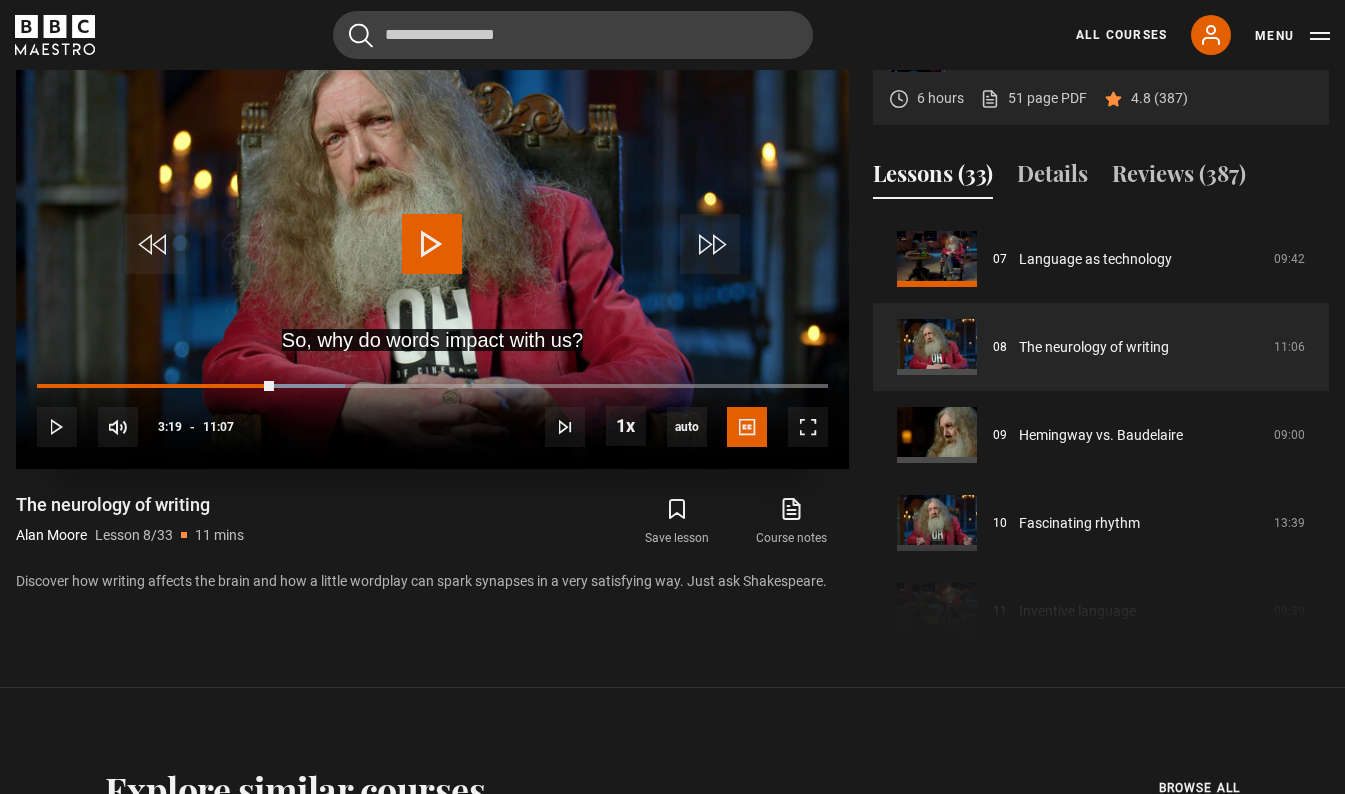 click at bounding box center (432, 244) 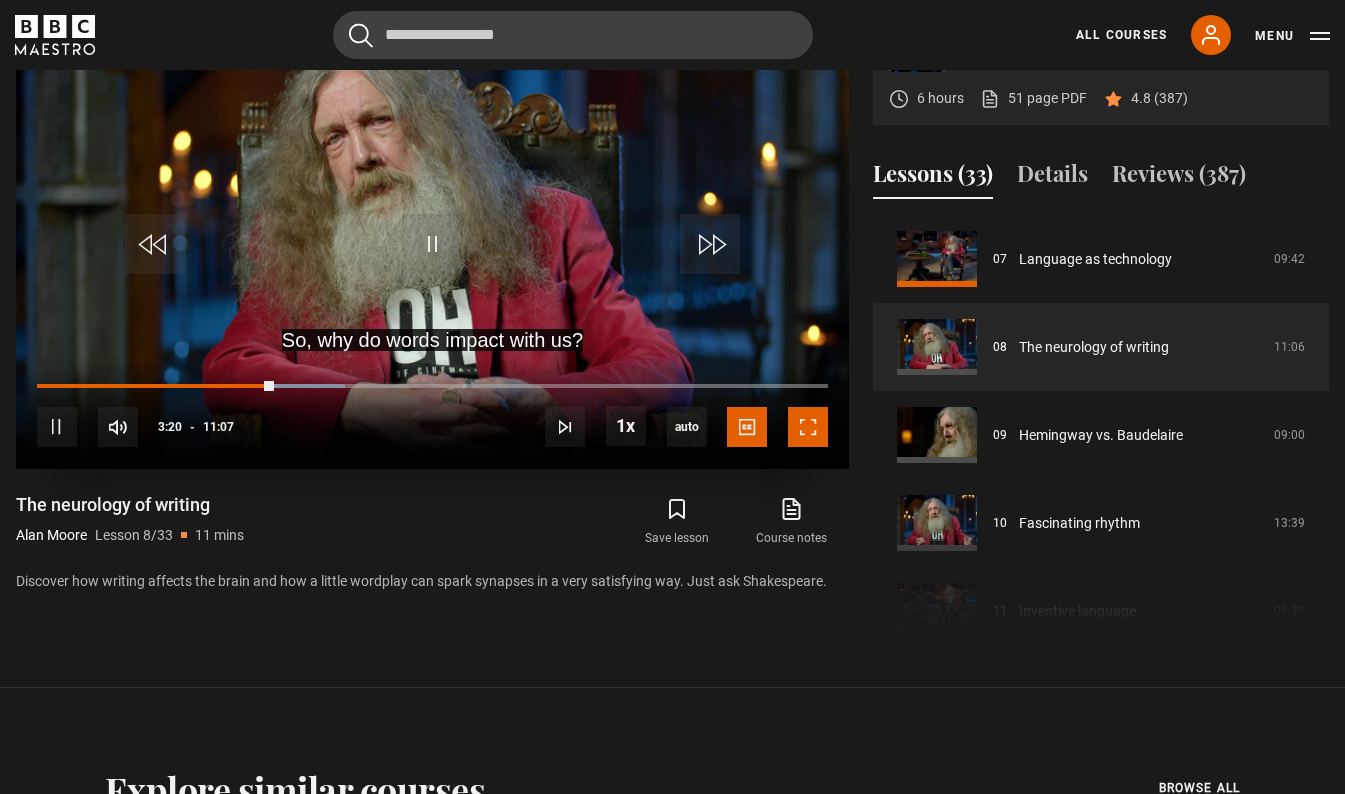 click at bounding box center [808, 427] 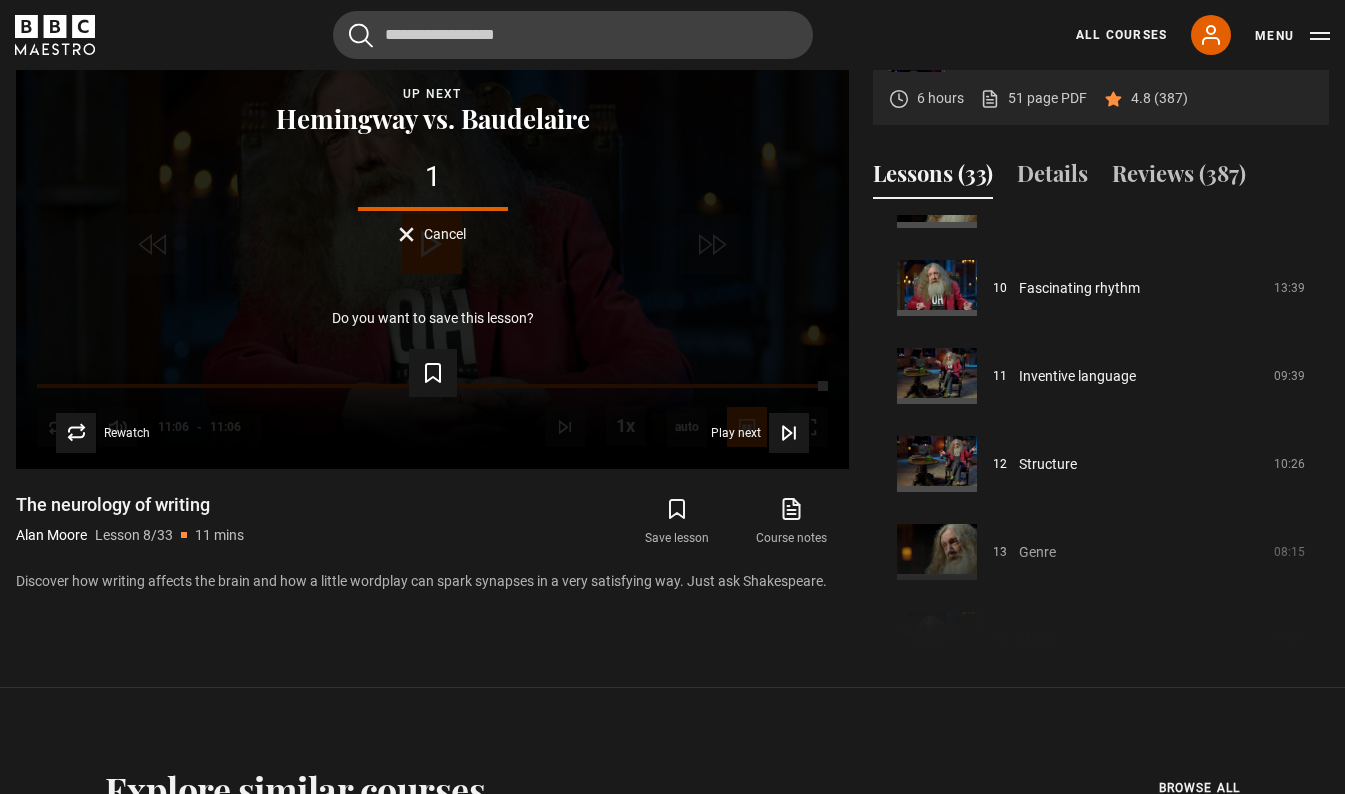 scroll, scrollTop: 888, scrollLeft: 0, axis: vertical 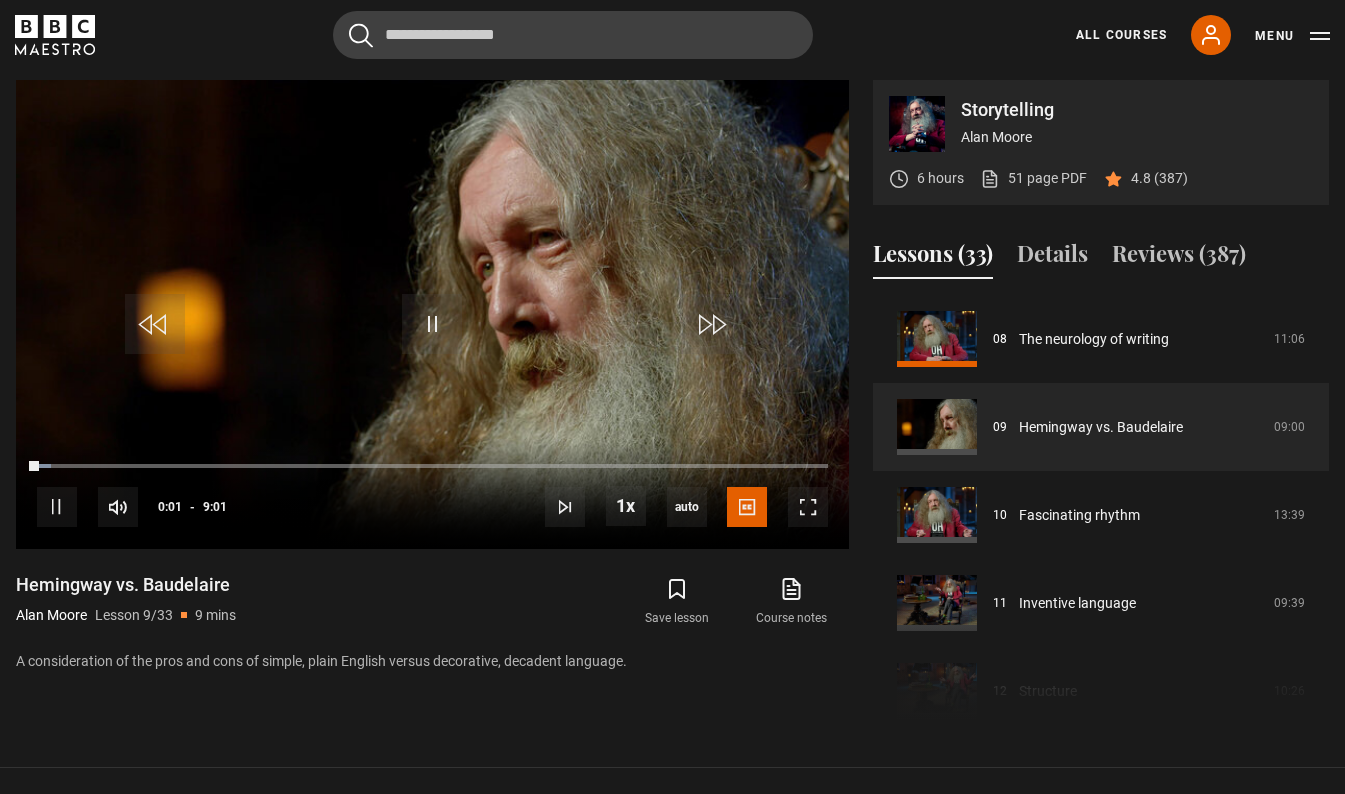 drag, startPoint x: 1325, startPoint y: 348, endPoint x: 1324, endPoint y: 483, distance: 135.00371 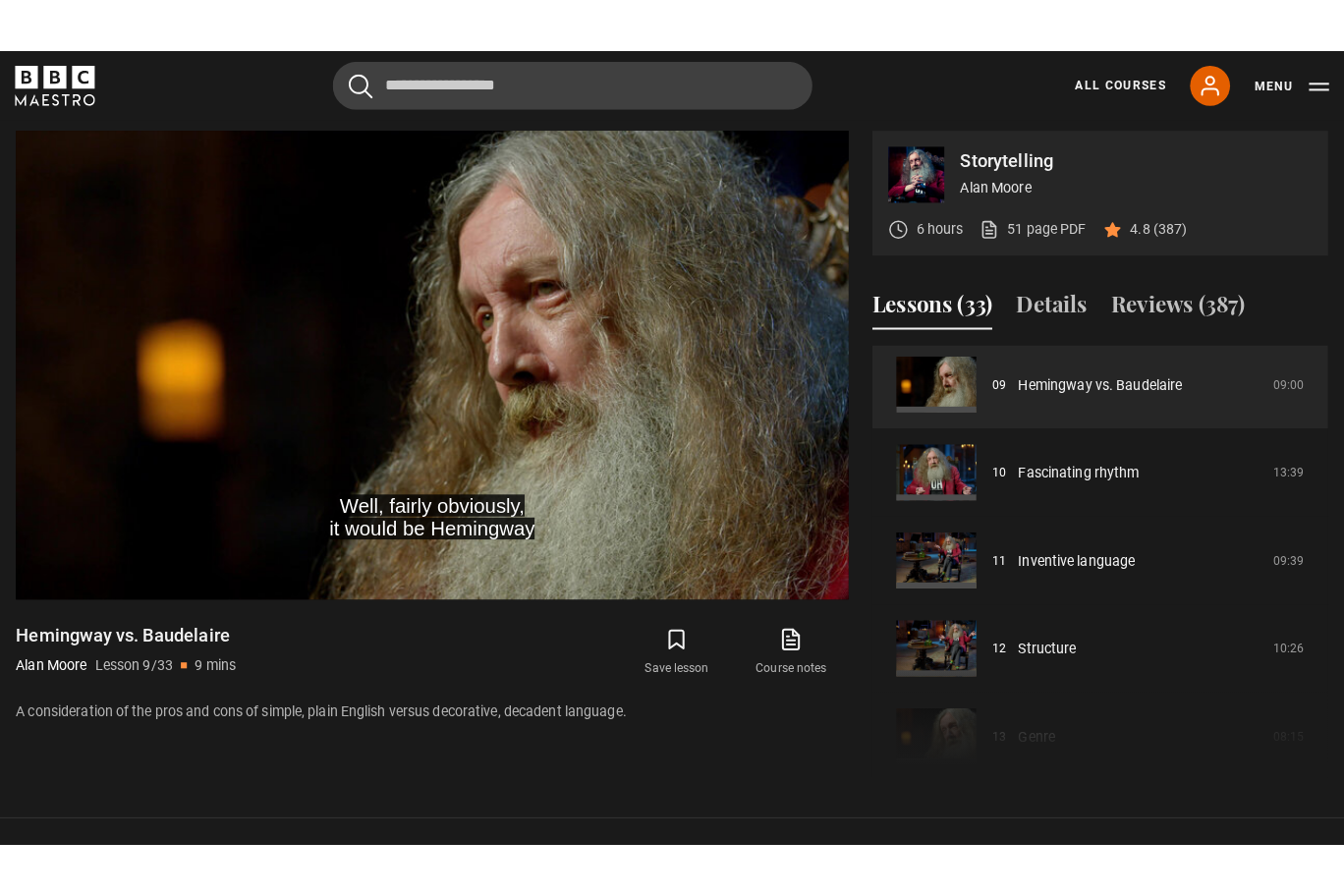 scroll, scrollTop: 776, scrollLeft: 0, axis: vertical 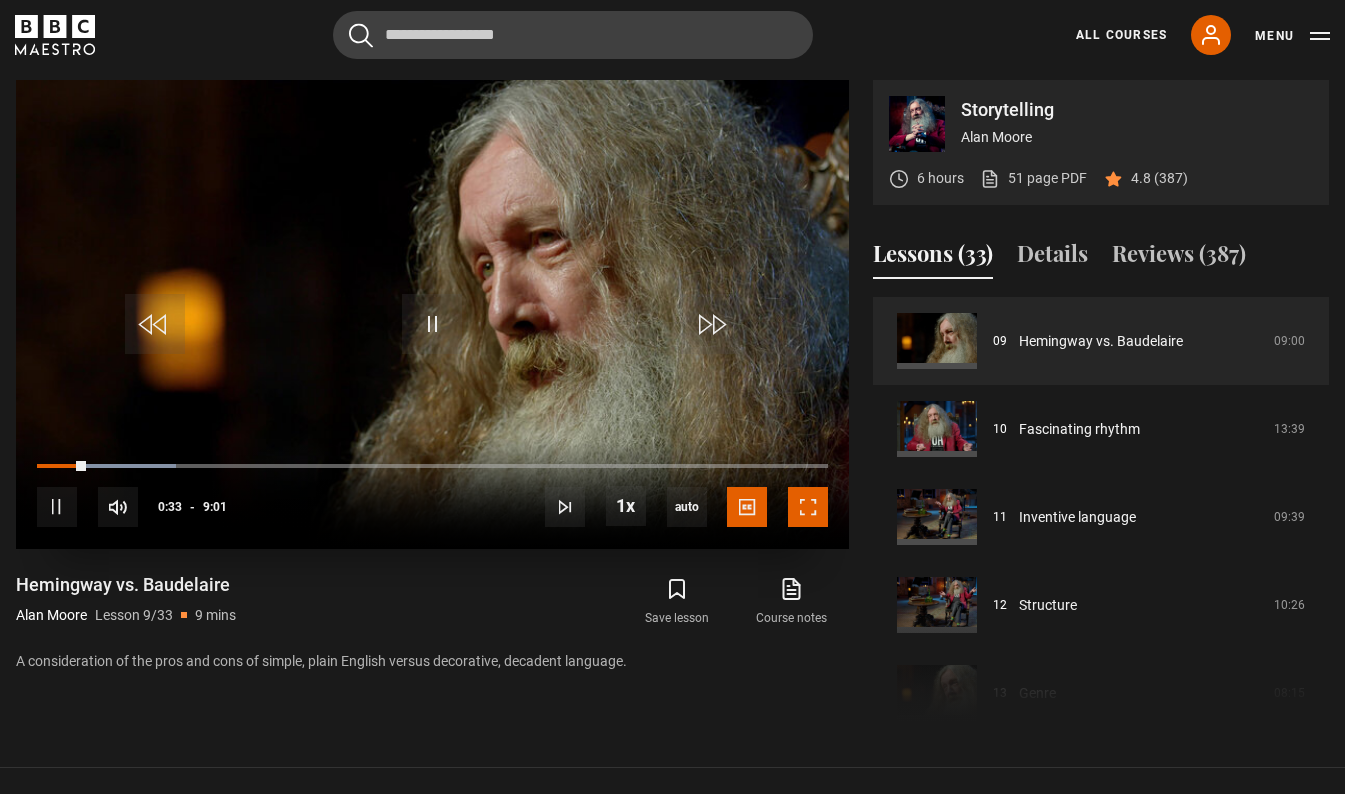 click at bounding box center [808, 507] 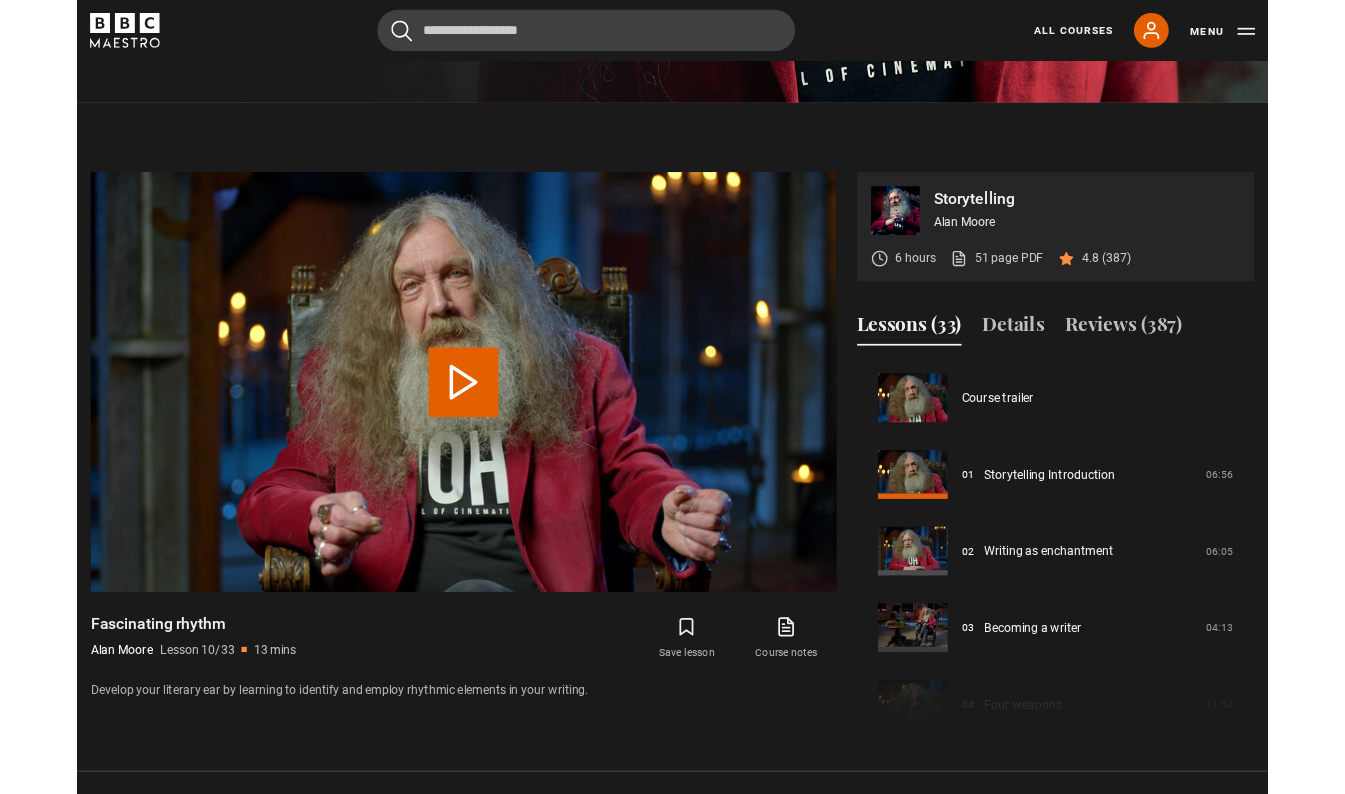 scroll, scrollTop: 922, scrollLeft: 0, axis: vertical 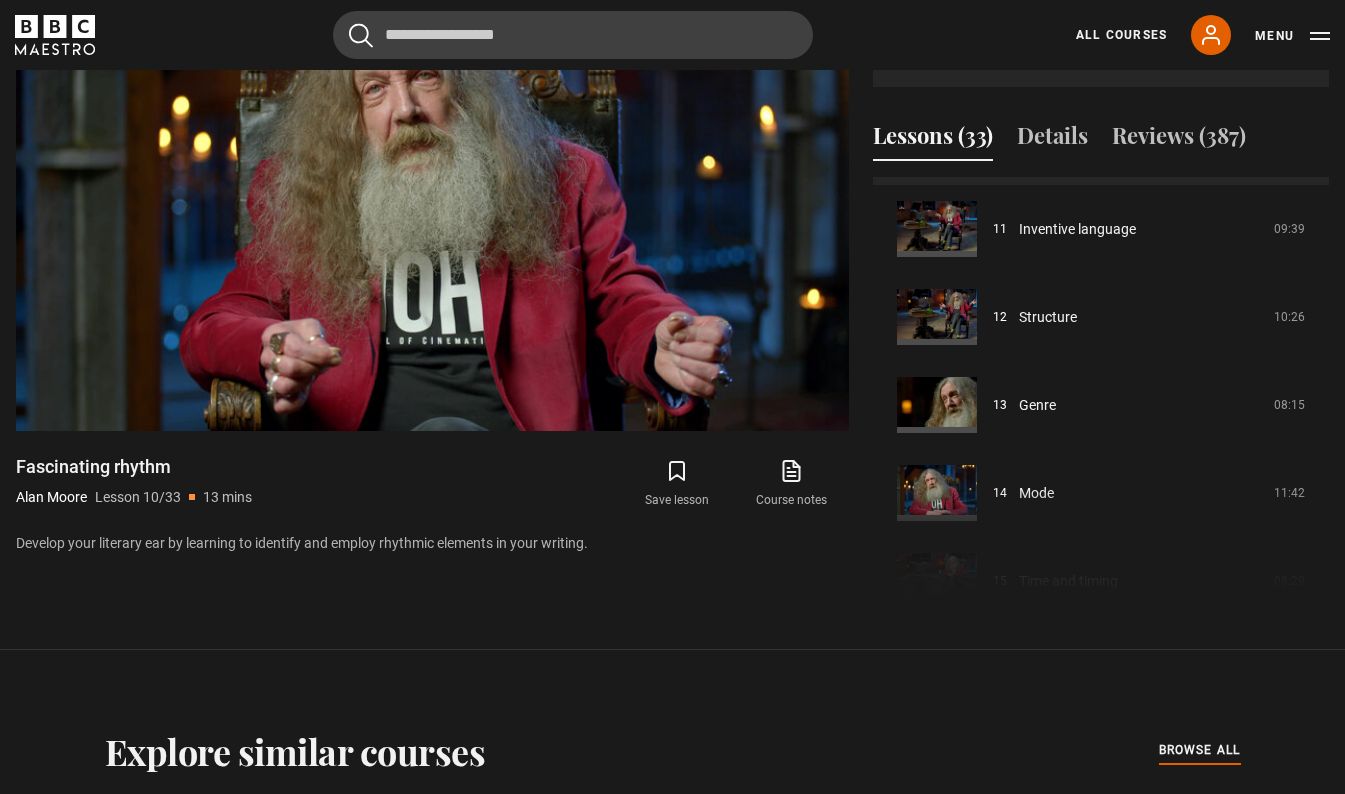drag, startPoint x: 1321, startPoint y: 322, endPoint x: 880, endPoint y: 608, distance: 525.6206 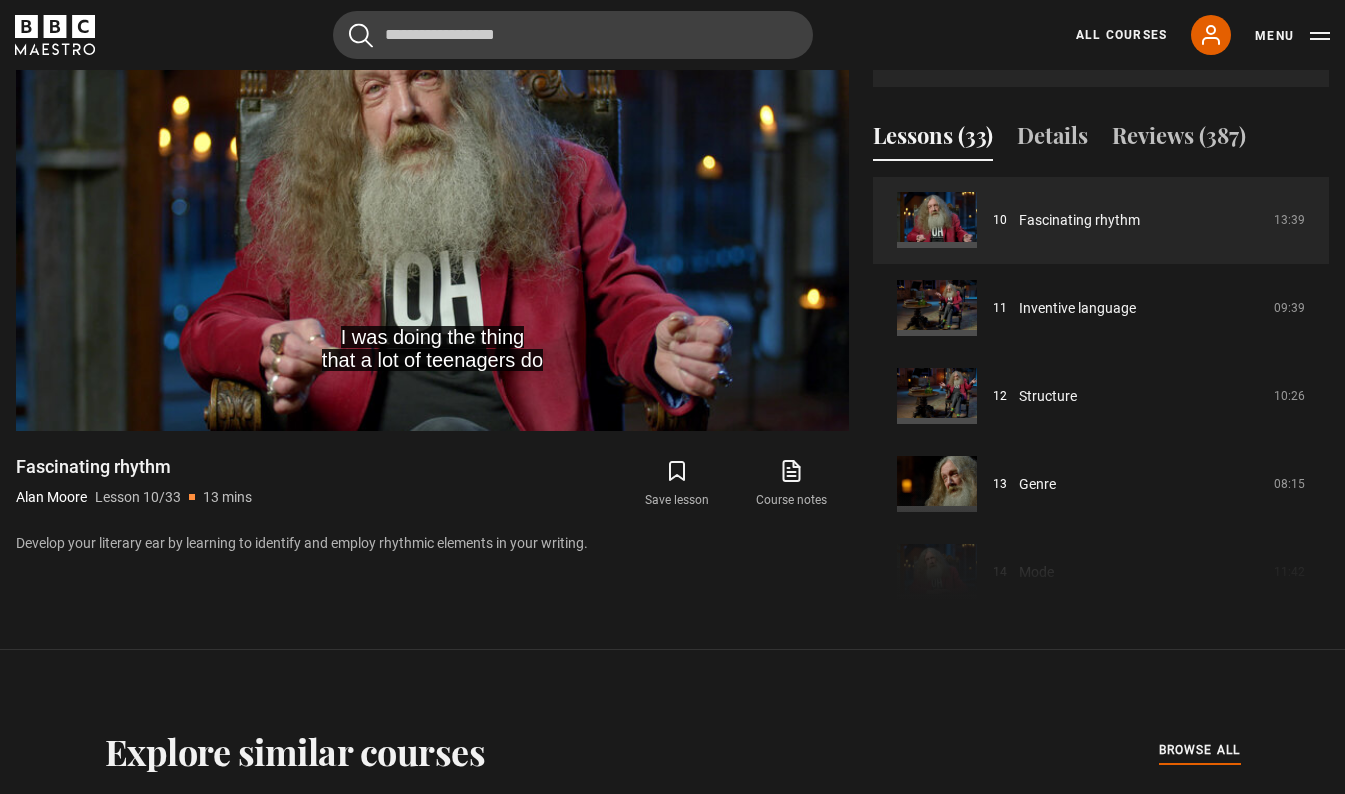 scroll, scrollTop: 915, scrollLeft: 0, axis: vertical 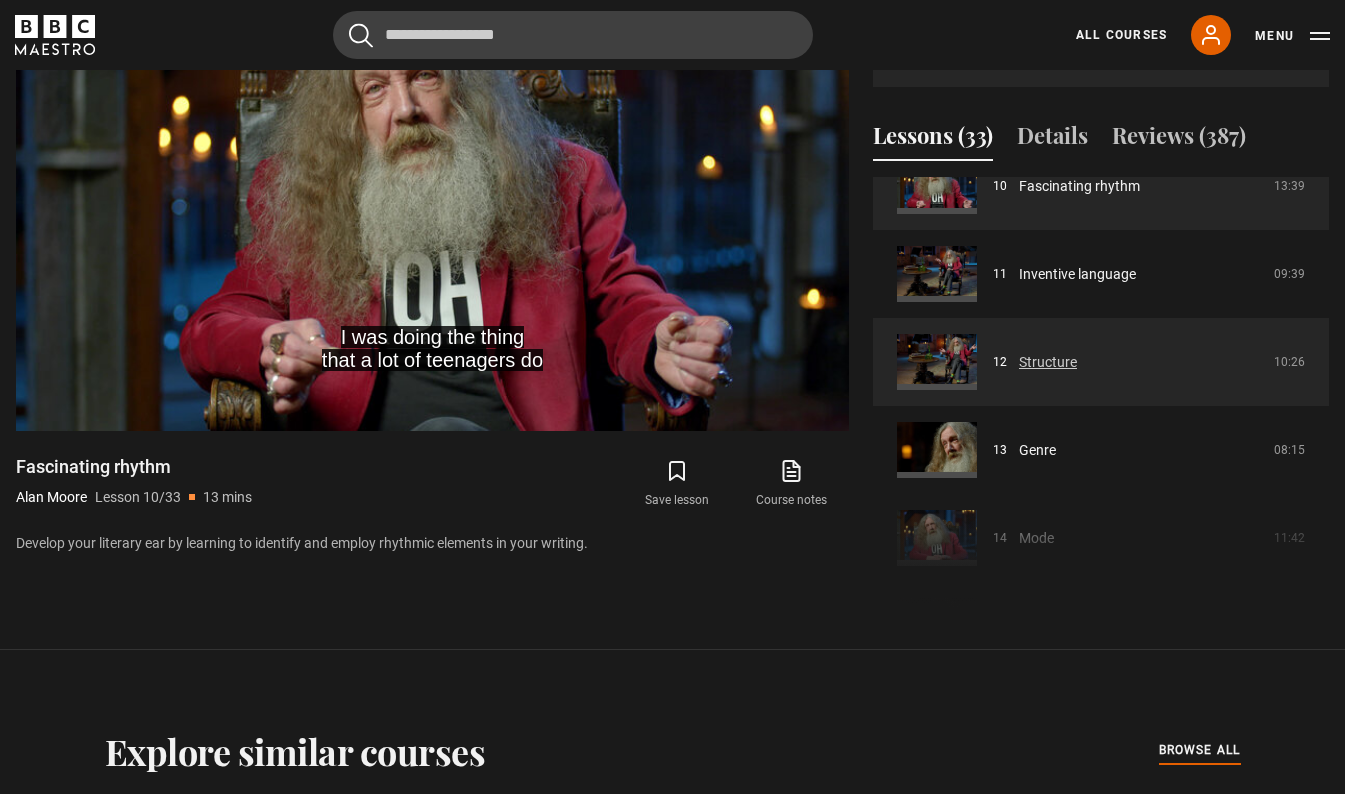 click on "Structure" at bounding box center [1048, 362] 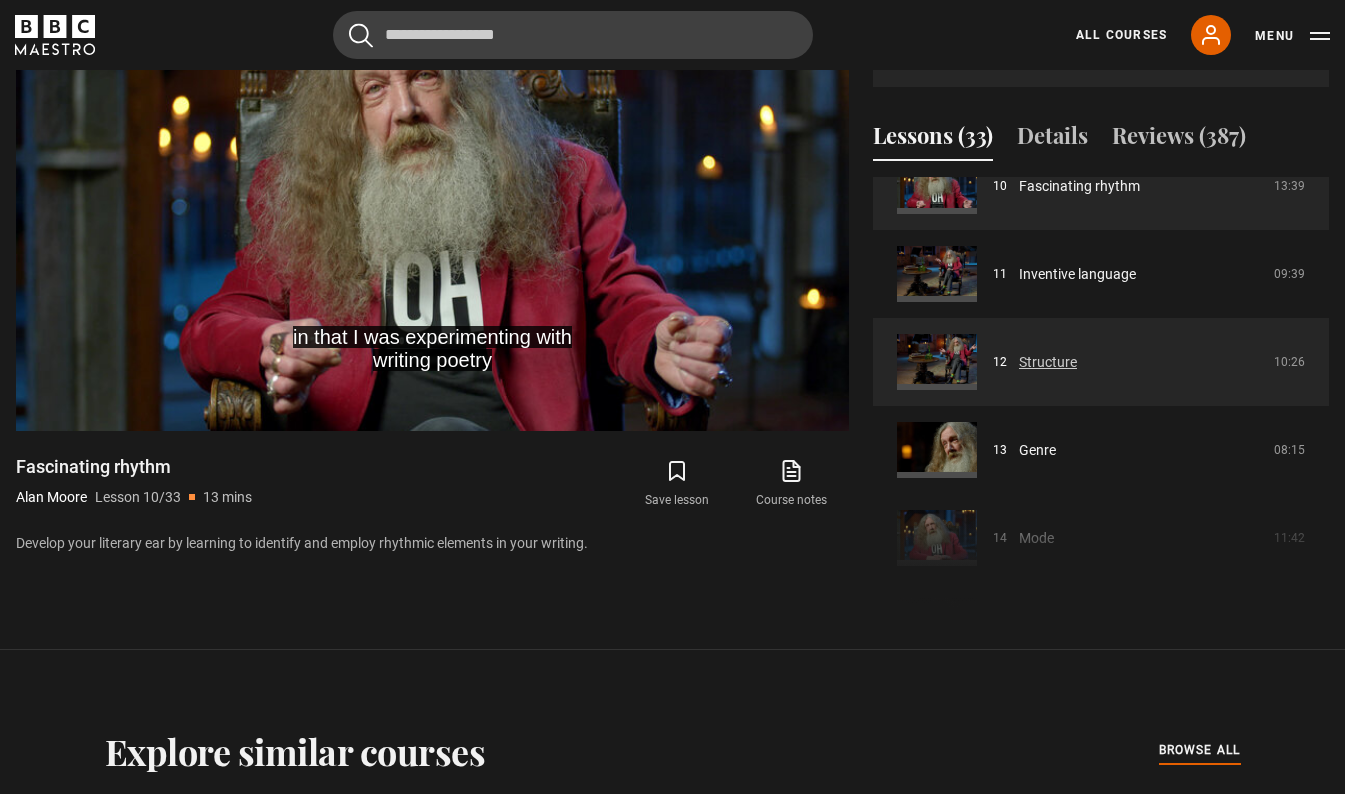 click on "Structure" at bounding box center [1048, 362] 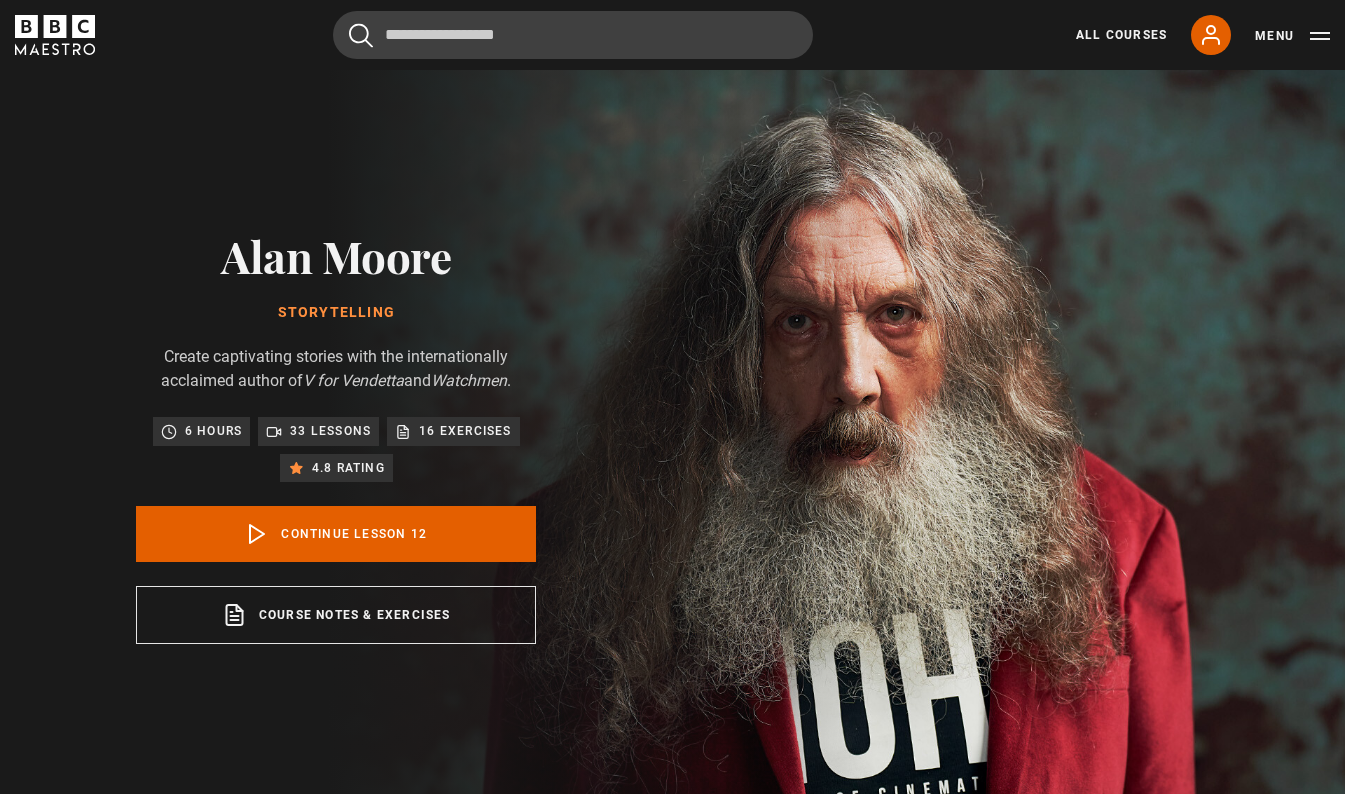 scroll, scrollTop: 804, scrollLeft: 0, axis: vertical 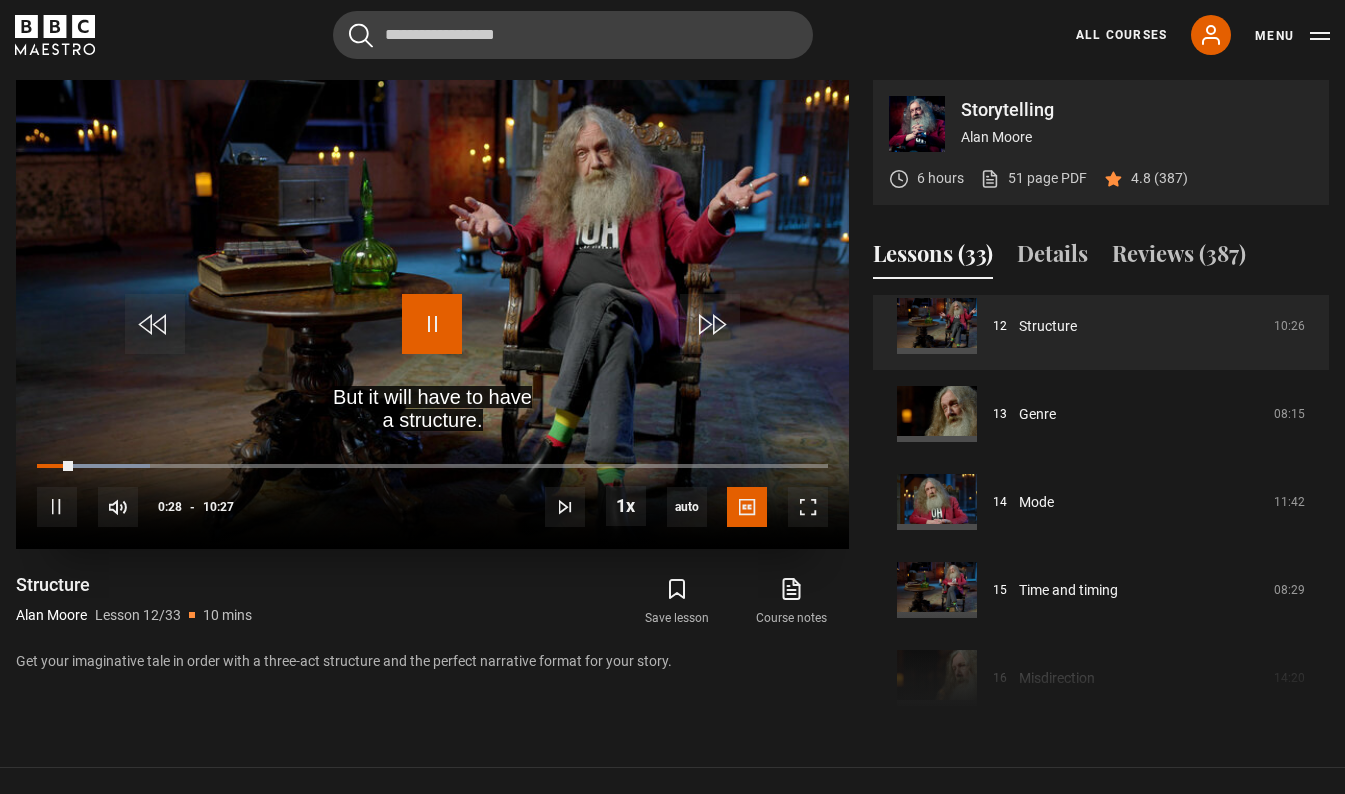 click at bounding box center [432, 324] 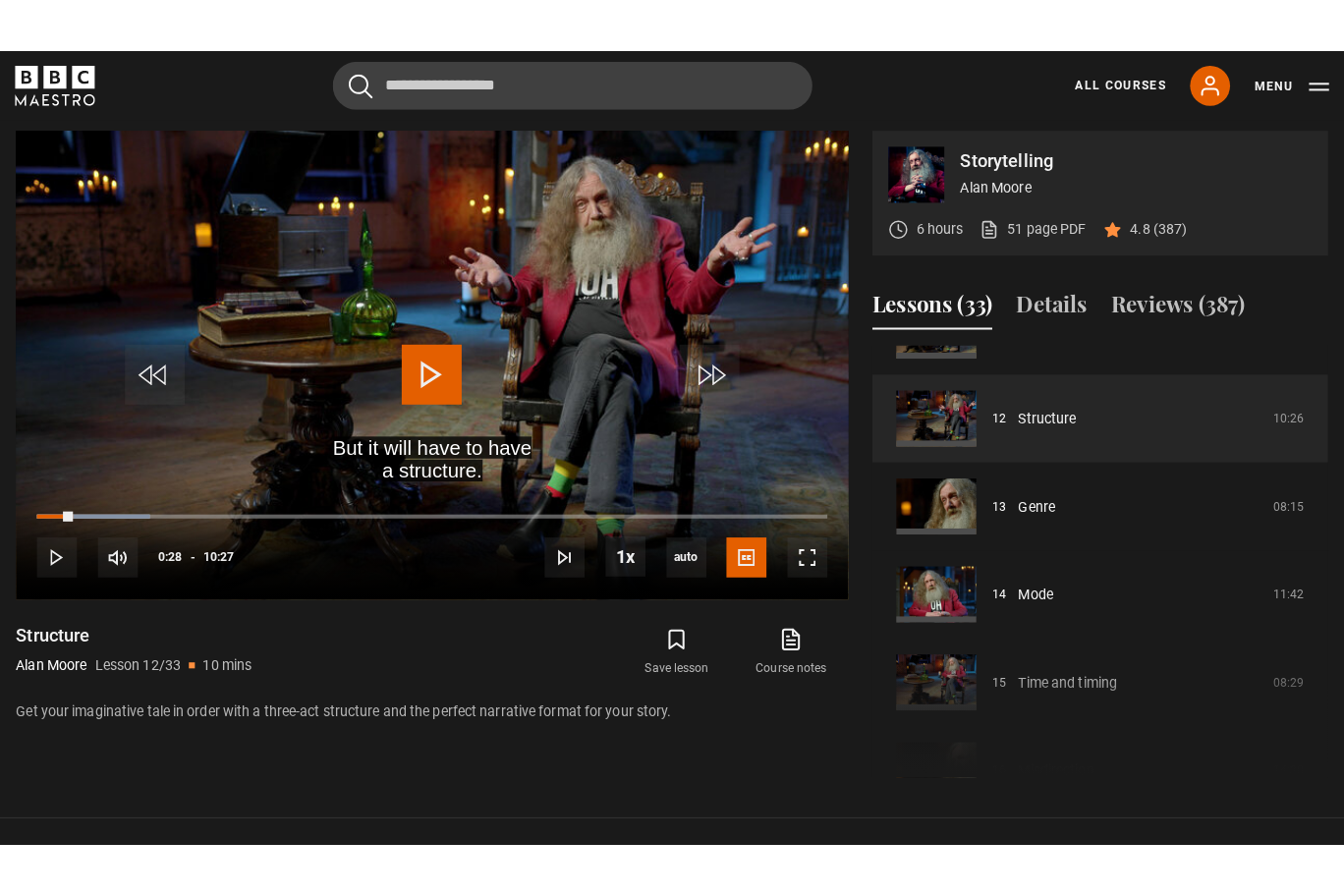 scroll, scrollTop: 969, scrollLeft: 0, axis: vertical 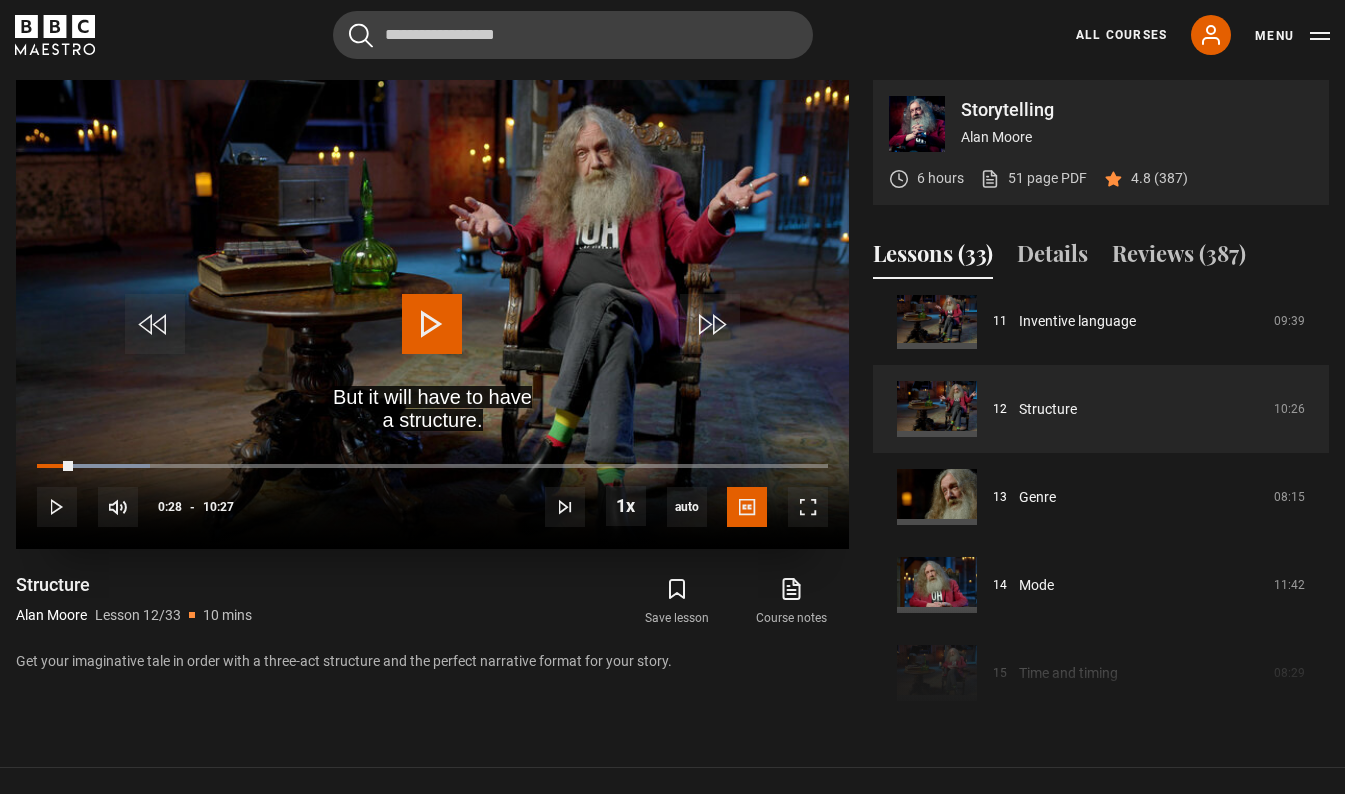 click at bounding box center (432, 324) 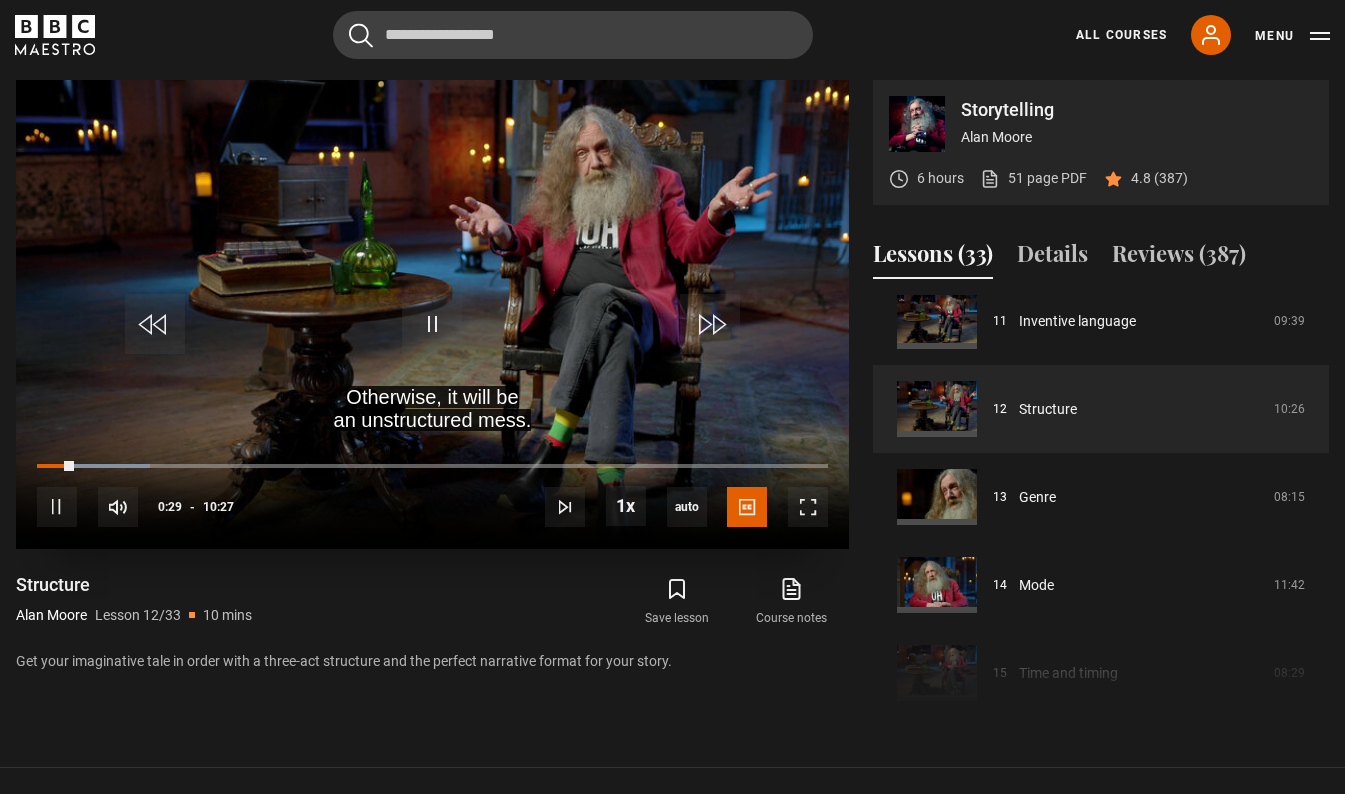 click on "10s Skip Back 10 seconds Pause 10s Skip Forward 10 seconds Loaded :  14.35% 08:59 00:29 Pause Mute Current Time  0:29 - Duration  10:27
Alan Moore
Lesson 12
Structure
1x Playback Rate 2x 1.5x 1x , selected 0.5x auto Quality 360p 720p 1080p 2160p Auto , selected Captions captions off English  Captions , selected" at bounding box center [432, 493] 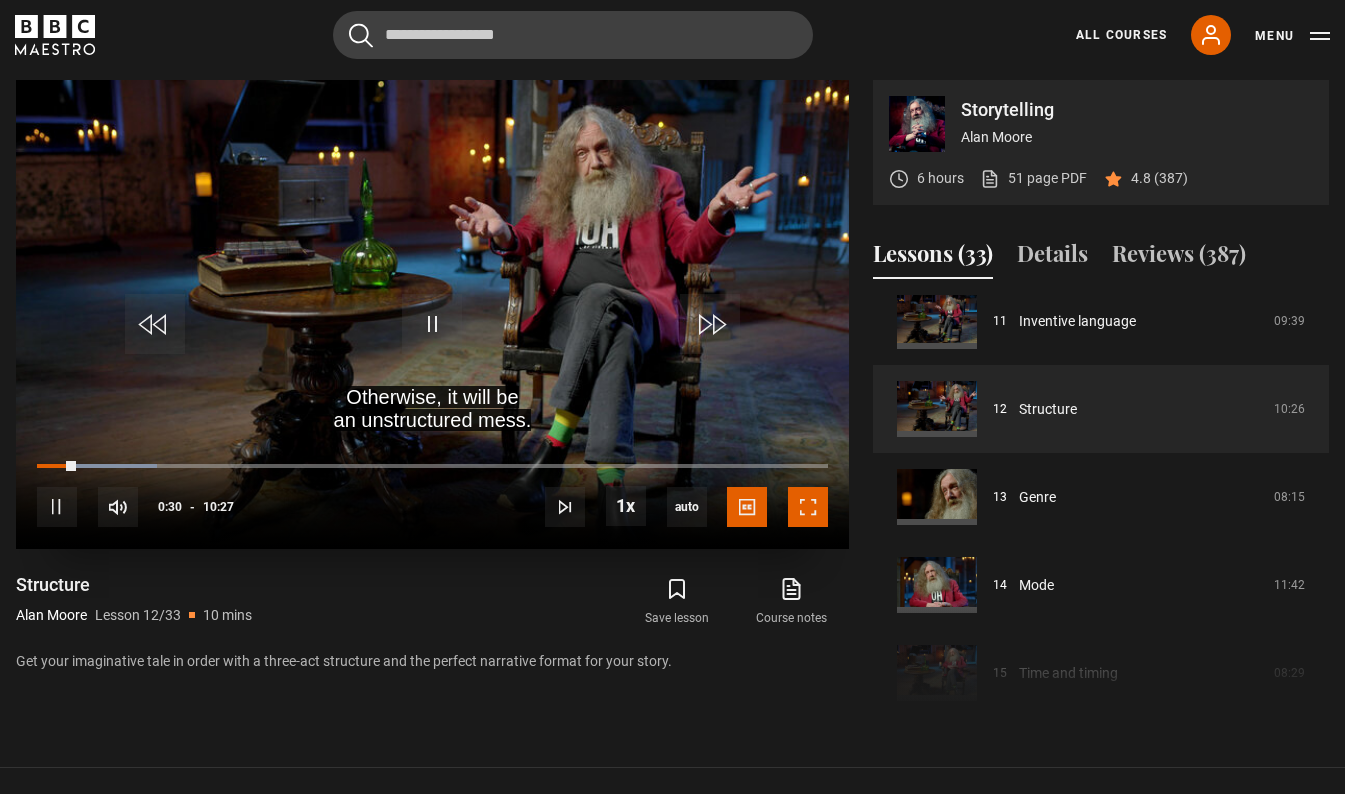click at bounding box center [808, 507] 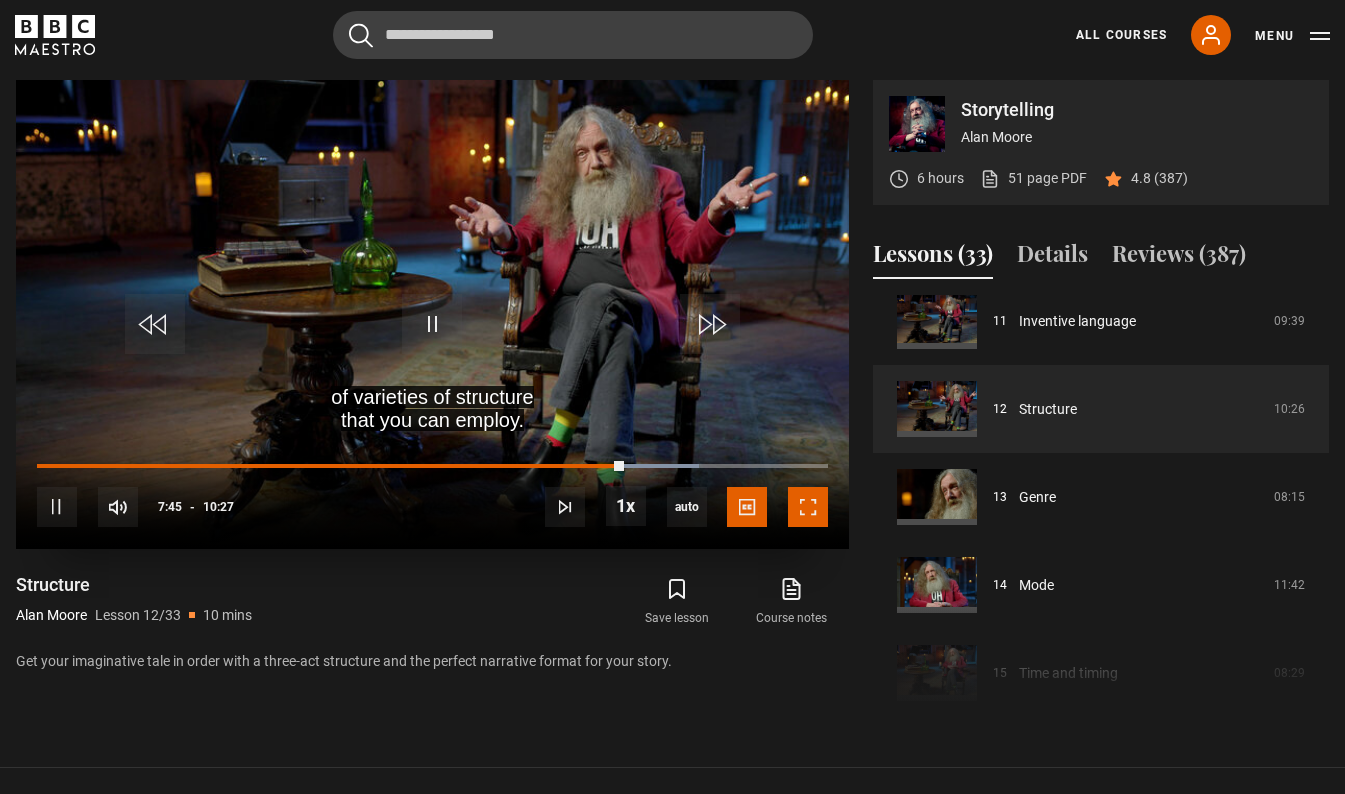 click at bounding box center [808, 507] 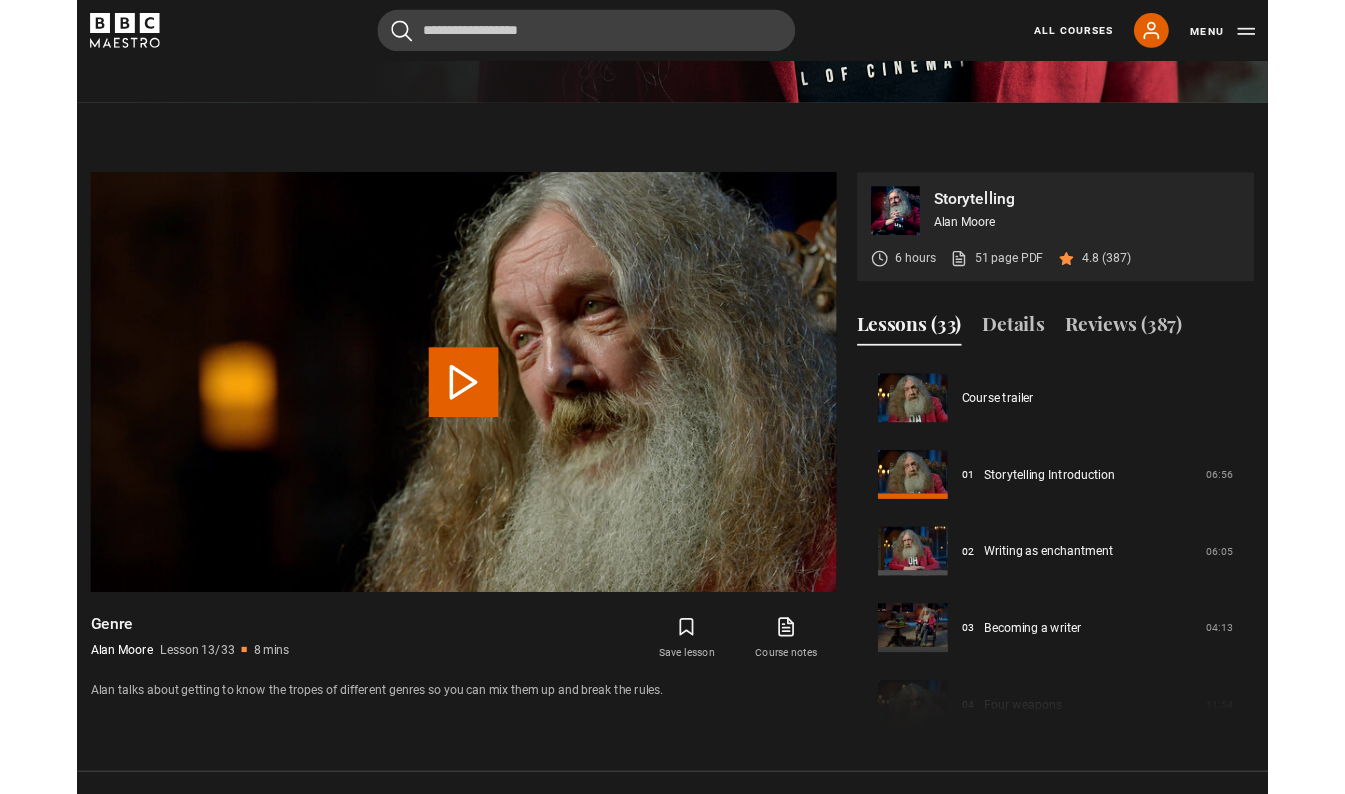 scroll, scrollTop: 922, scrollLeft: 0, axis: vertical 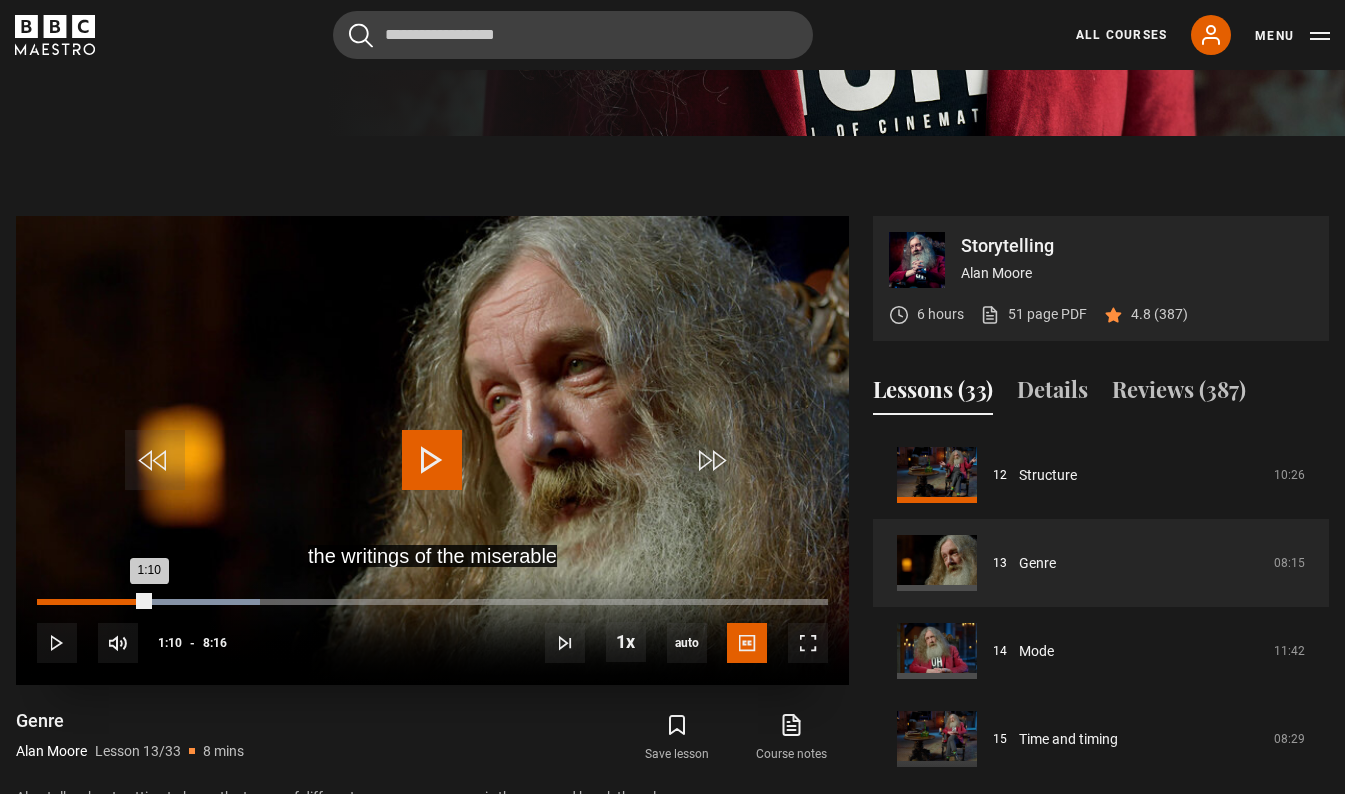 click on "Loaded :  28.23% 1:10 1:10" at bounding box center [432, 602] 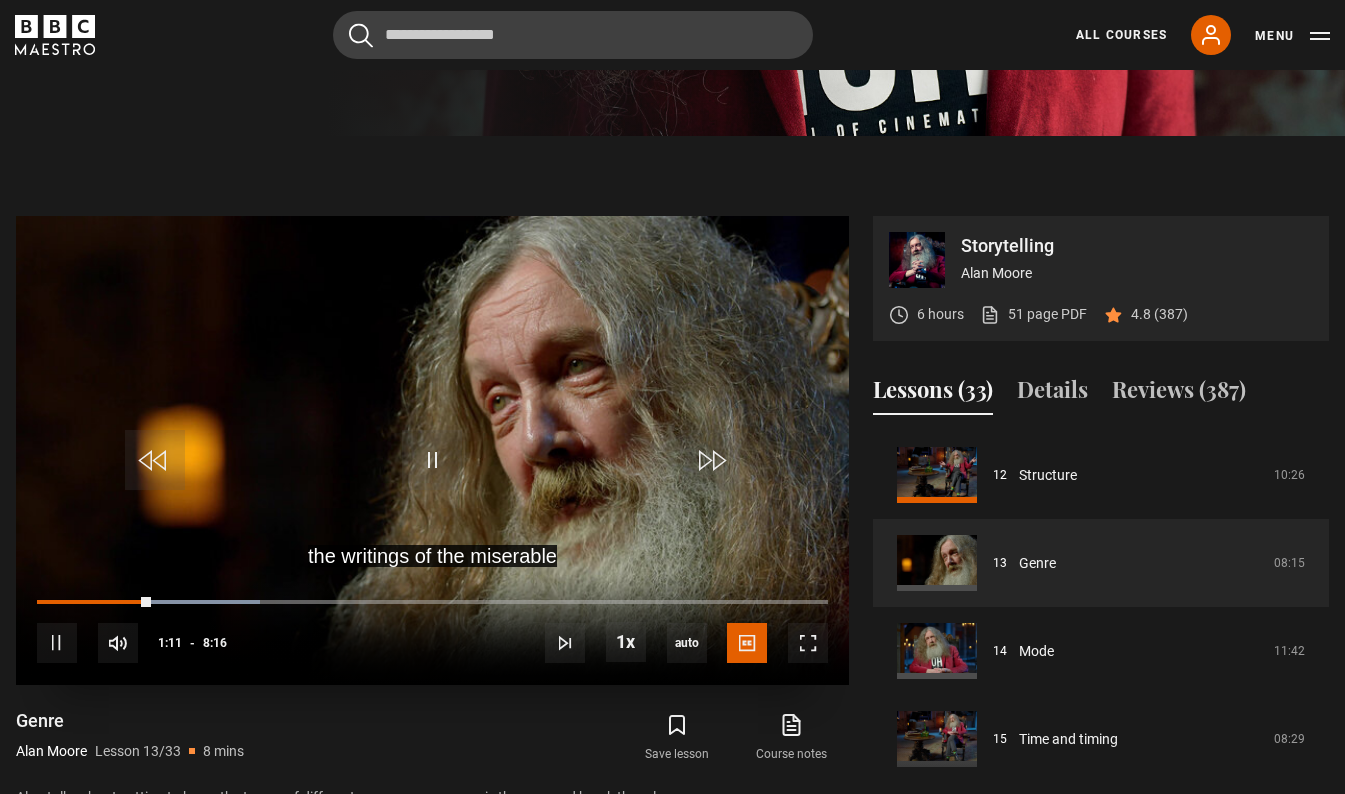click at bounding box center (432, 450) 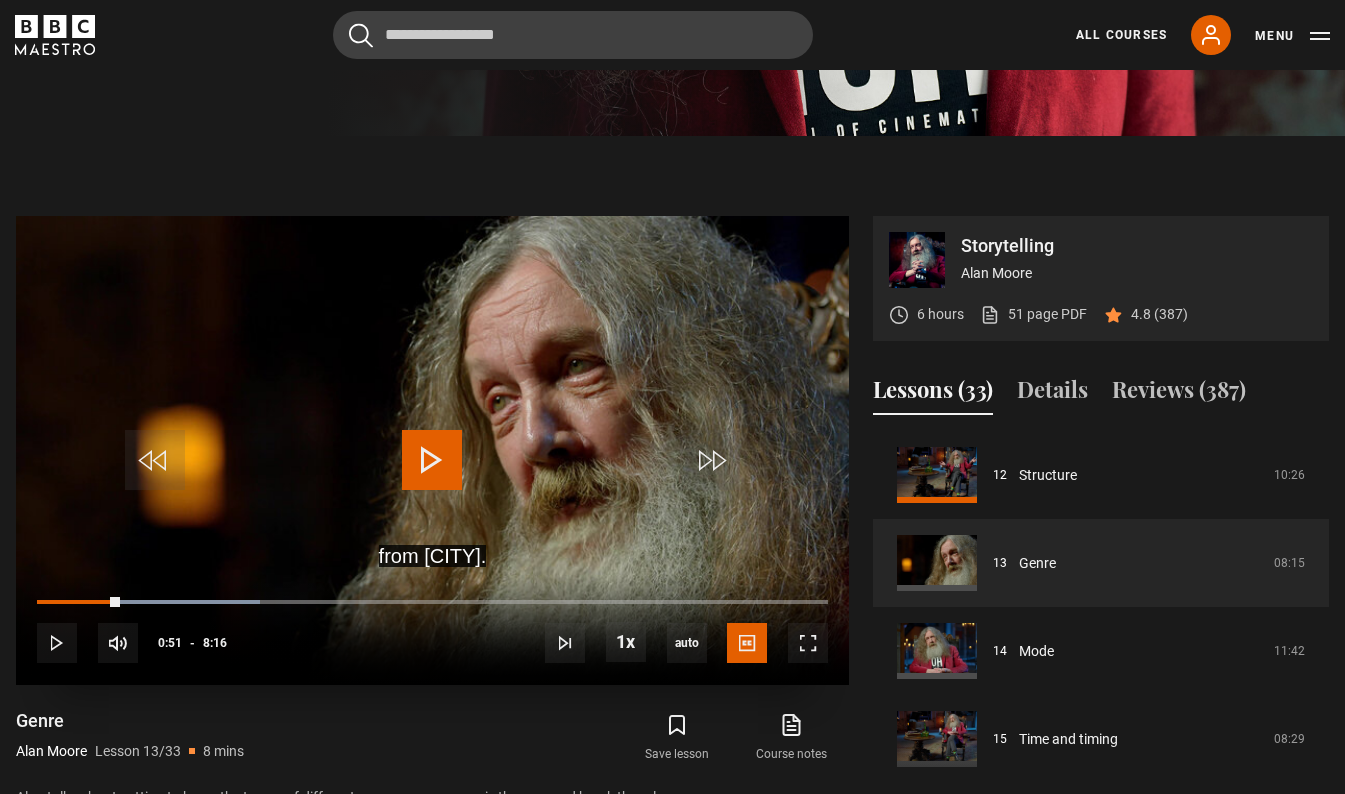 click at bounding box center (432, 460) 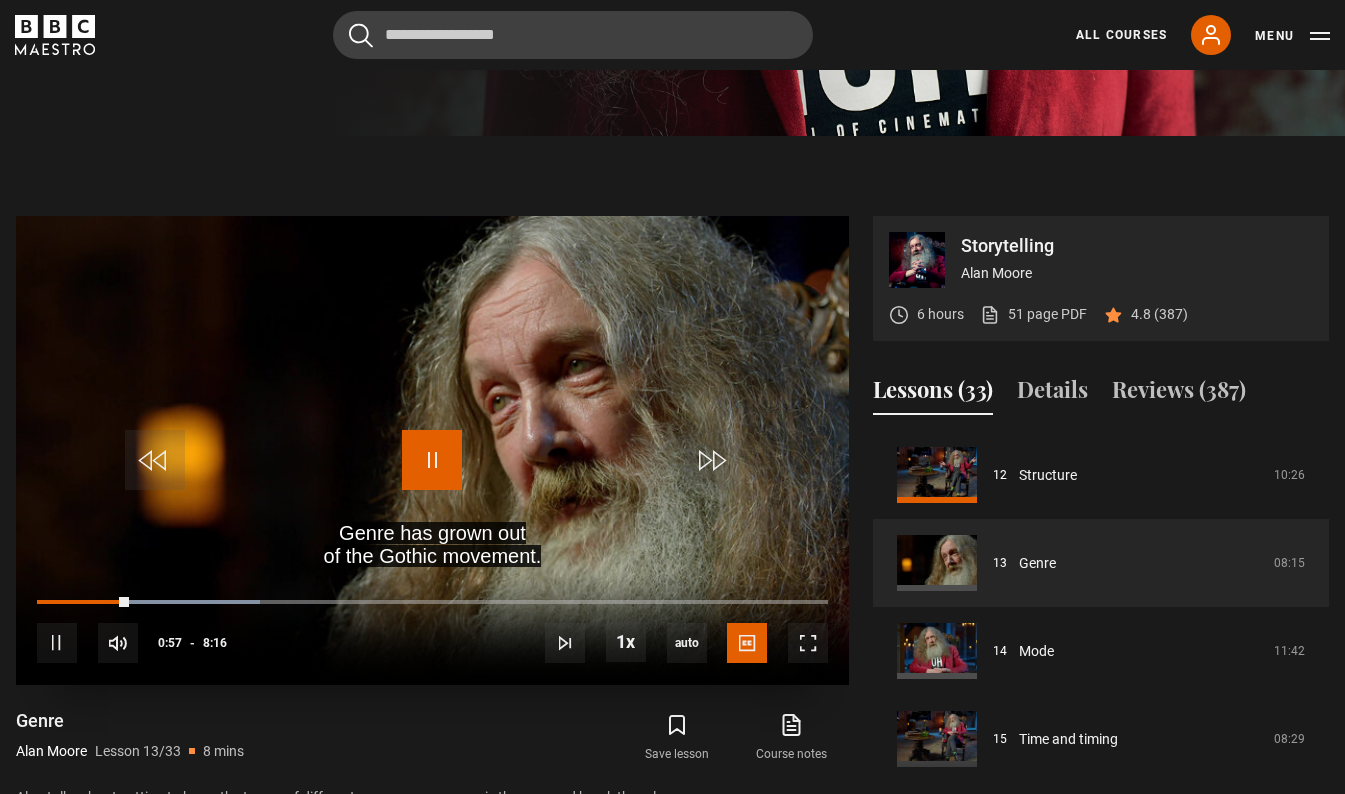 click at bounding box center [432, 460] 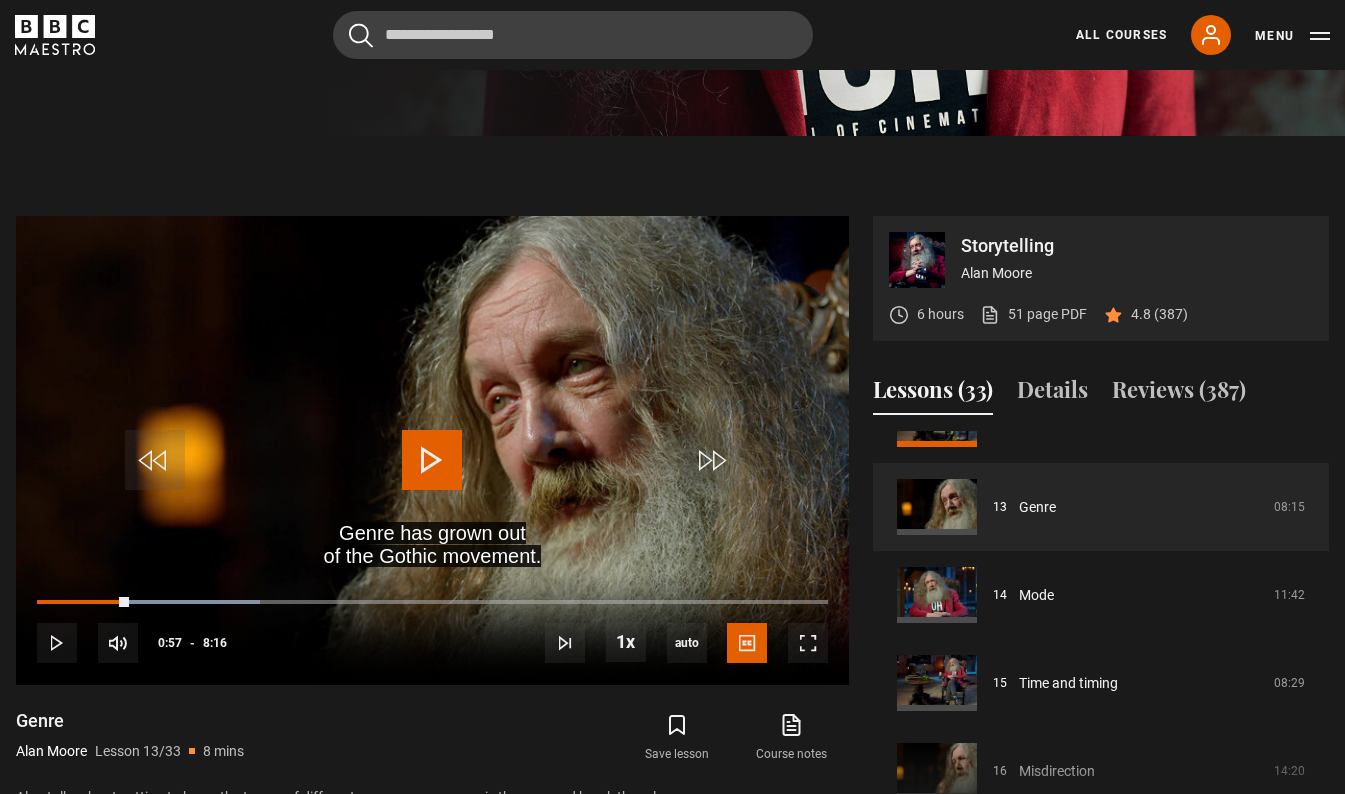 scroll, scrollTop: 1149, scrollLeft: 0, axis: vertical 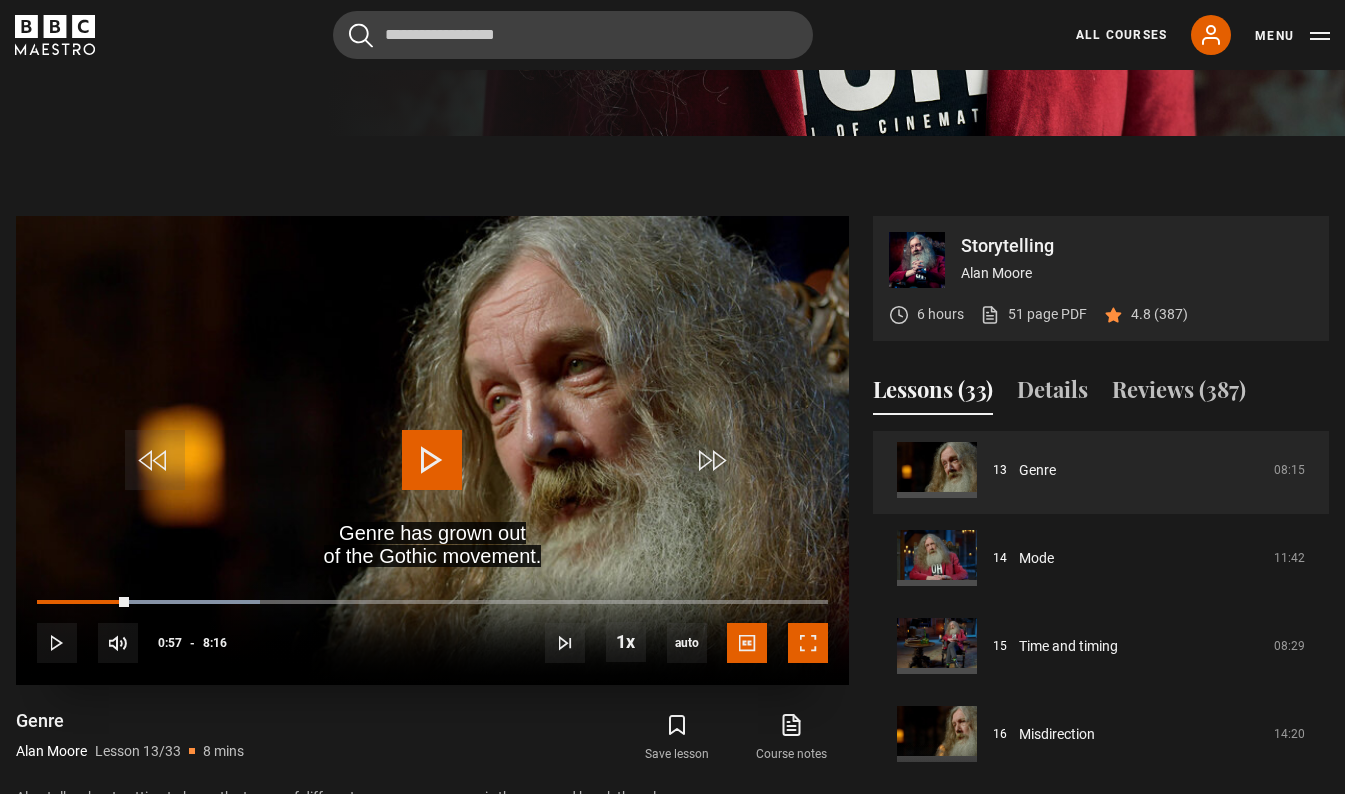 click at bounding box center (808, 643) 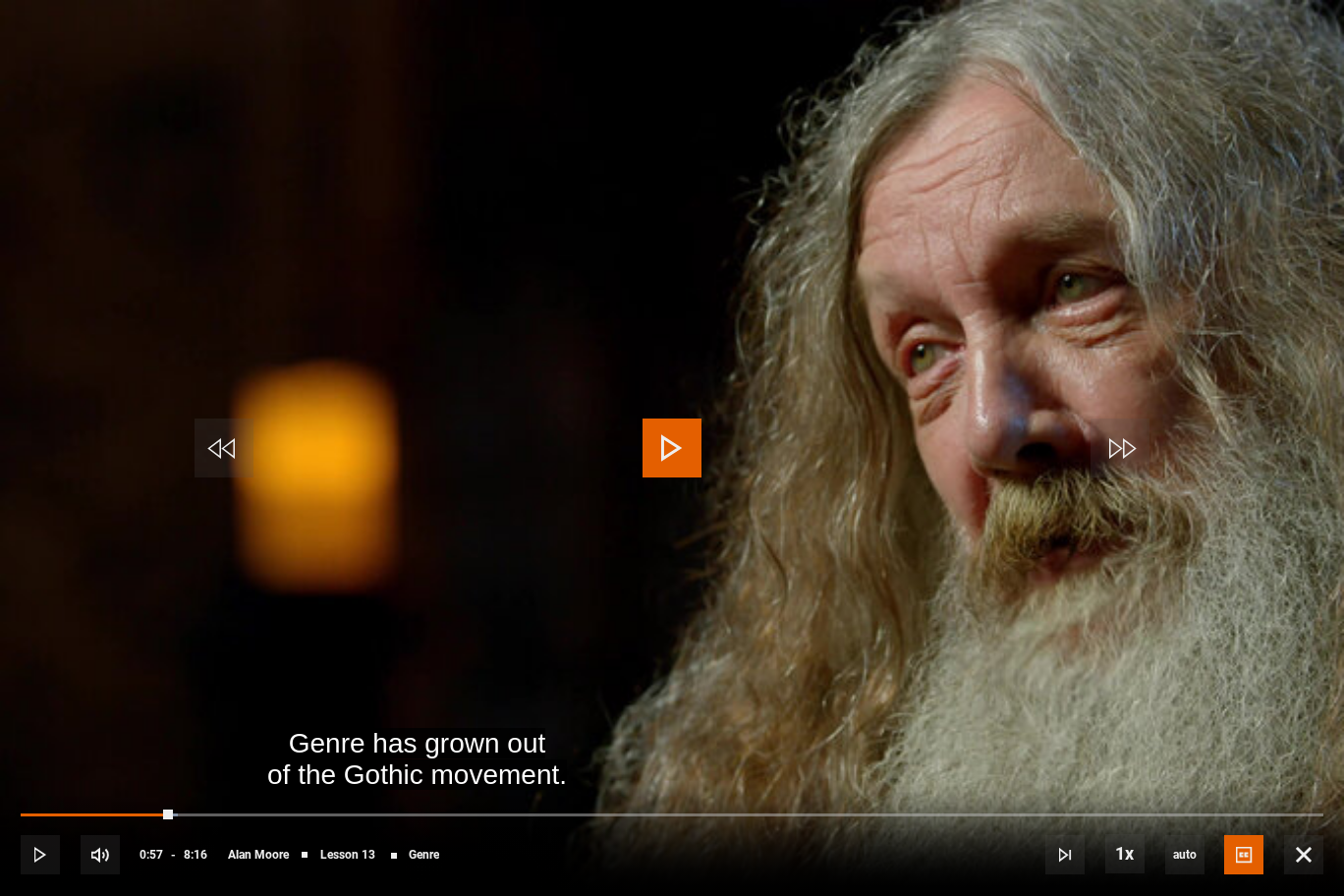 click at bounding box center (672, 448) 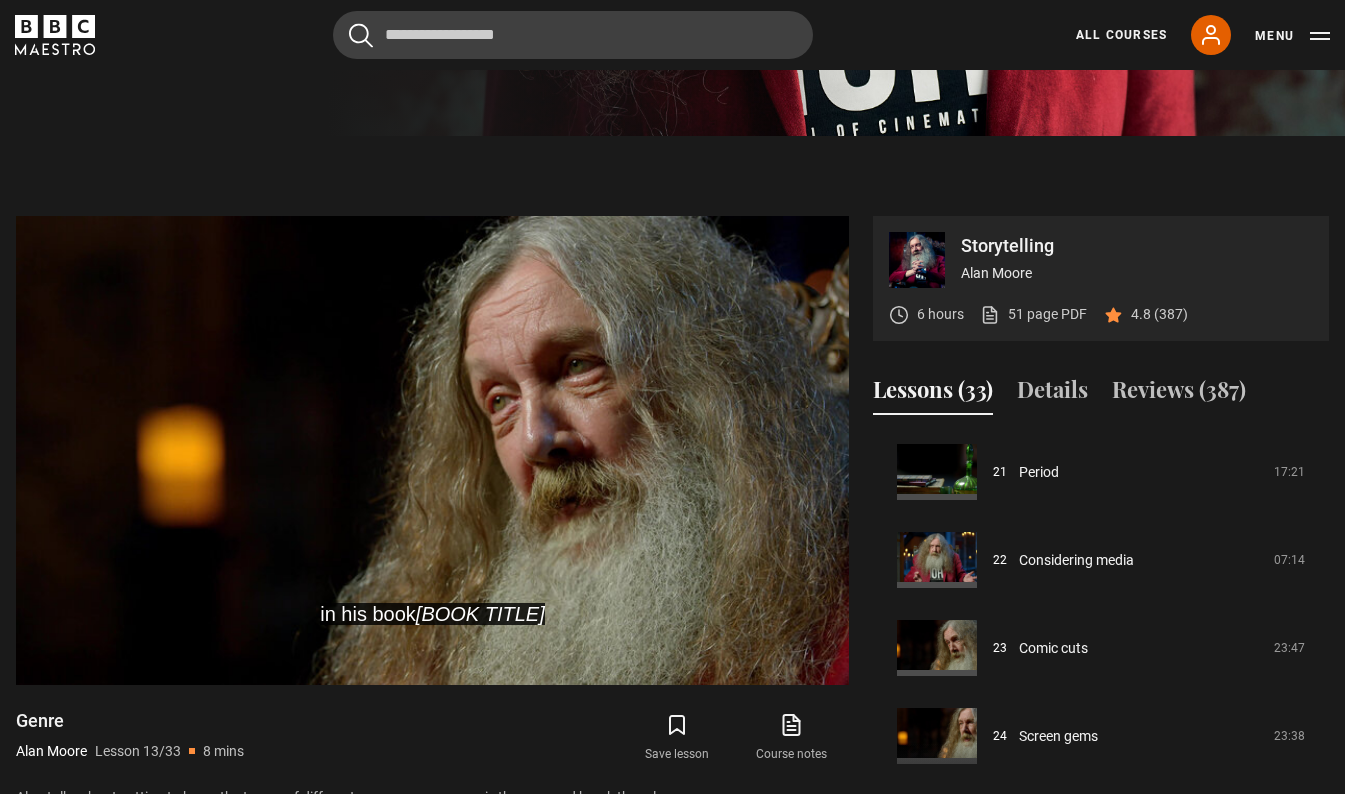scroll, scrollTop: 1884, scrollLeft: 0, axis: vertical 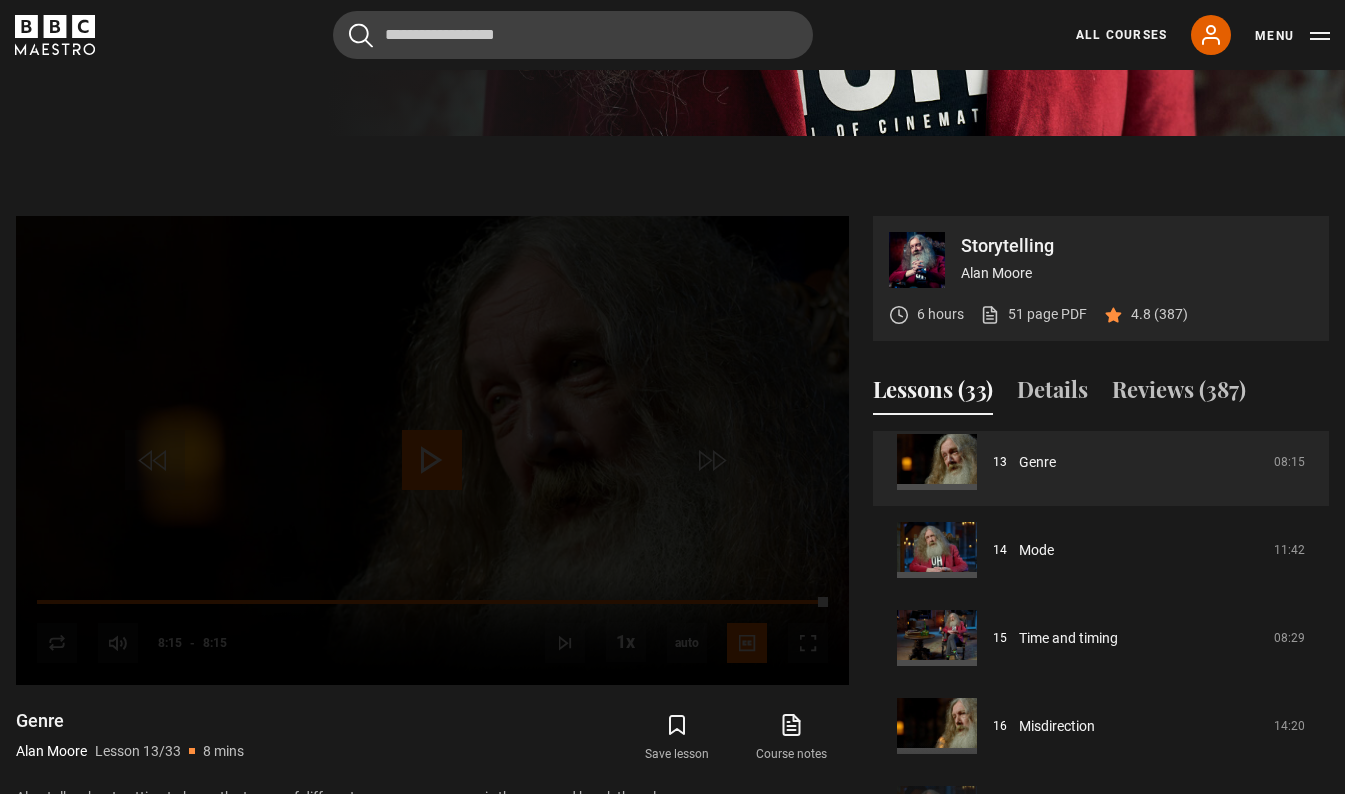 drag, startPoint x: 1329, startPoint y: 623, endPoint x: 1323, endPoint y: 646, distance: 23.769728 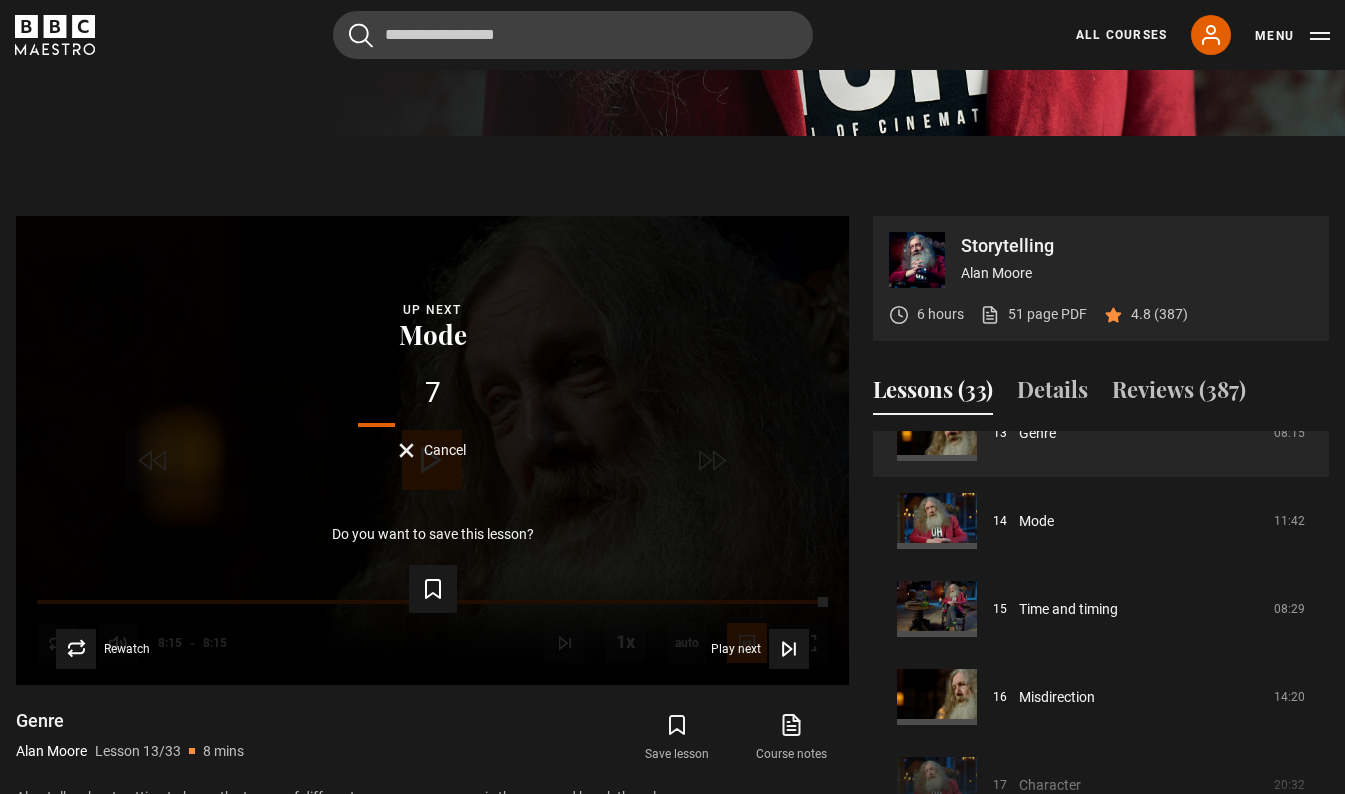 scroll, scrollTop: 1231, scrollLeft: 0, axis: vertical 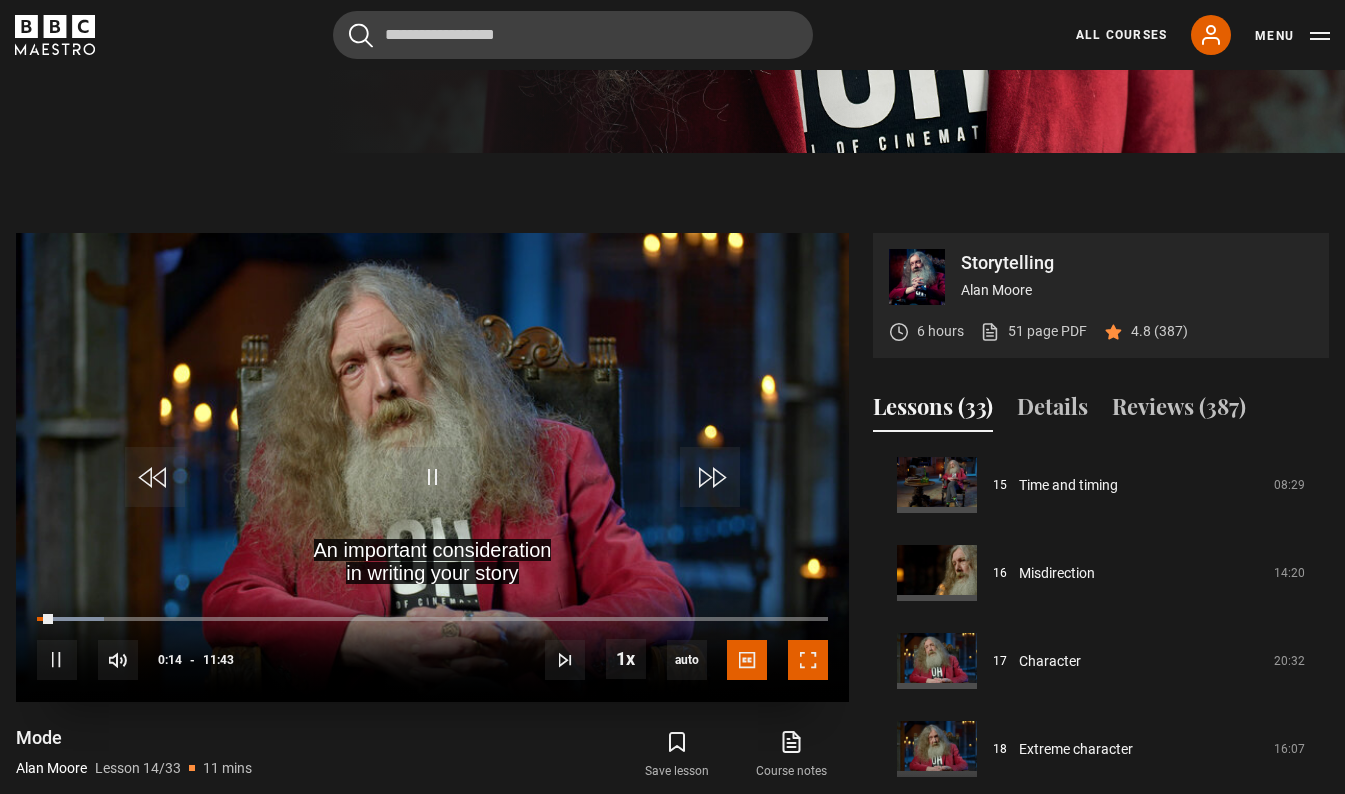 click at bounding box center [808, 660] 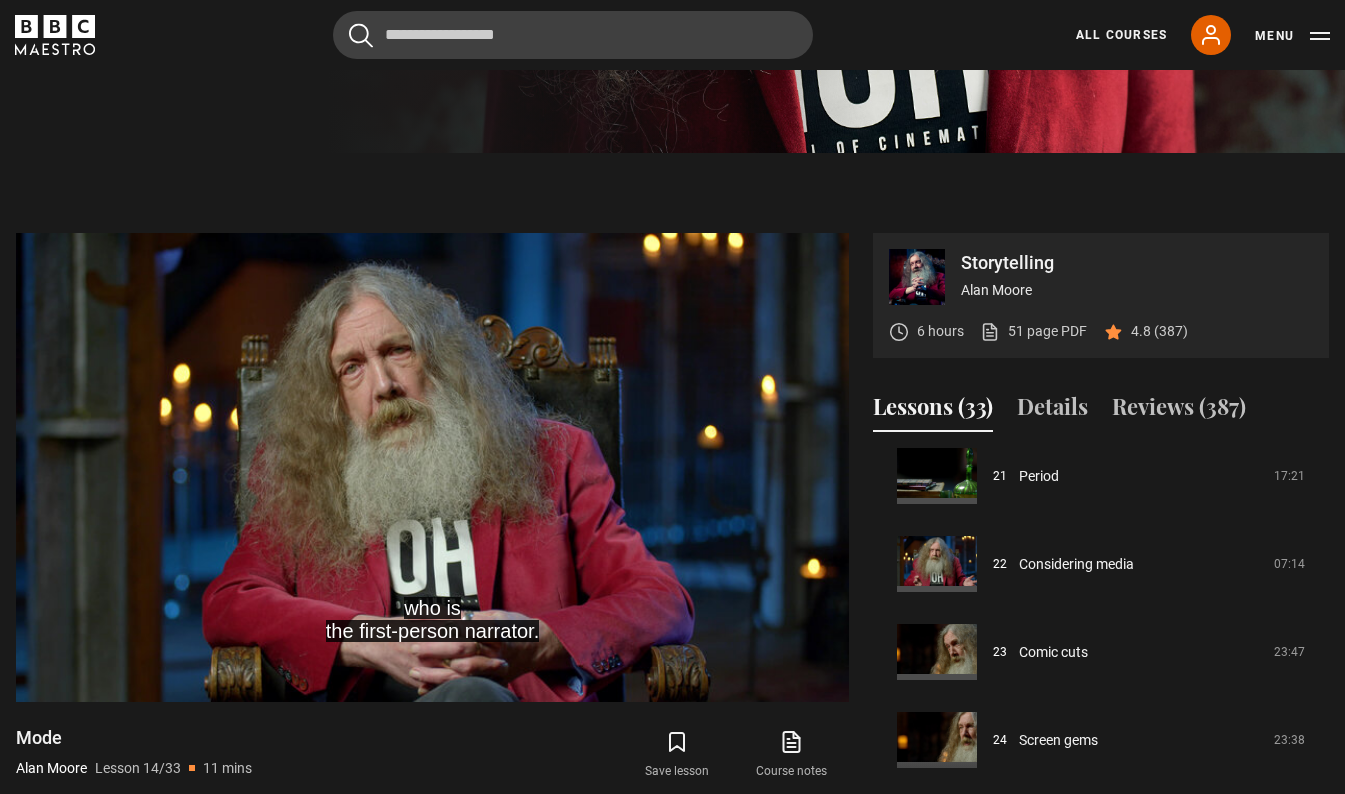 scroll, scrollTop: 1886, scrollLeft: 0, axis: vertical 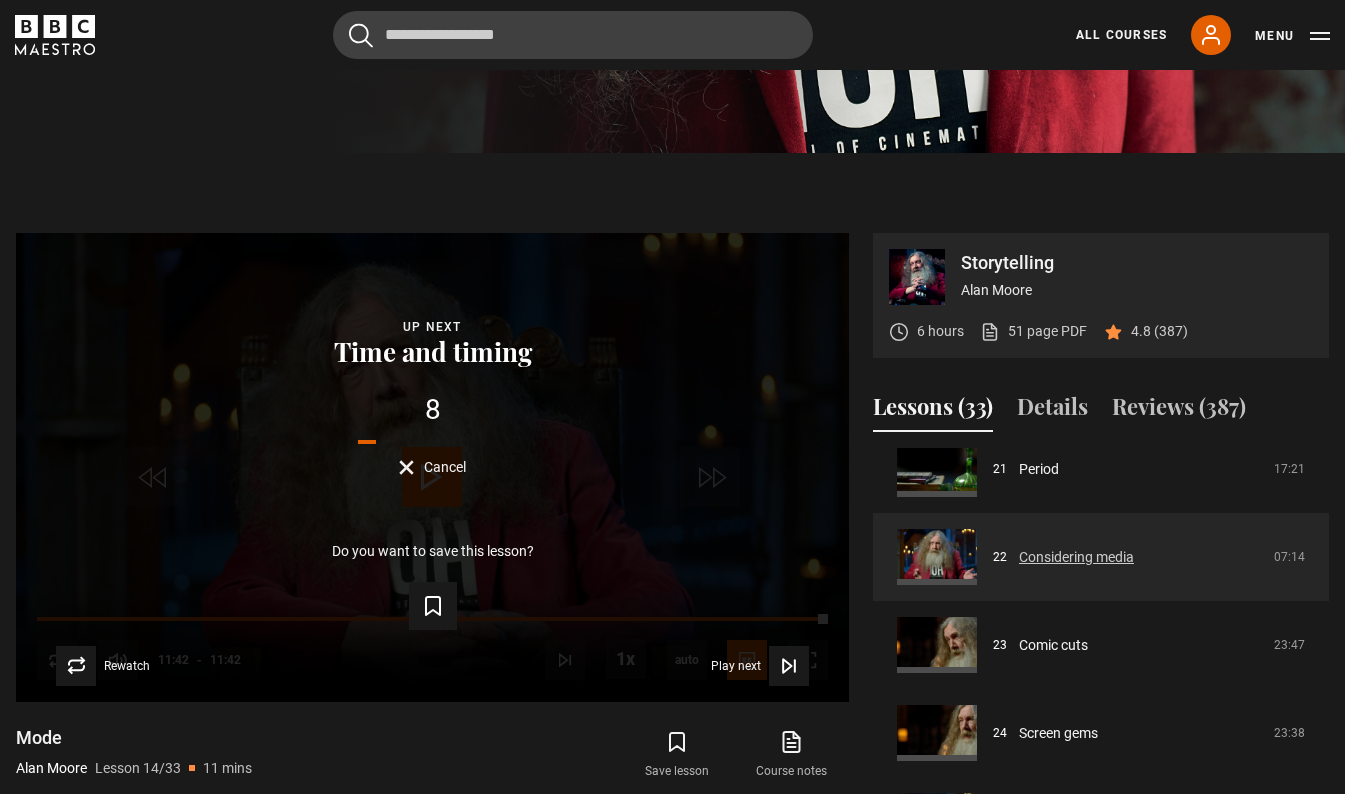 click on "Considering media" at bounding box center (1076, 557) 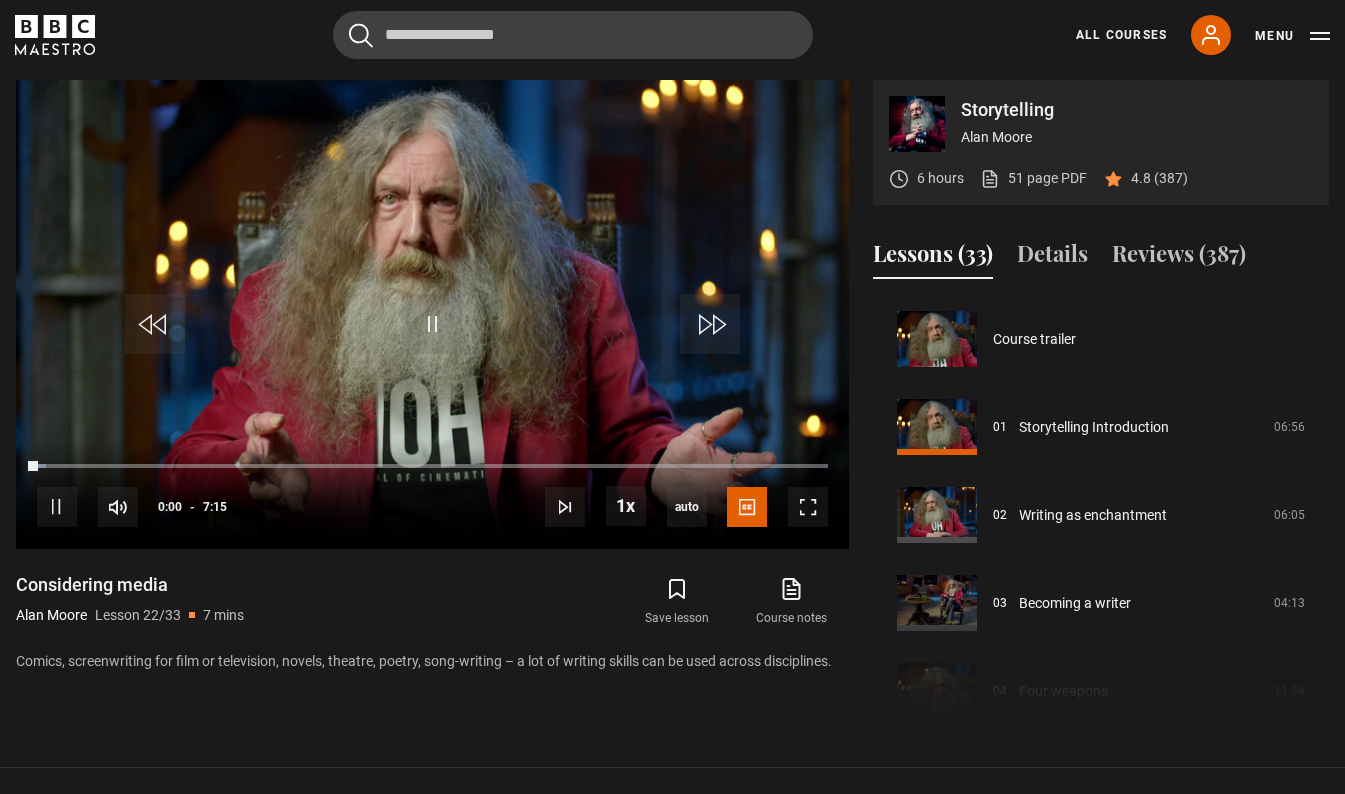 scroll, scrollTop: 804, scrollLeft: 0, axis: vertical 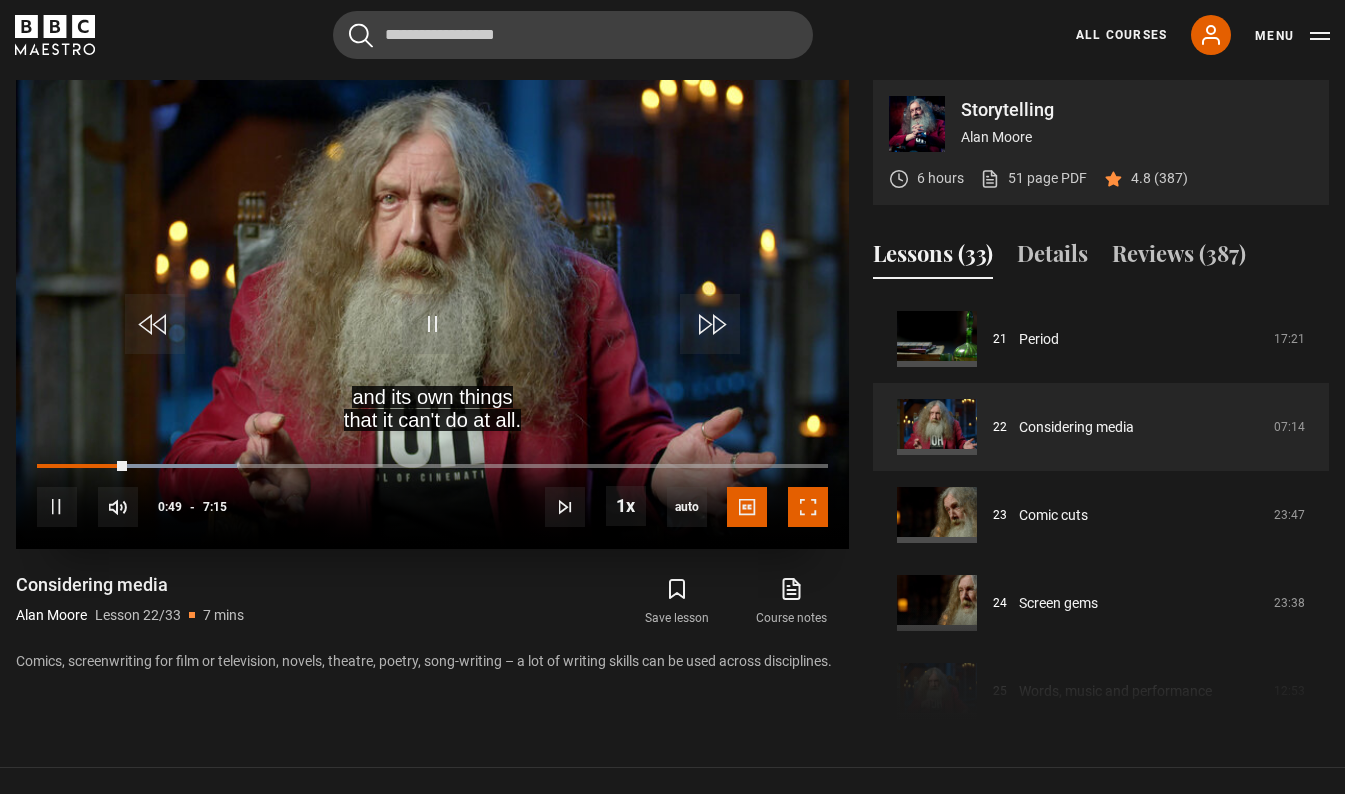 click at bounding box center [808, 507] 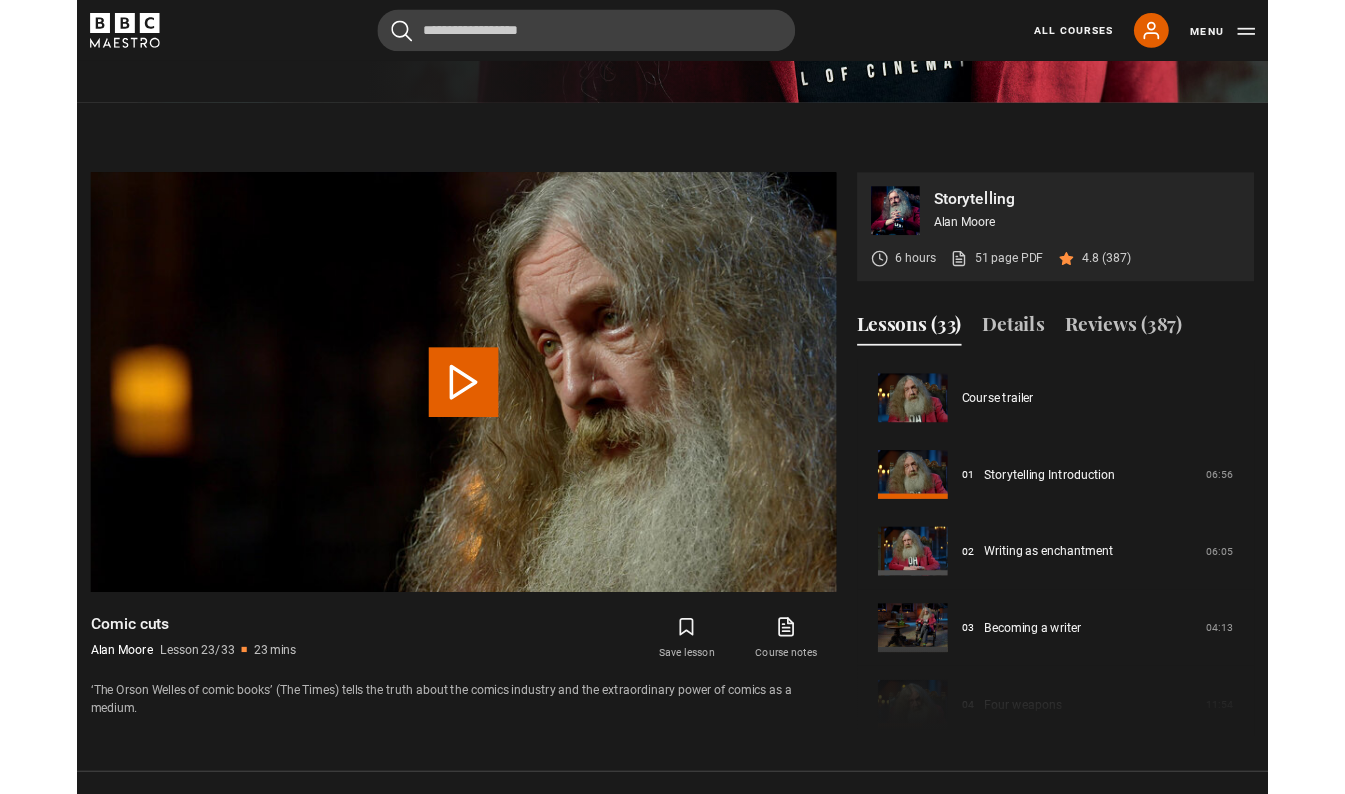 scroll, scrollTop: 922, scrollLeft: 0, axis: vertical 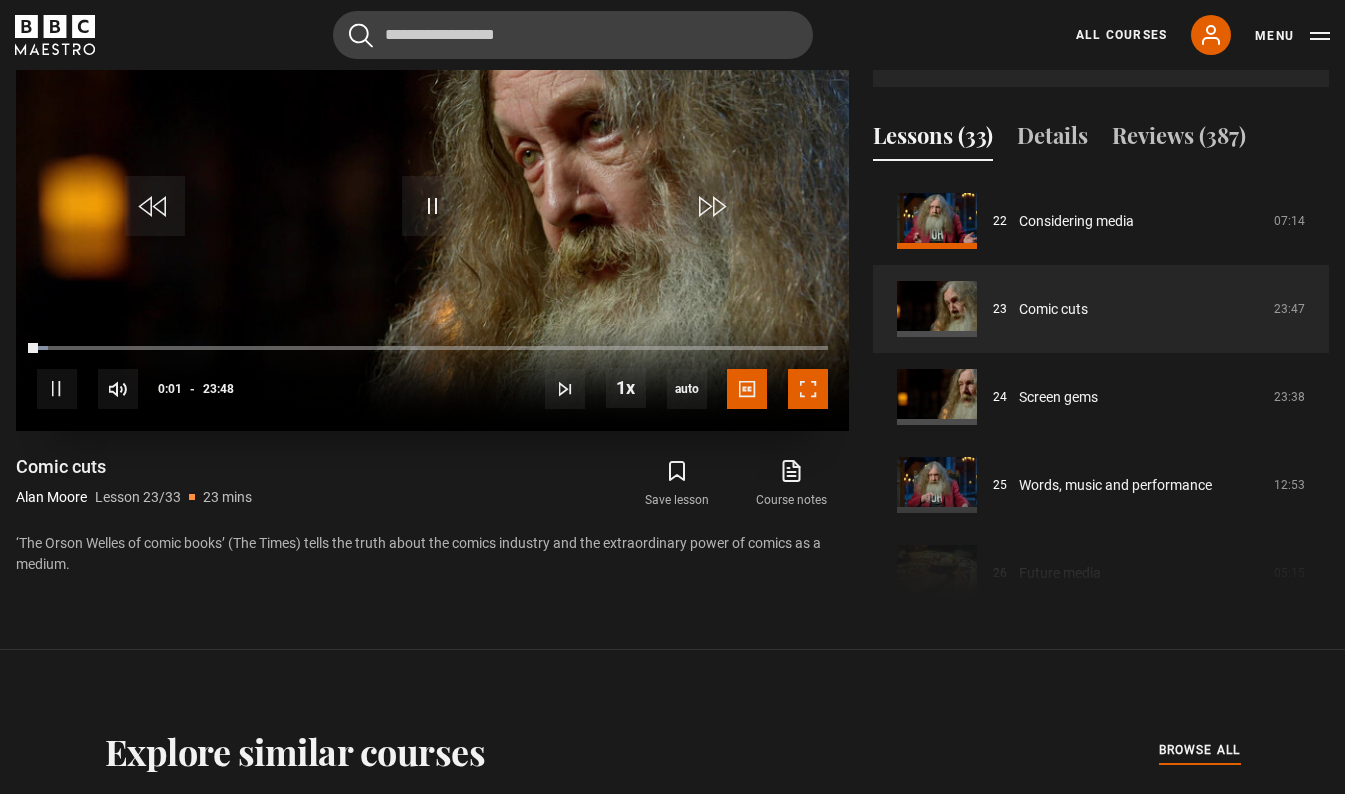 click at bounding box center (808, 389) 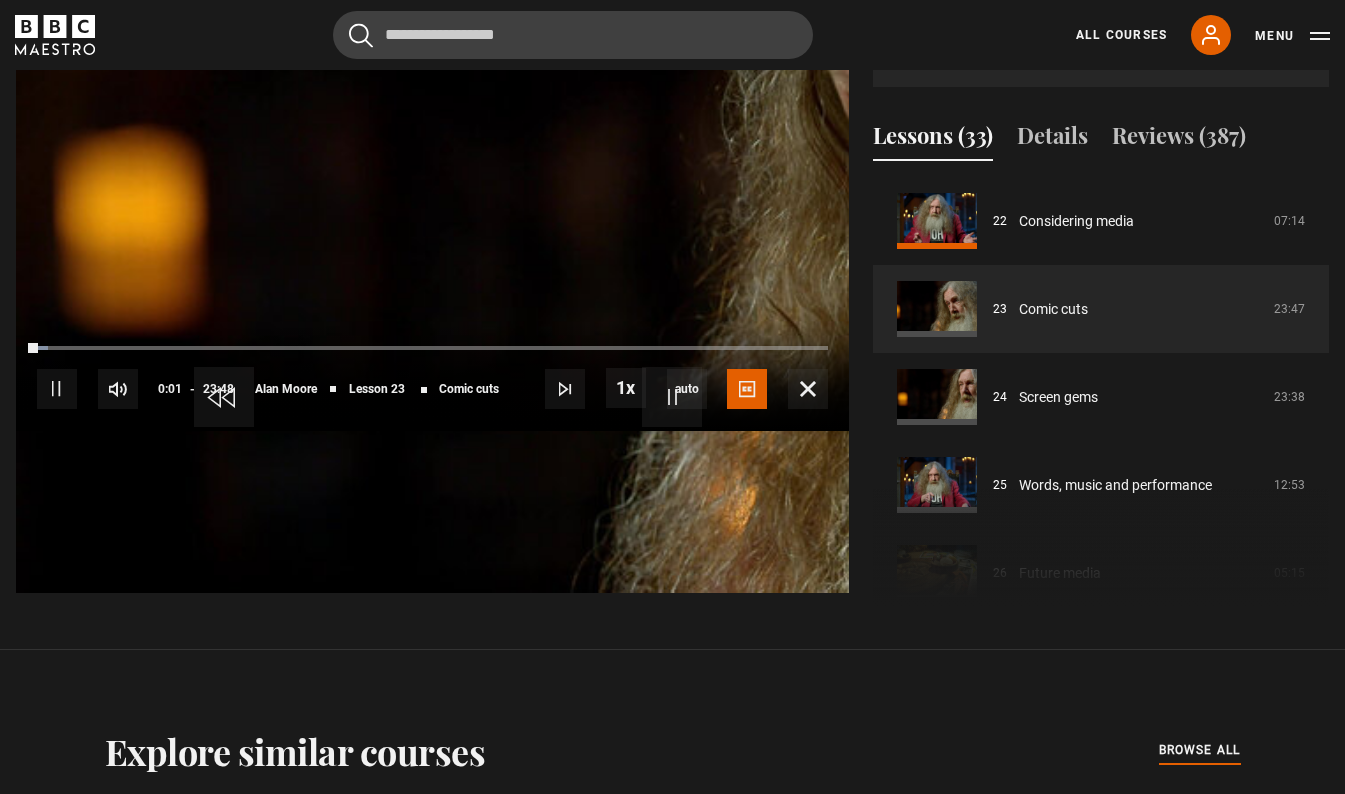 scroll, scrollTop: 884, scrollLeft: 0, axis: vertical 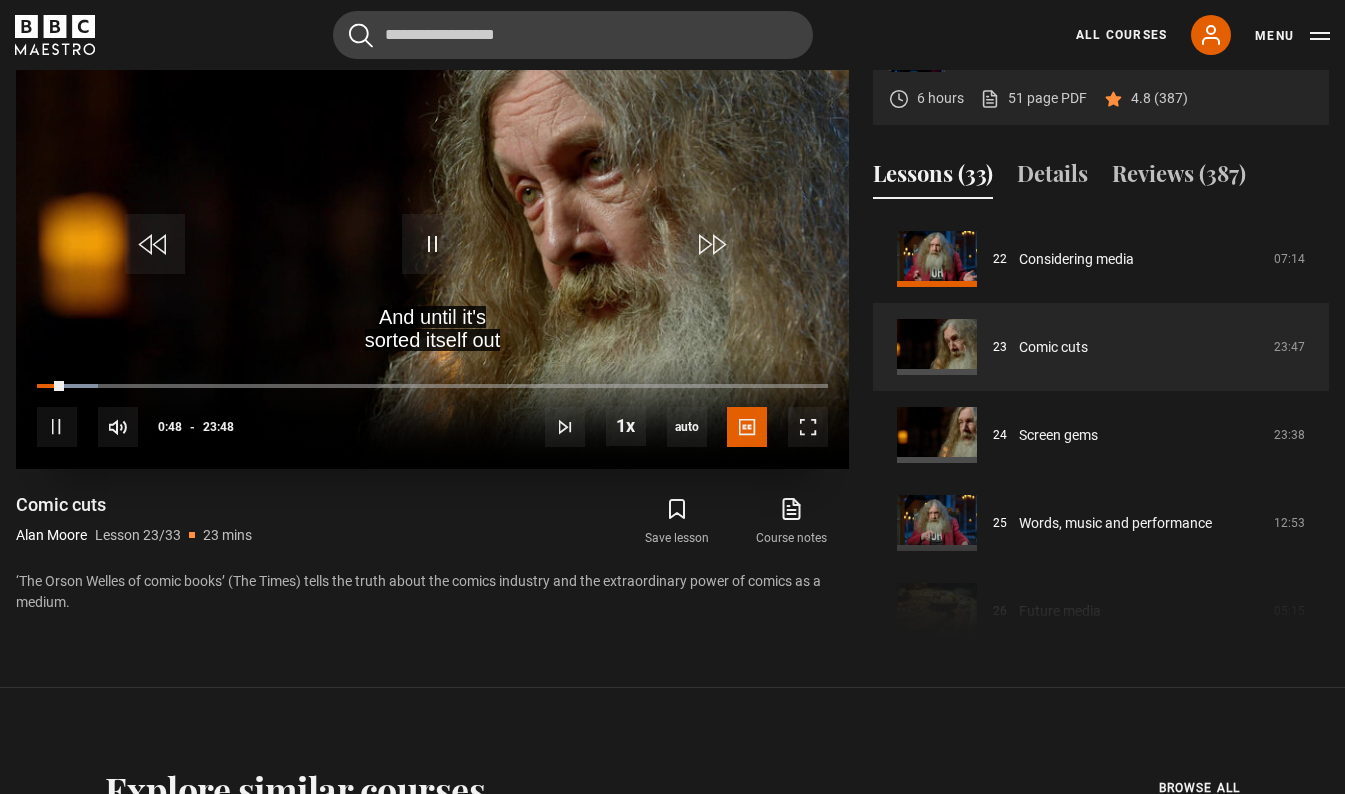 click at bounding box center (432, 234) 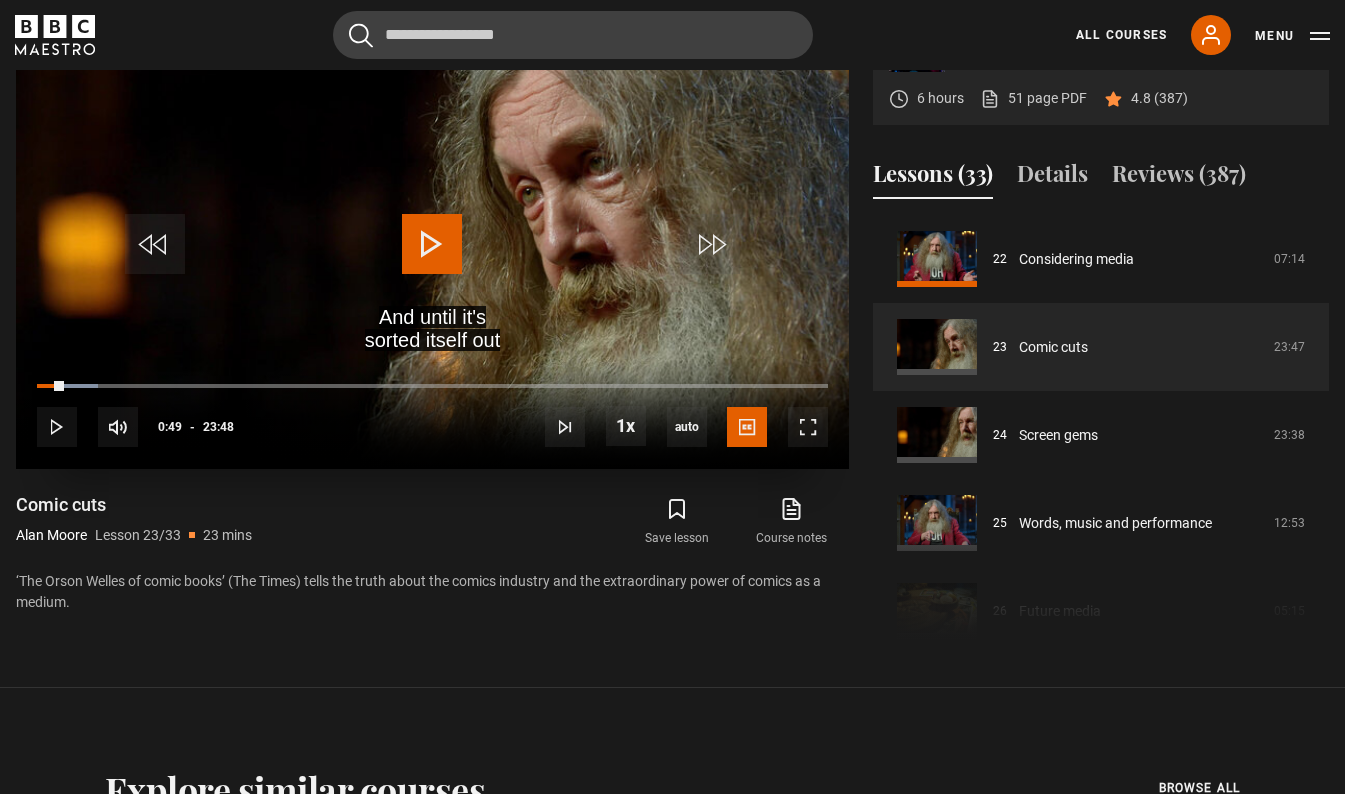 click at bounding box center (432, 234) 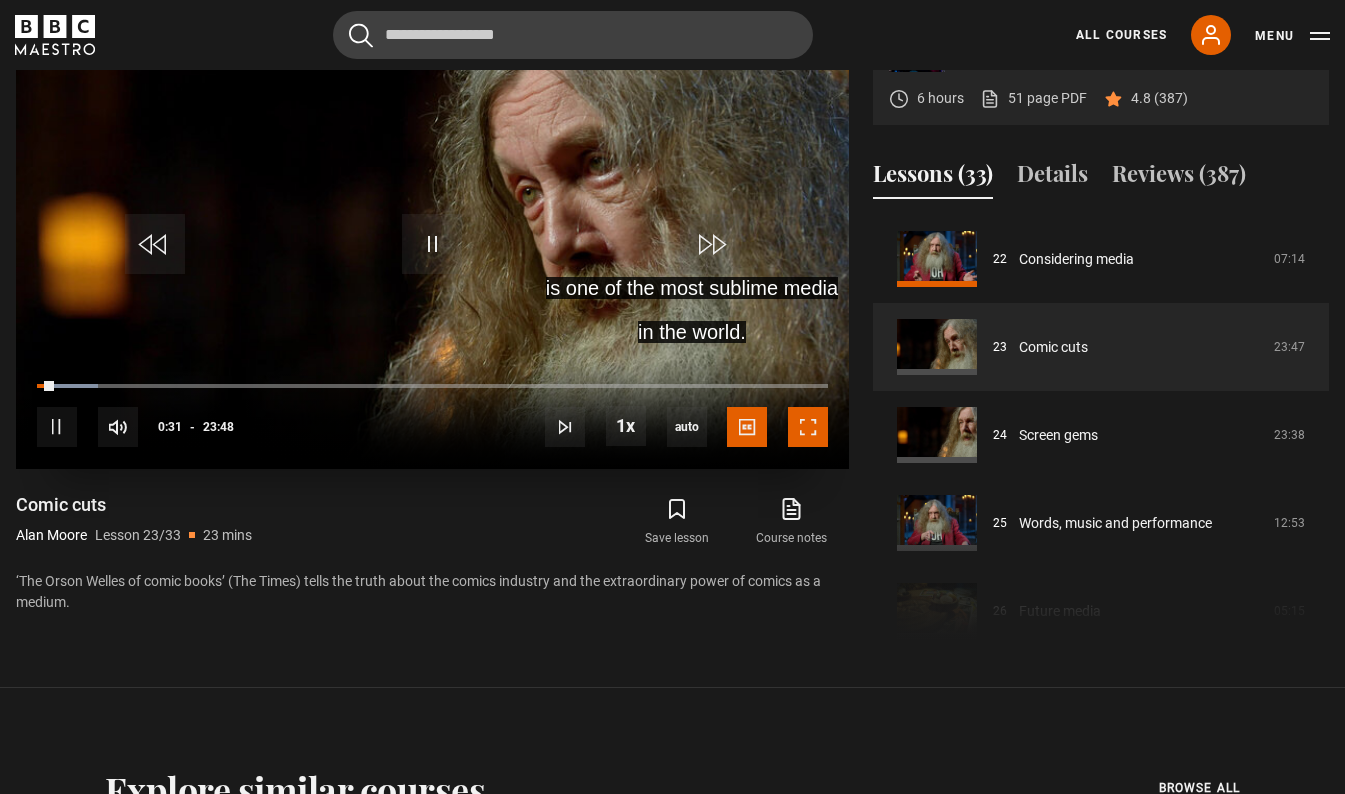 click at bounding box center [808, 427] 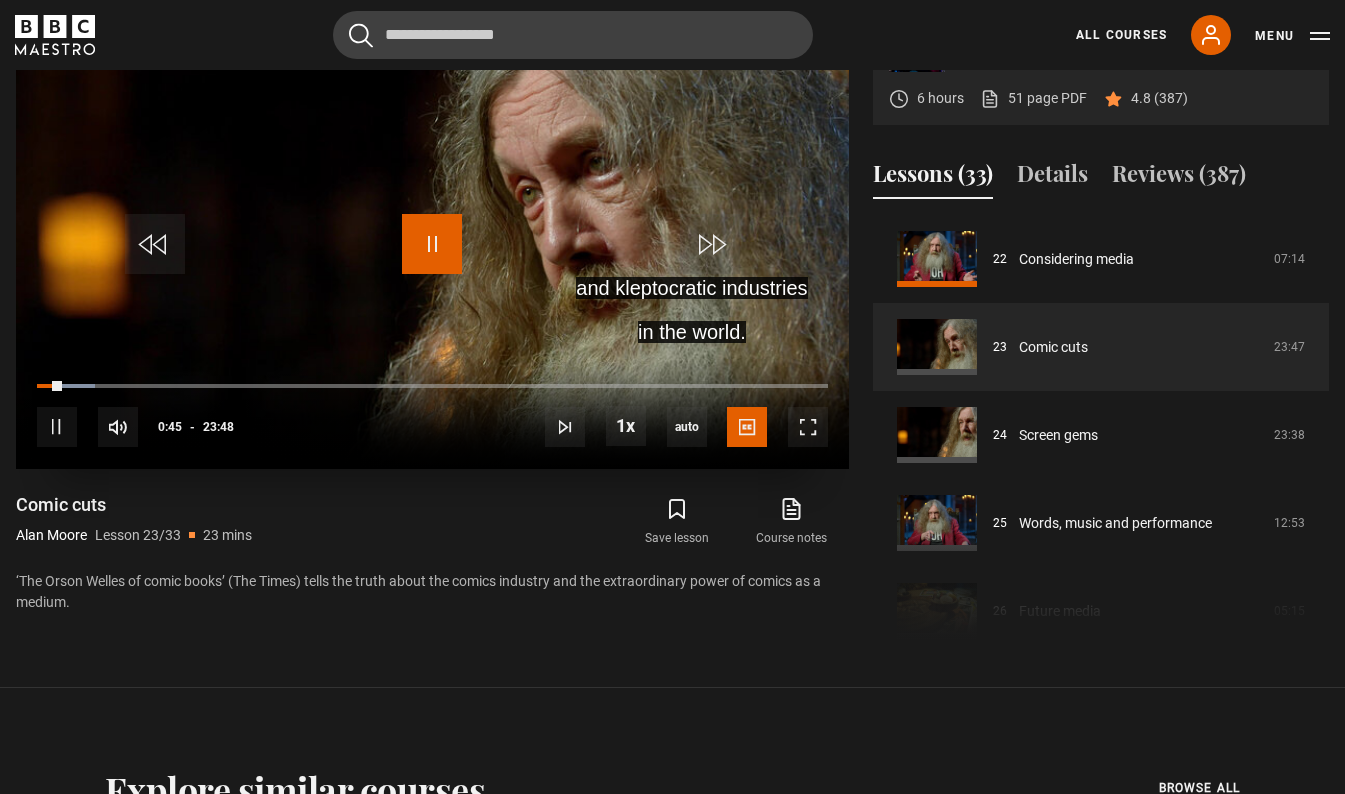 click at bounding box center (432, 244) 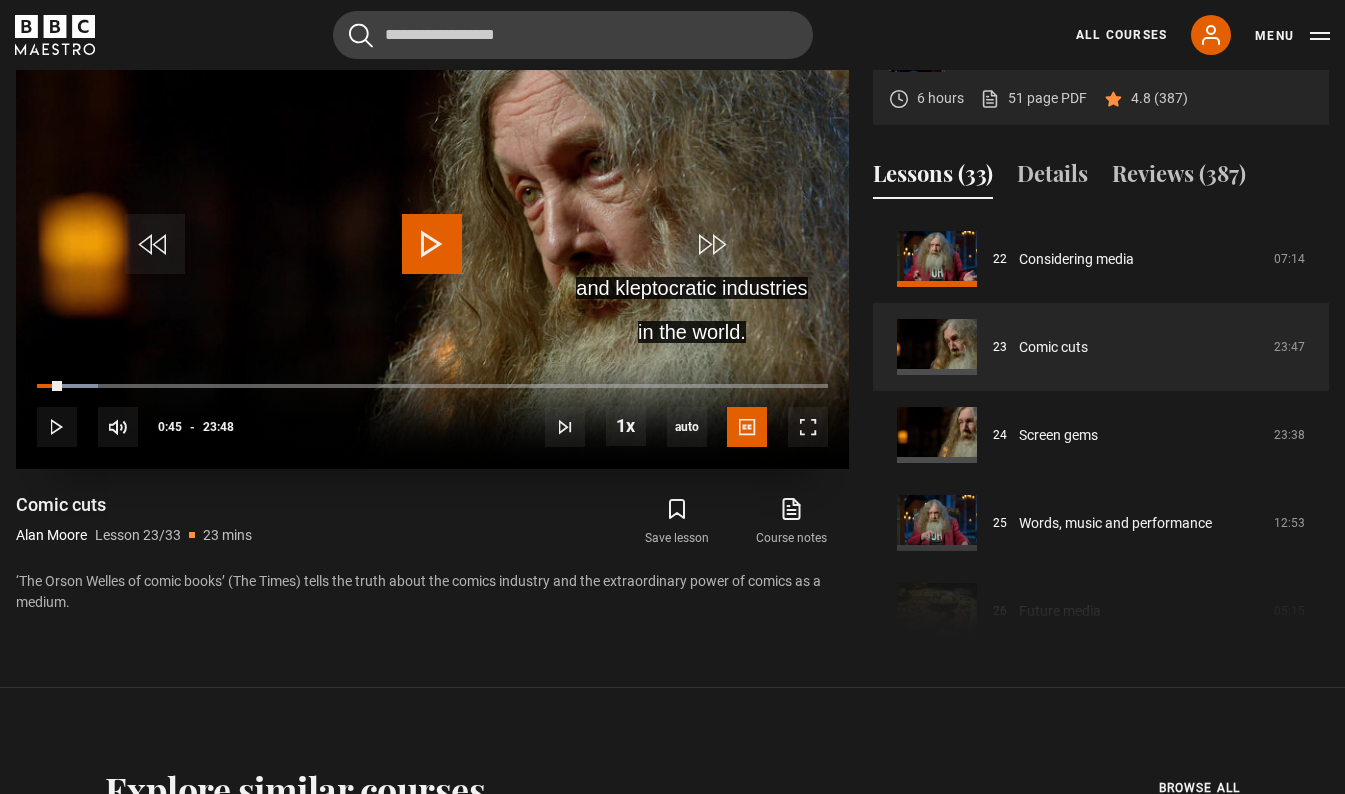 click at bounding box center [432, 244] 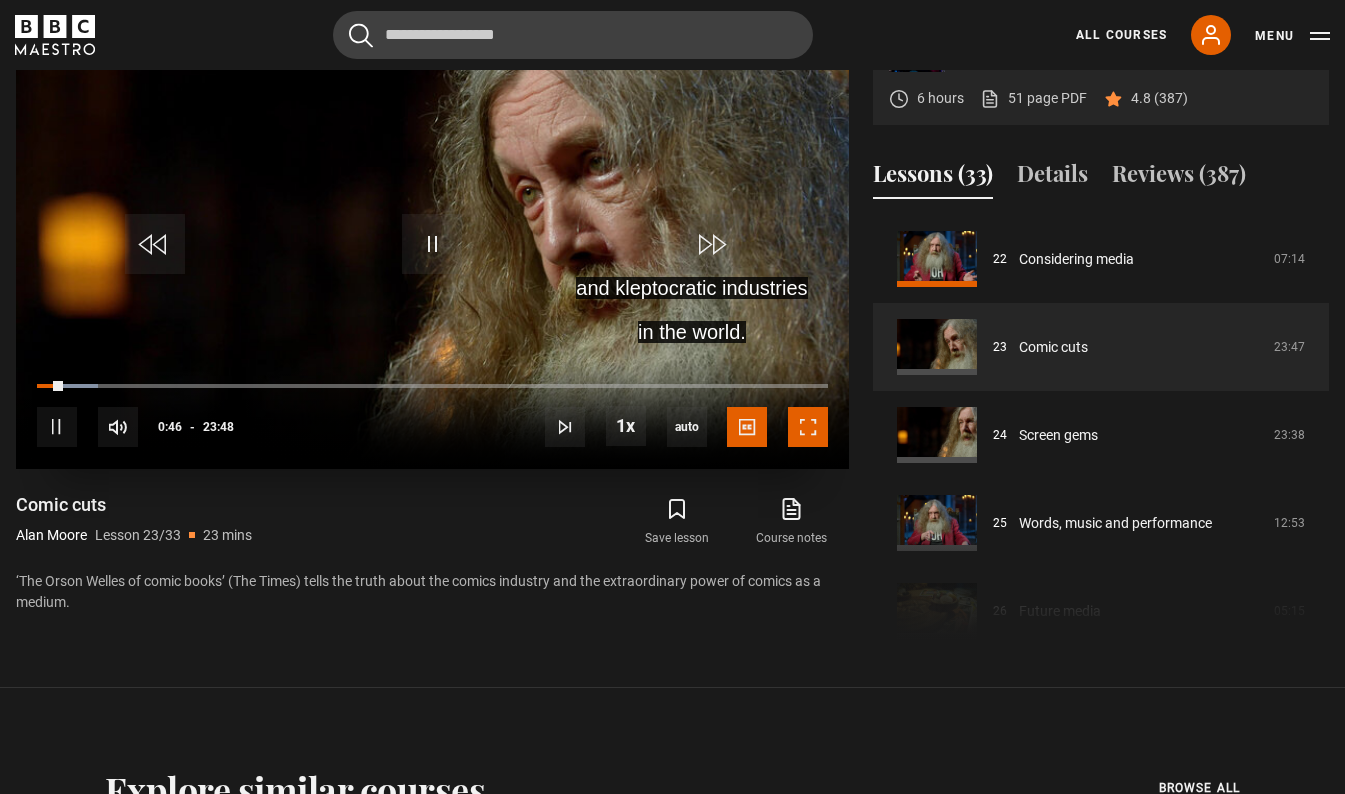 click at bounding box center [808, 427] 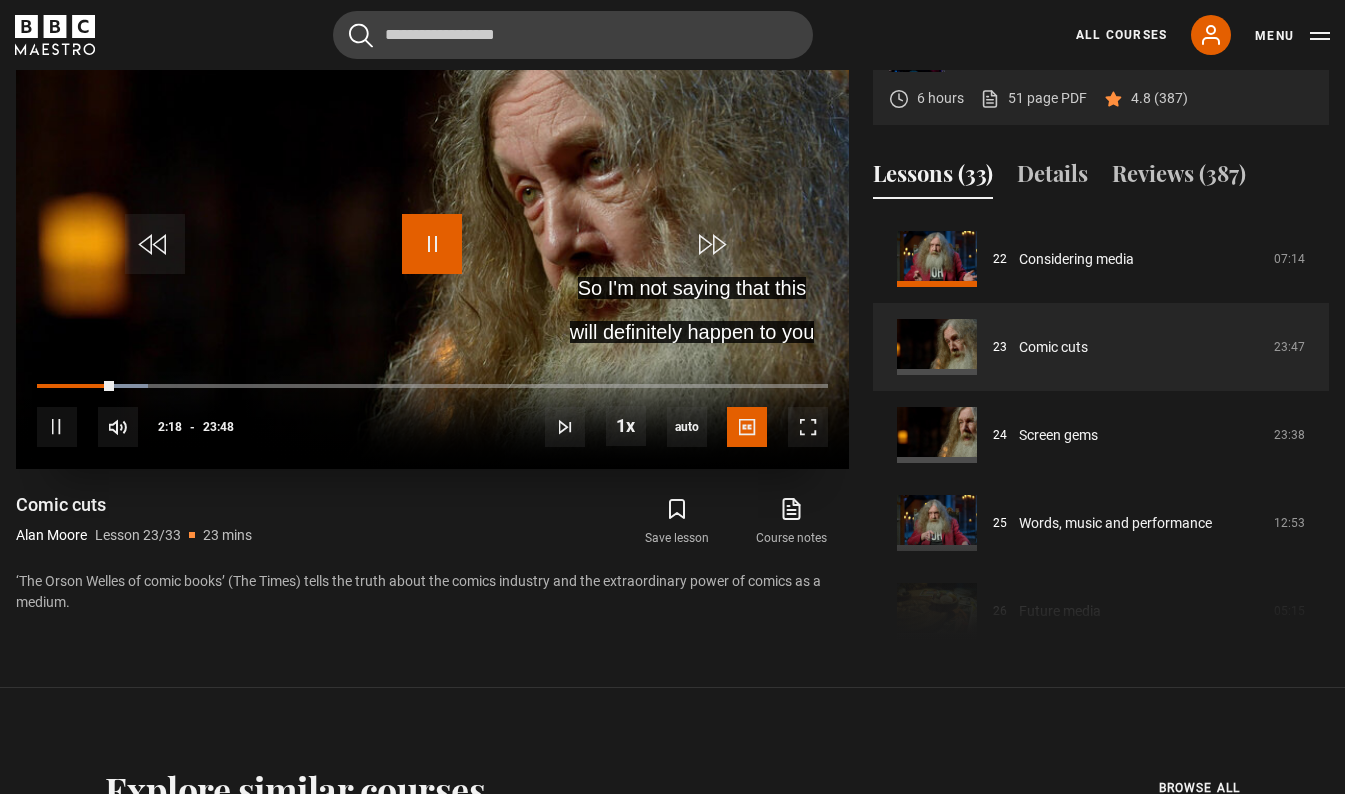 click at bounding box center (432, 244) 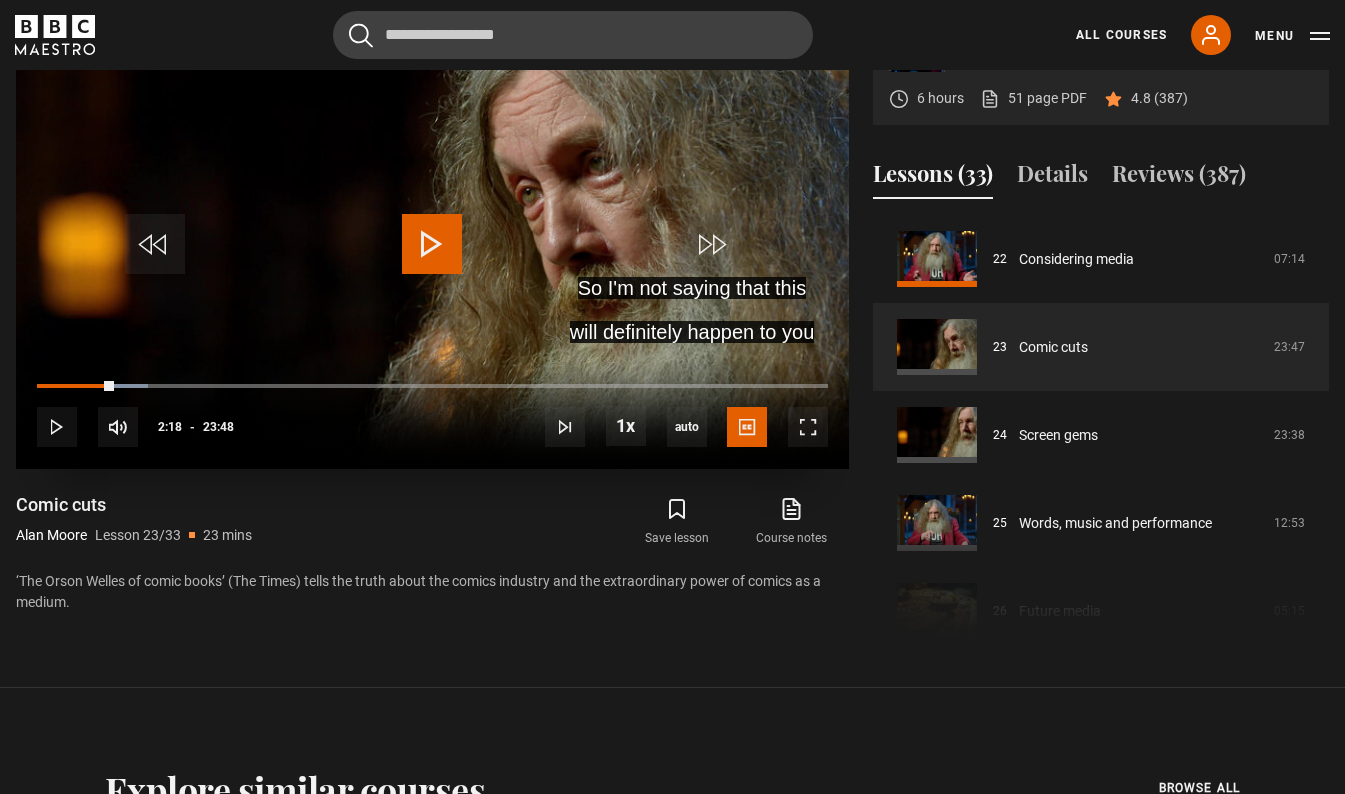 click at bounding box center (432, 244) 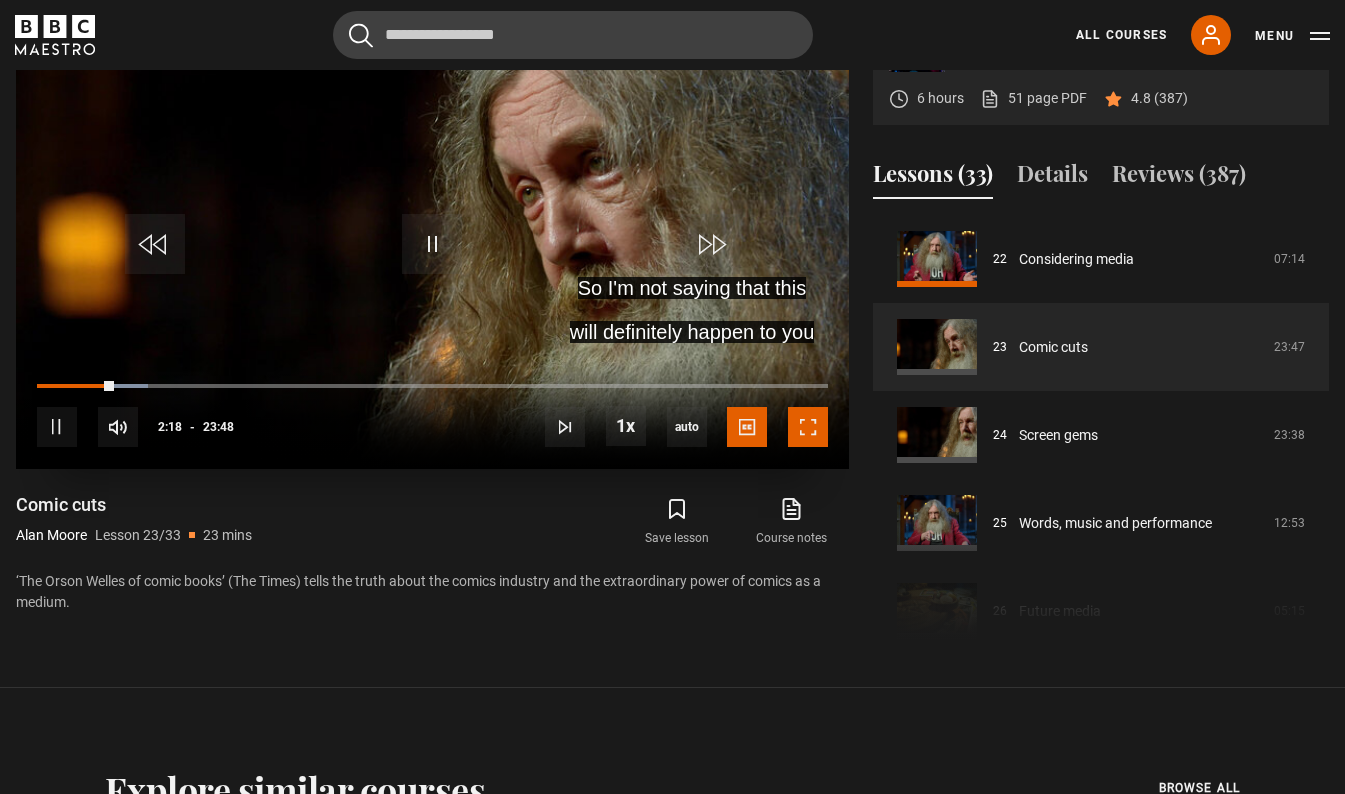 click at bounding box center (808, 427) 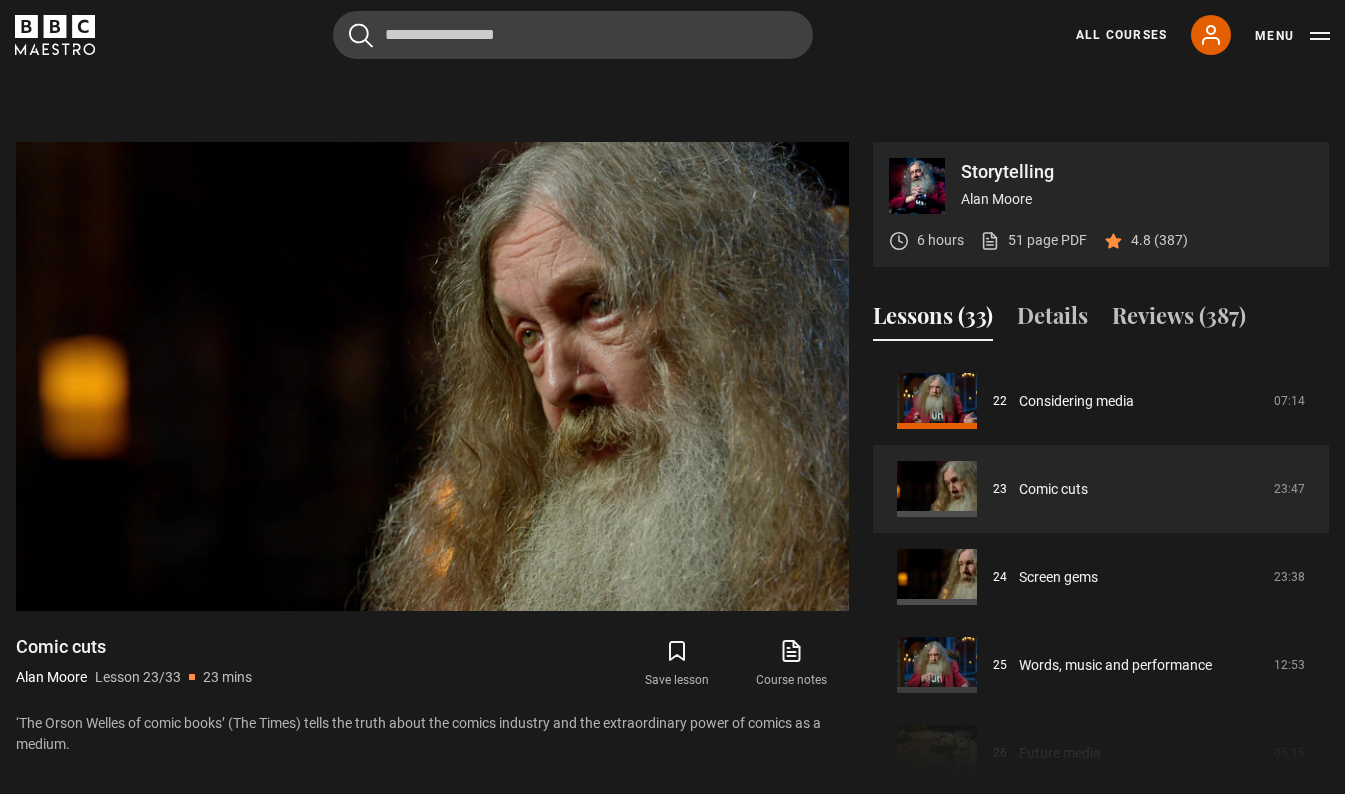 scroll, scrollTop: 749, scrollLeft: 0, axis: vertical 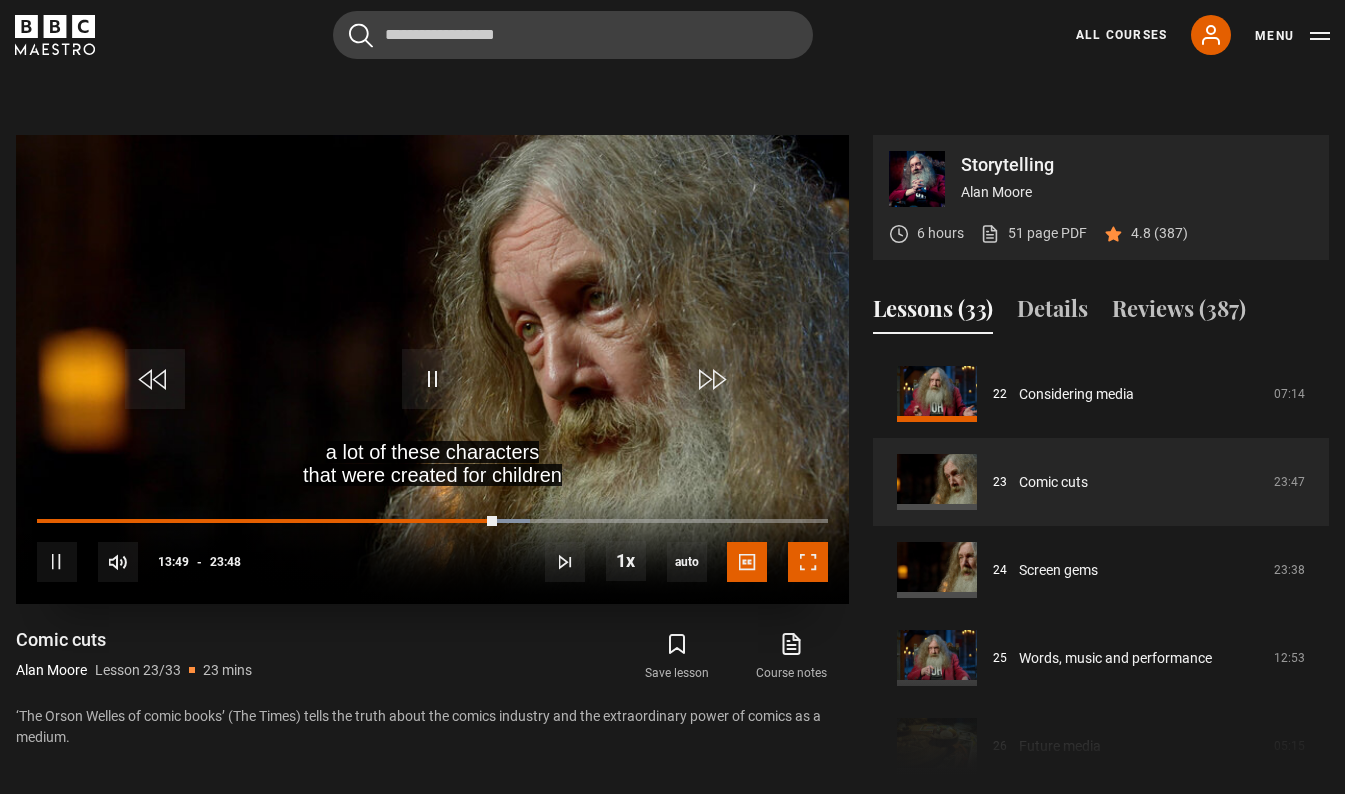 click at bounding box center [808, 562] 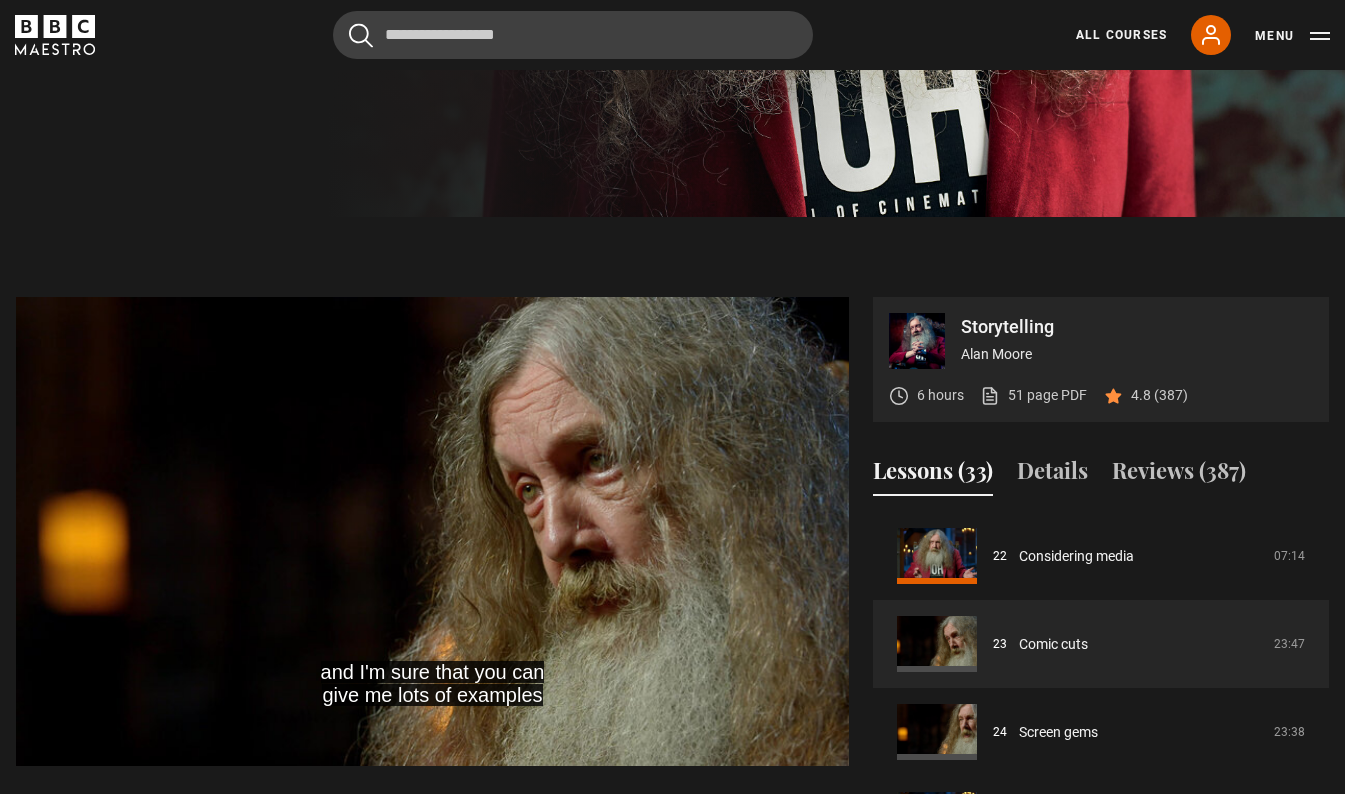 scroll, scrollTop: 884, scrollLeft: 0, axis: vertical 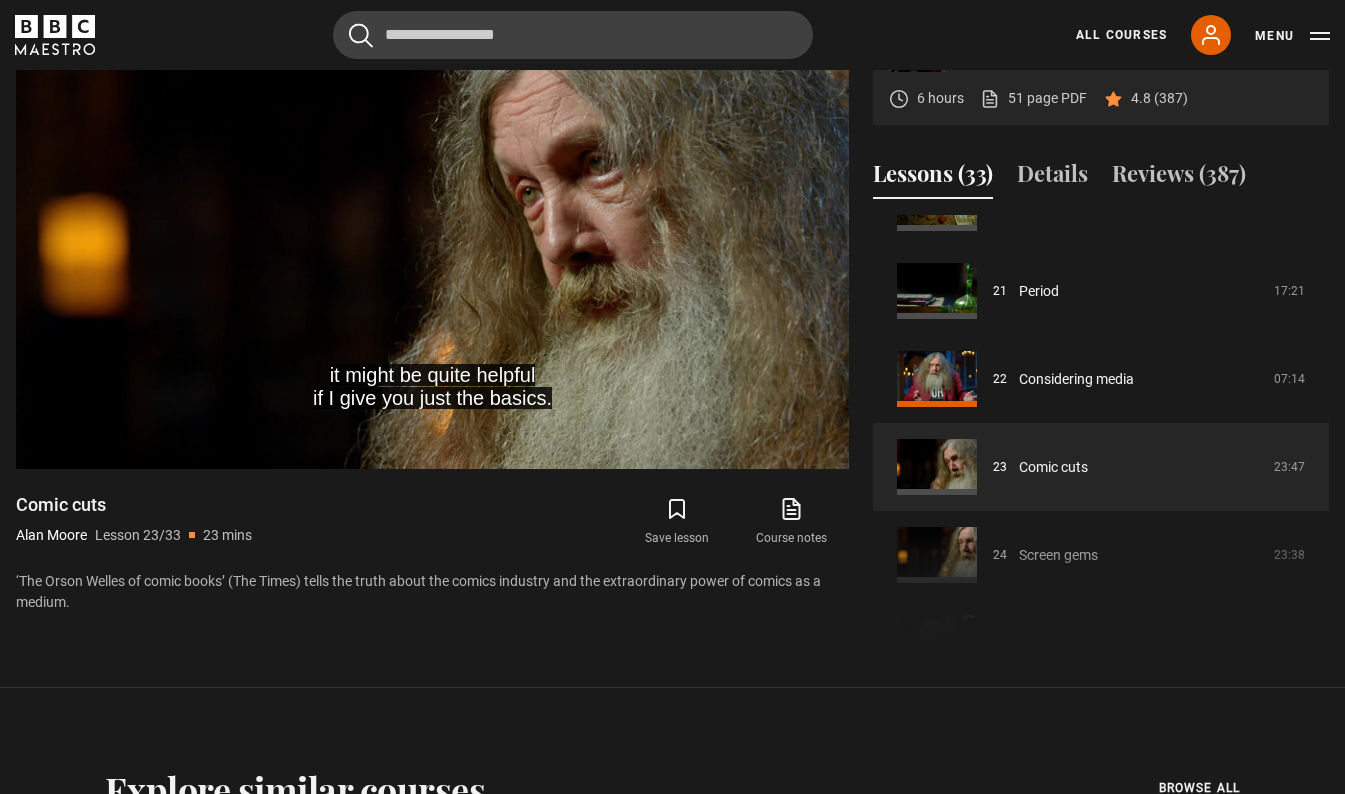 click on "Storytelling
Alan Moore
6 hours
51 page PDF
(opens in new tab)
4.8 (387)
it might be quite helpful
if I give you just the basics. Video Player is loading. Play Lesson Comic cuts 10s Skip Back 10 seconds Pause 10s Skip Forward 10 seconds Loaded :  90.34% 22:08 20:28 Pause Mute Current Time  20:27 - Duration  23:48
Alan Moore
Lesson 23
Comic cuts
1x Playback Rate 2x 1.5x 1x , selected 0.5x auto Quality 360p 720p" at bounding box center [672, 323] 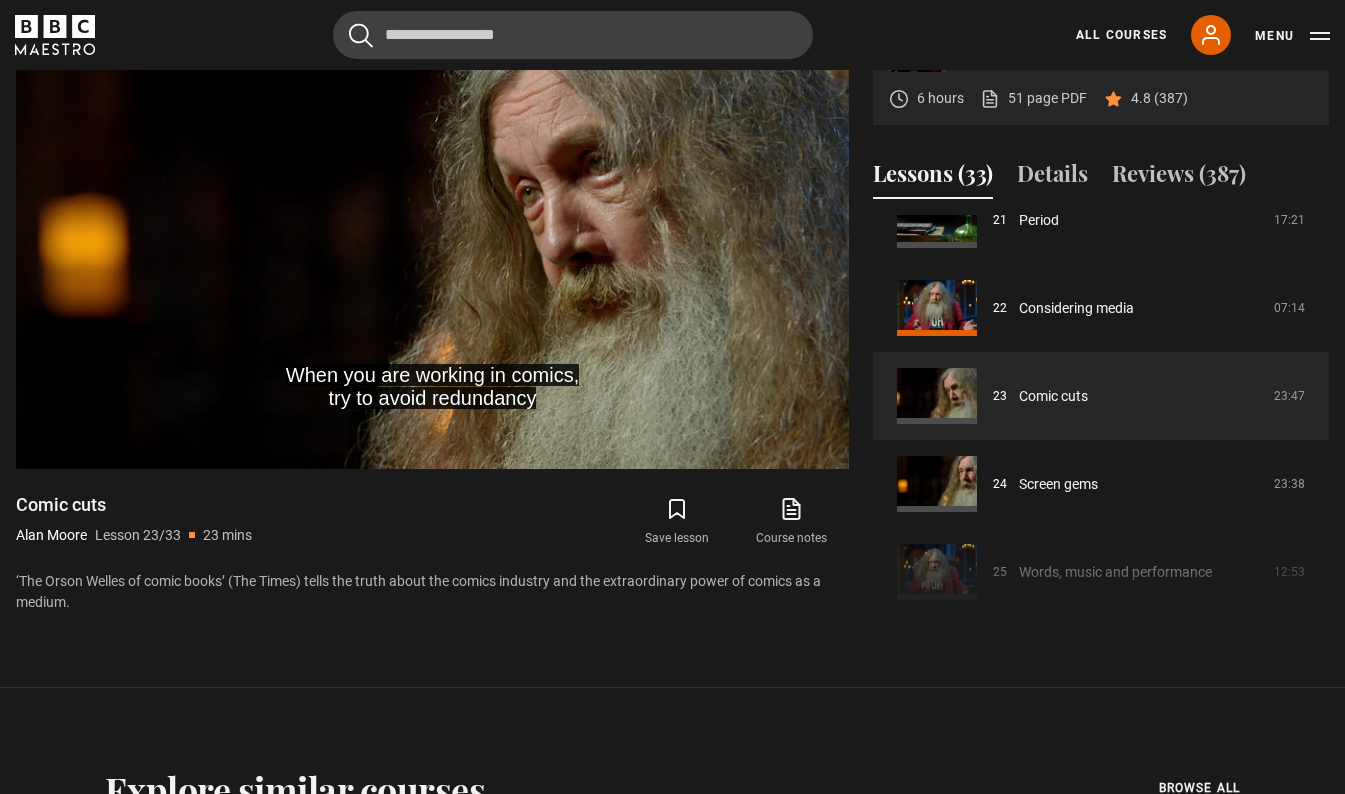 scroll, scrollTop: 1917, scrollLeft: 0, axis: vertical 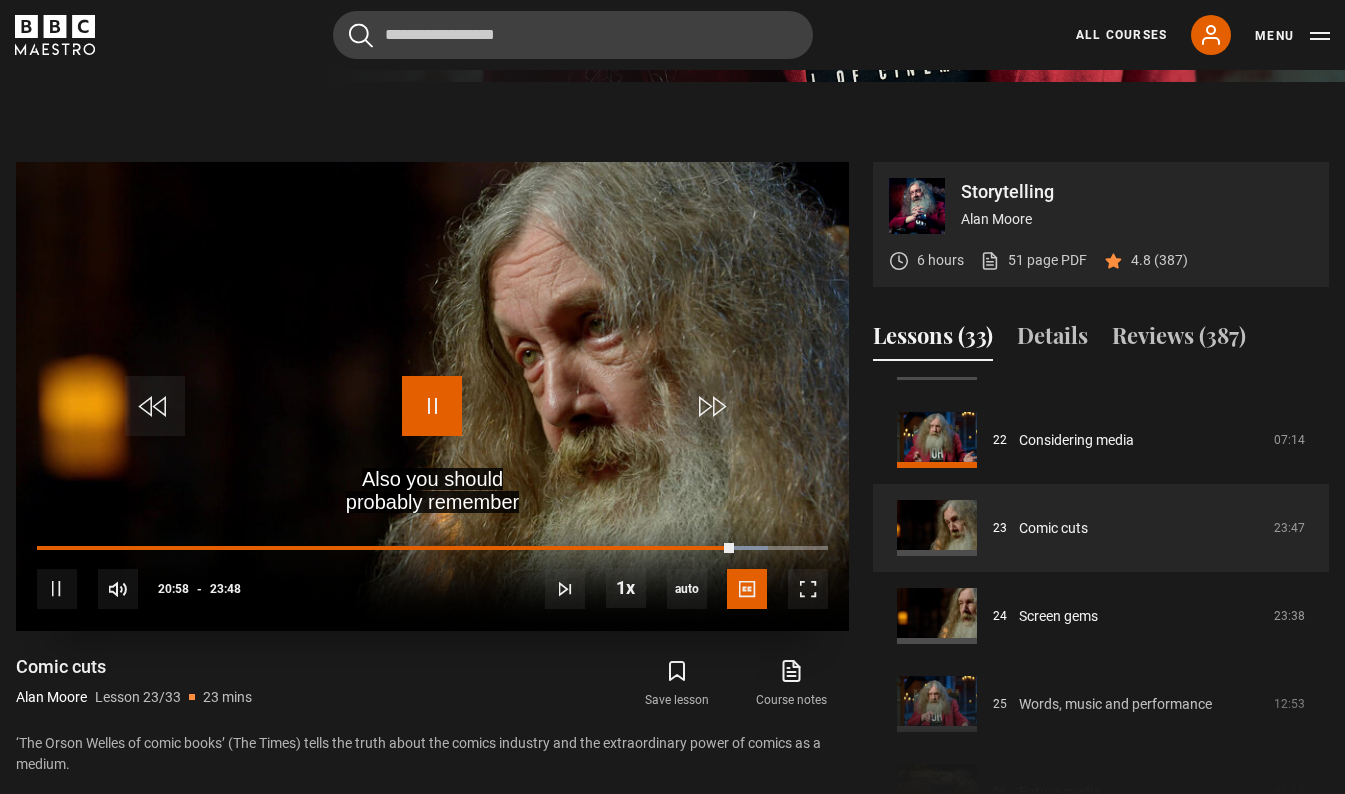 click at bounding box center (432, 406) 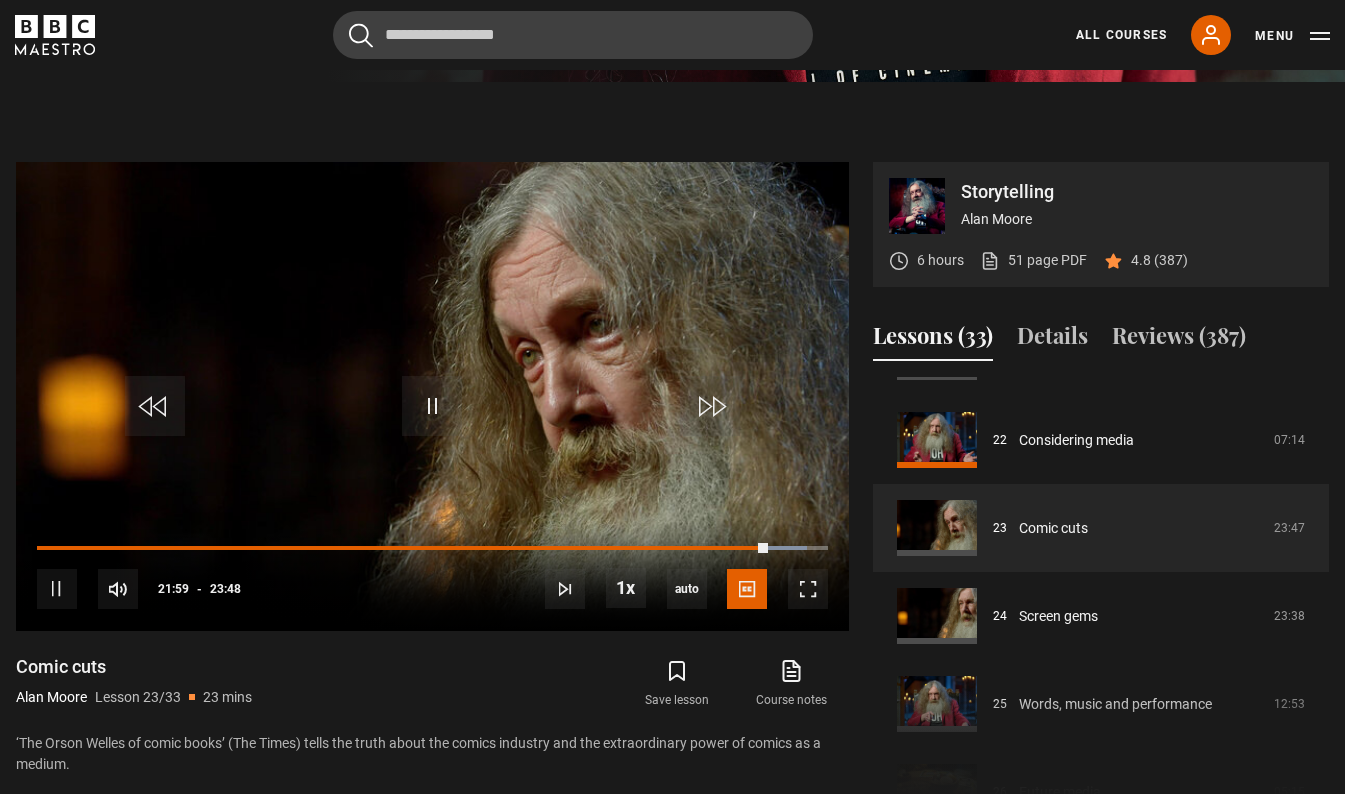 click on "Comic cuts
Alan Moore
Lesson 23/33
23 mins" at bounding box center [214, 684] 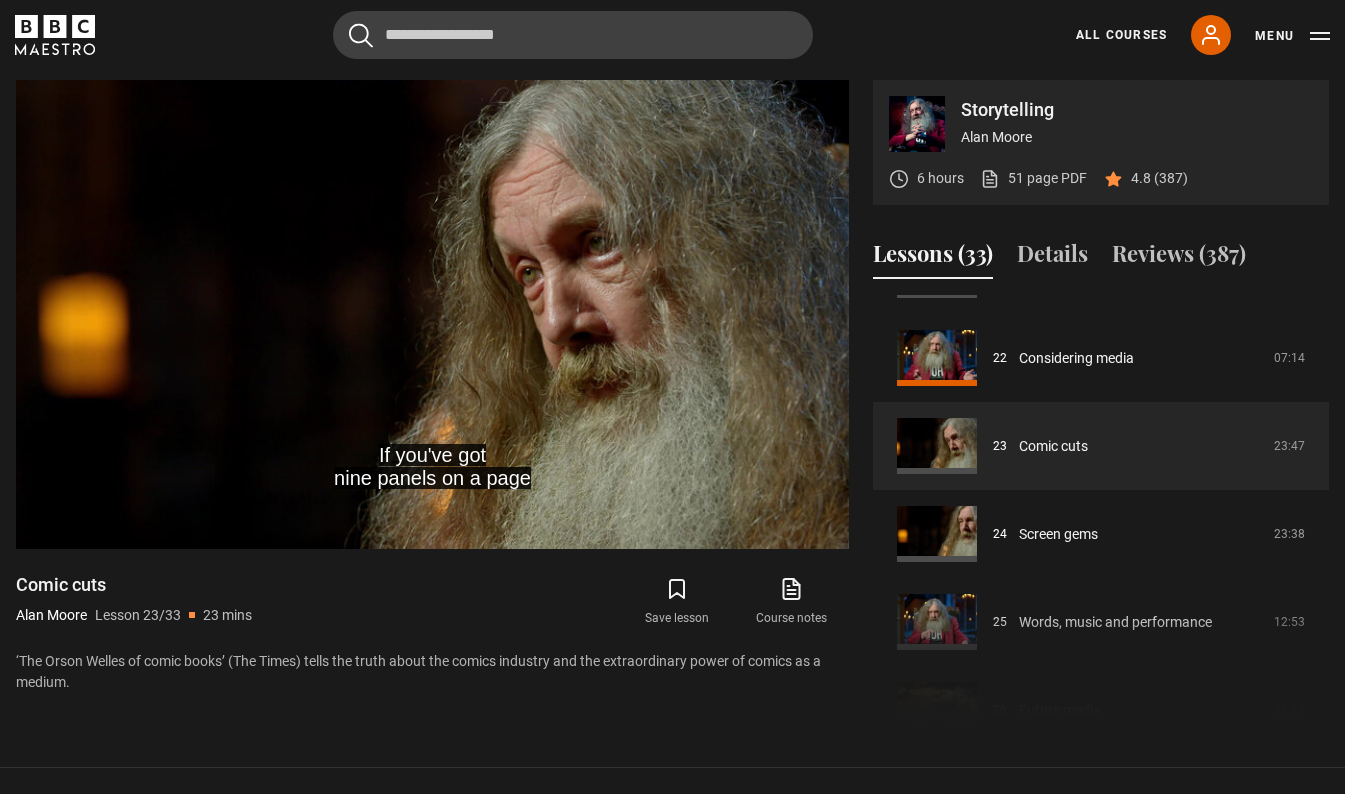 scroll, scrollTop: 801, scrollLeft: 0, axis: vertical 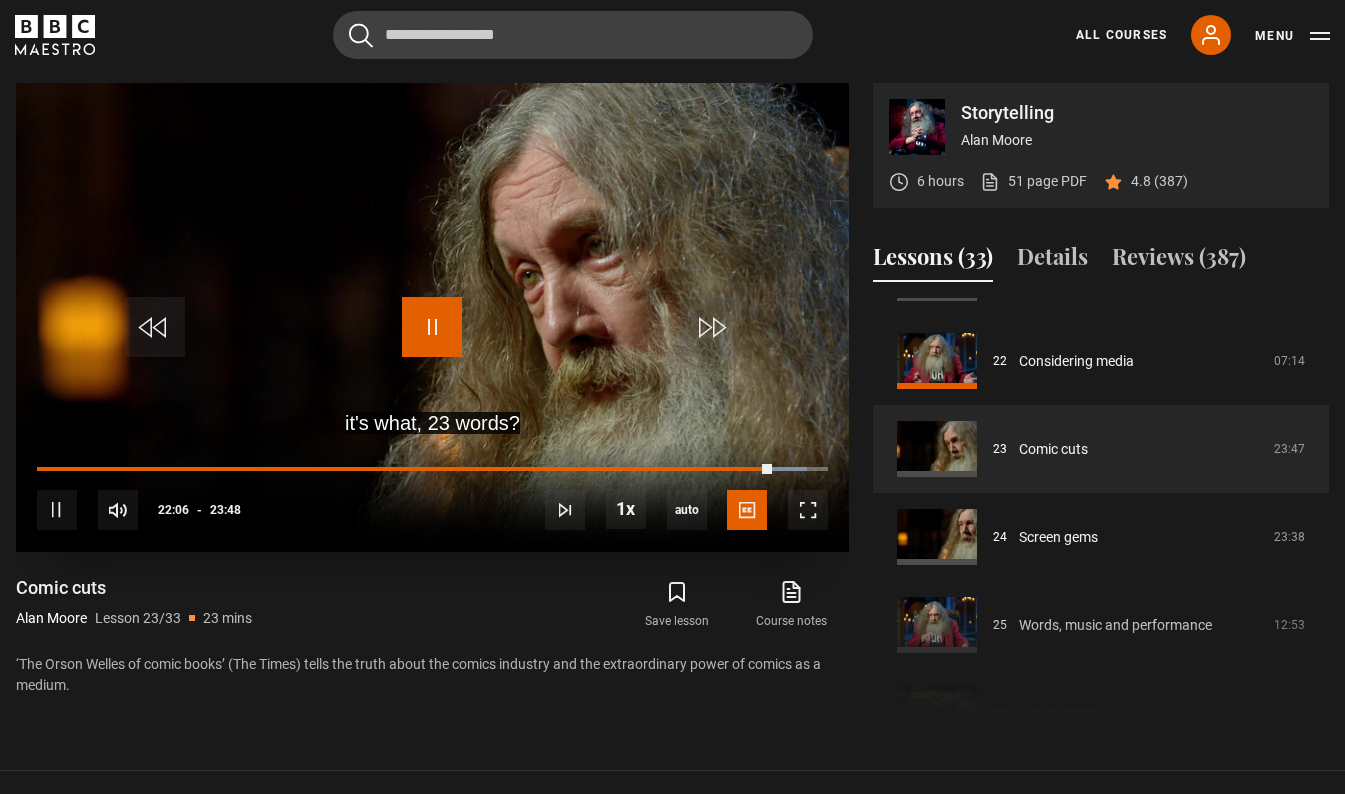 click at bounding box center (432, 327) 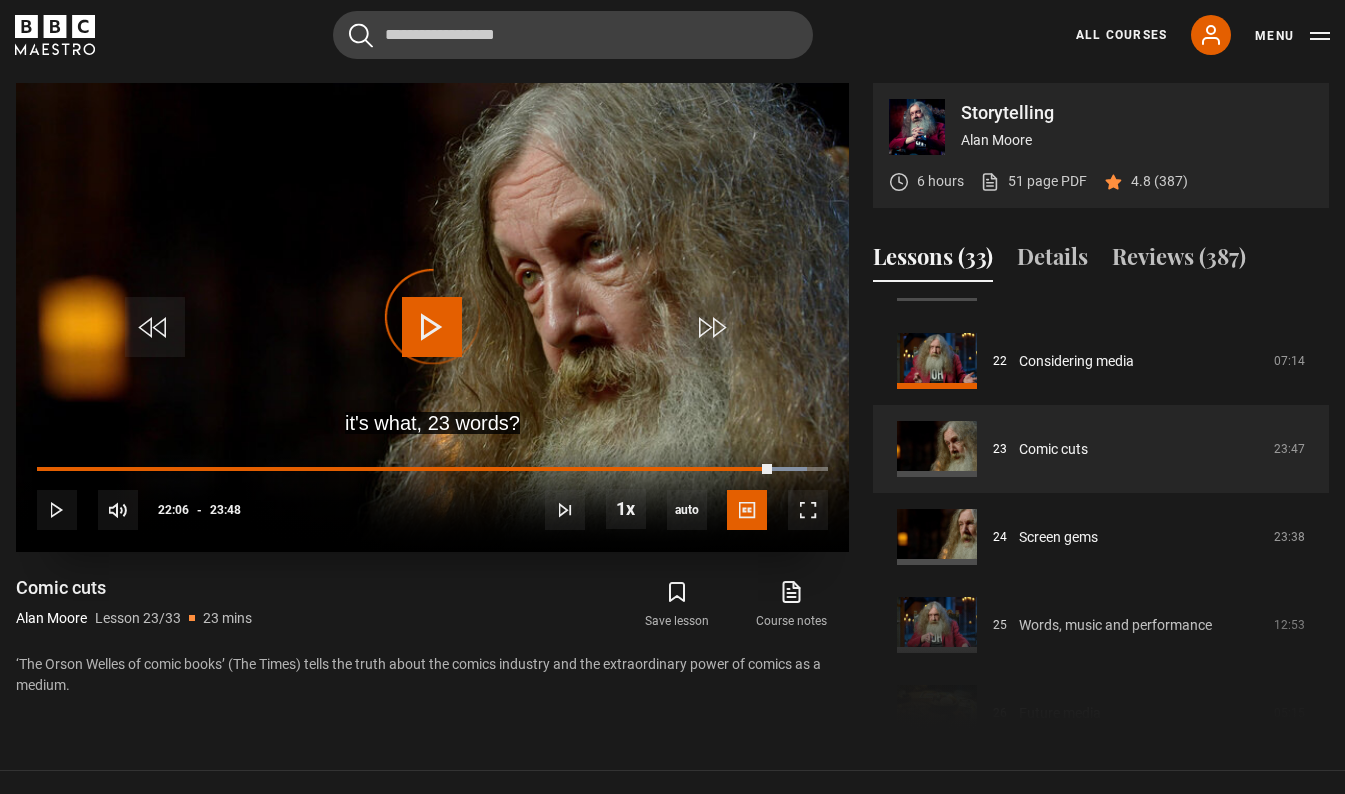 type 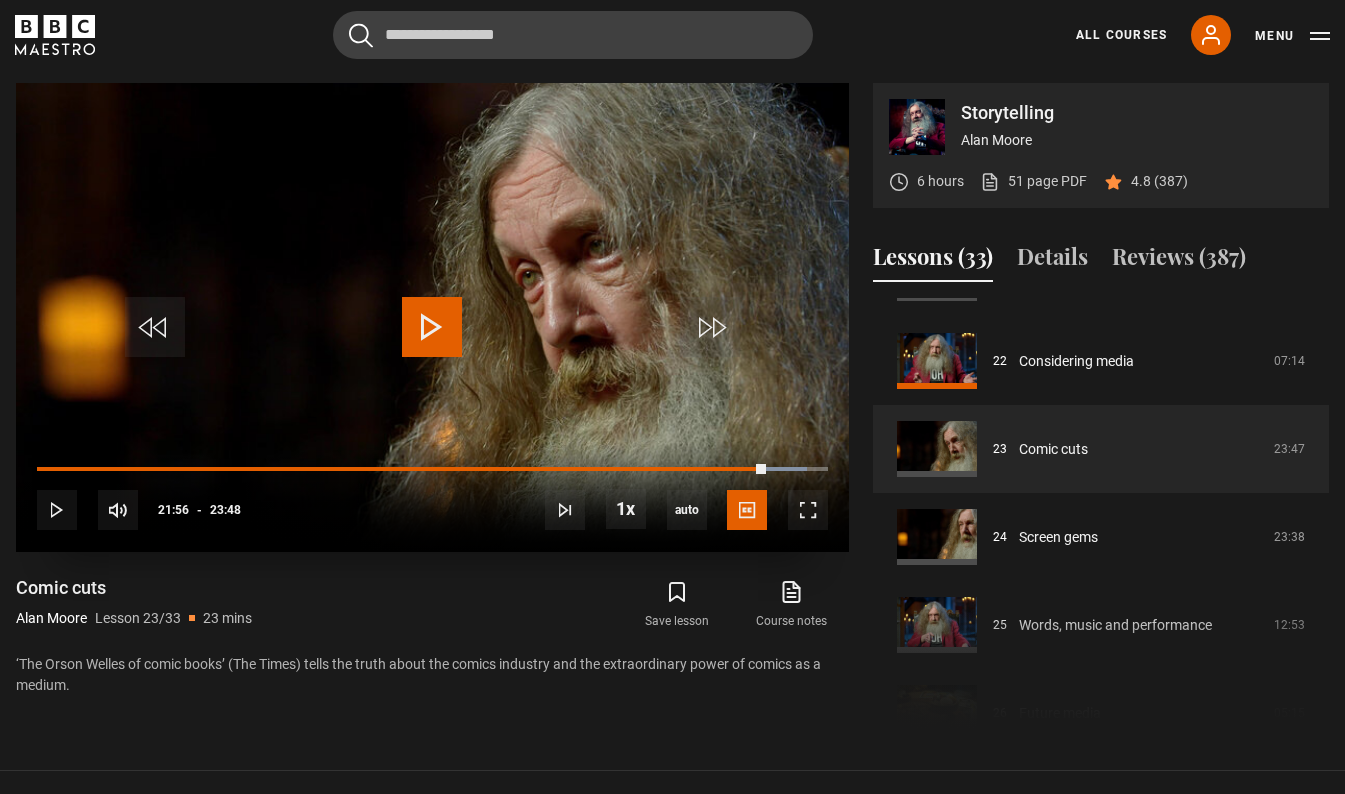 click at bounding box center (432, 327) 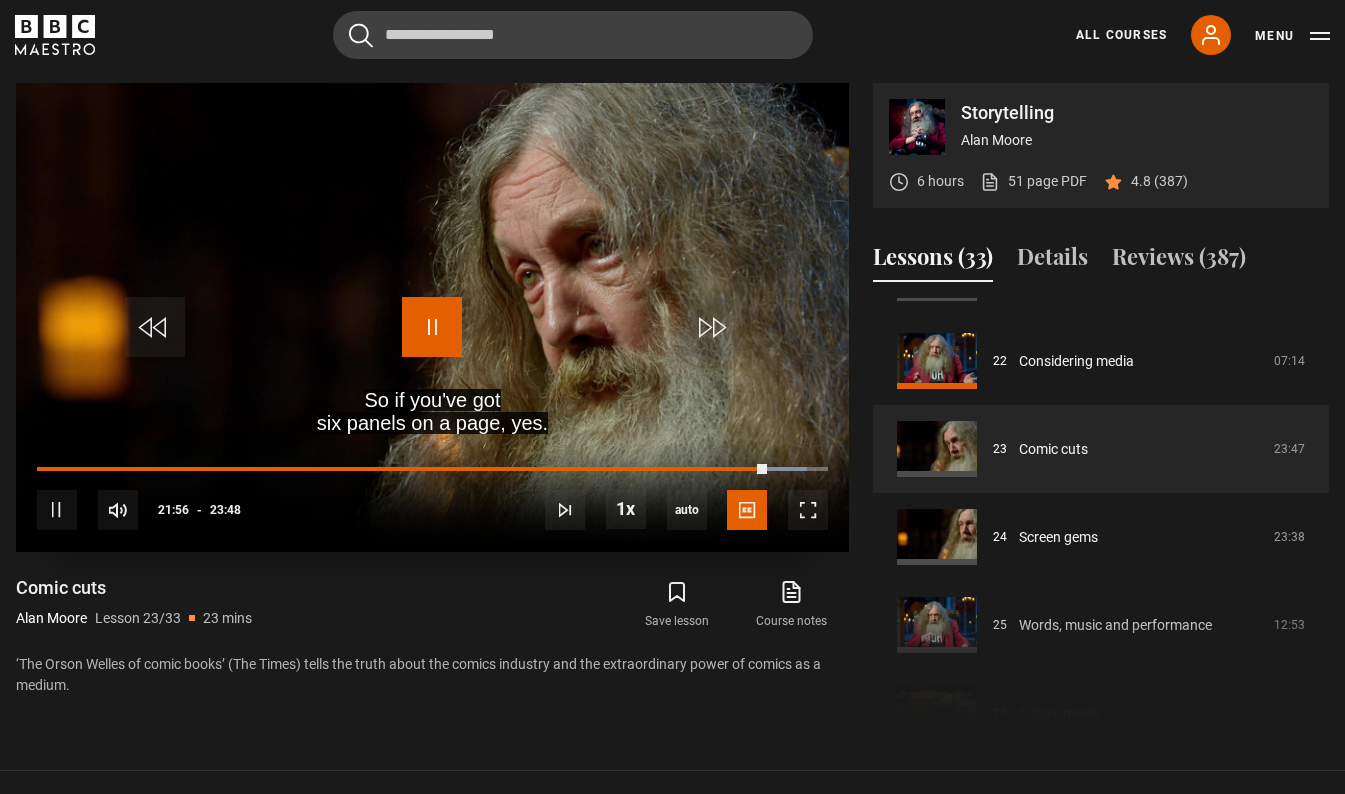 click on "Pause" at bounding box center [432, 327] 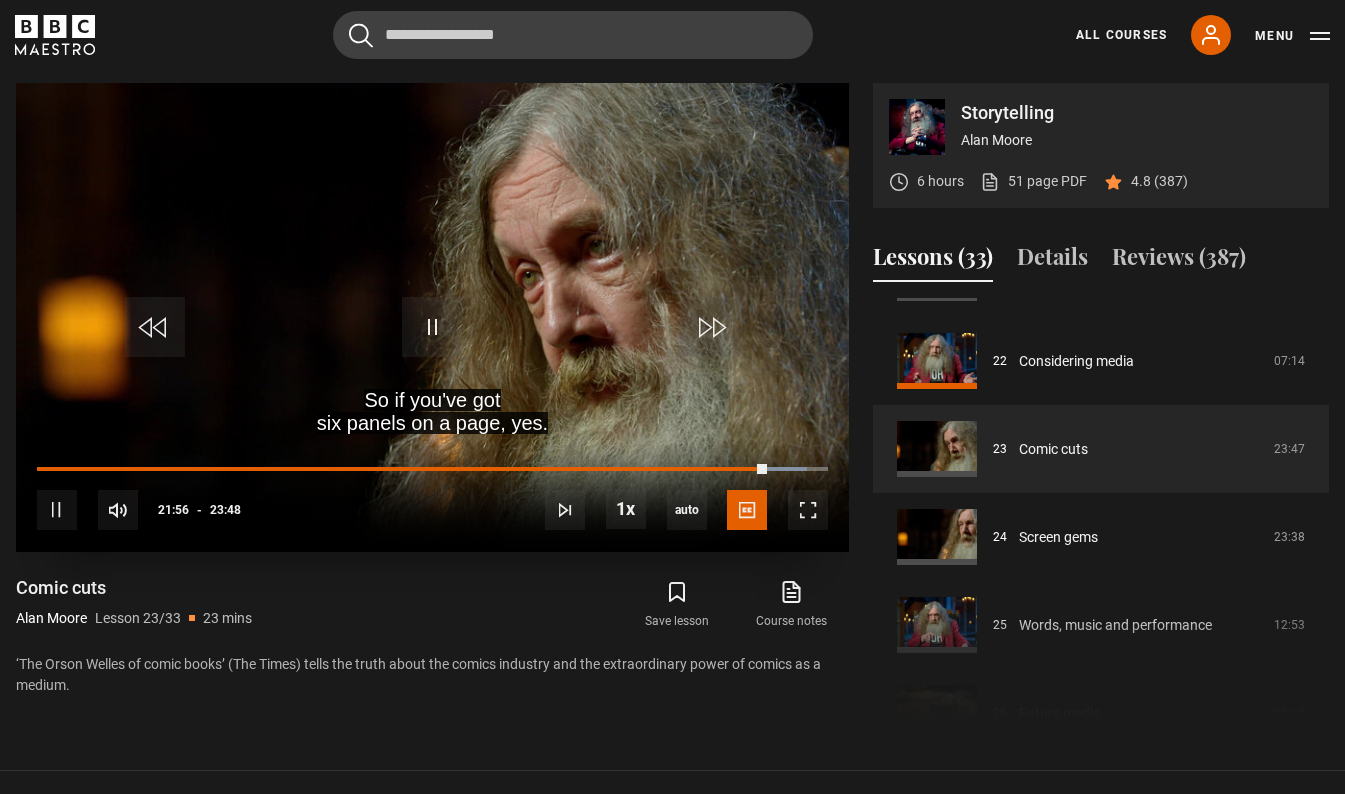 click at bounding box center (432, 327) 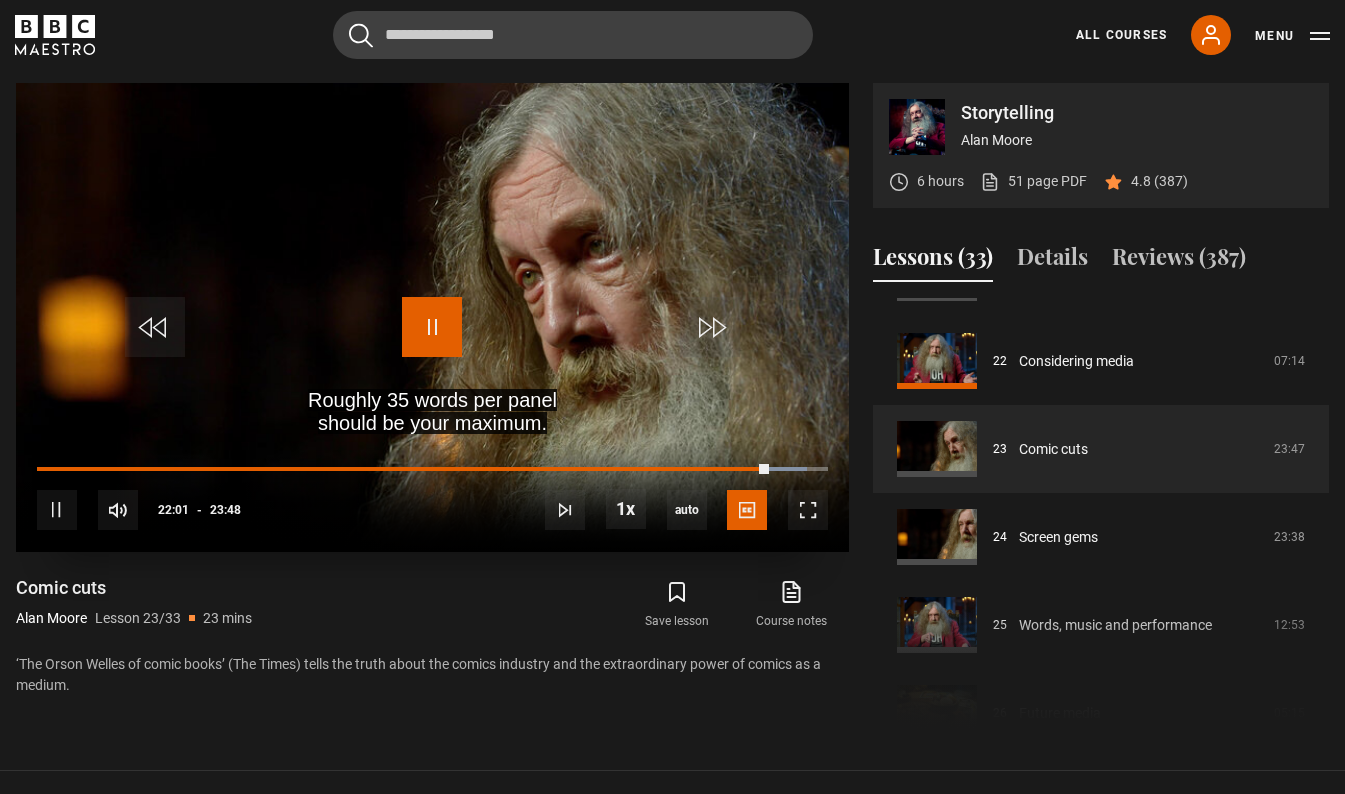 click at bounding box center (432, 327) 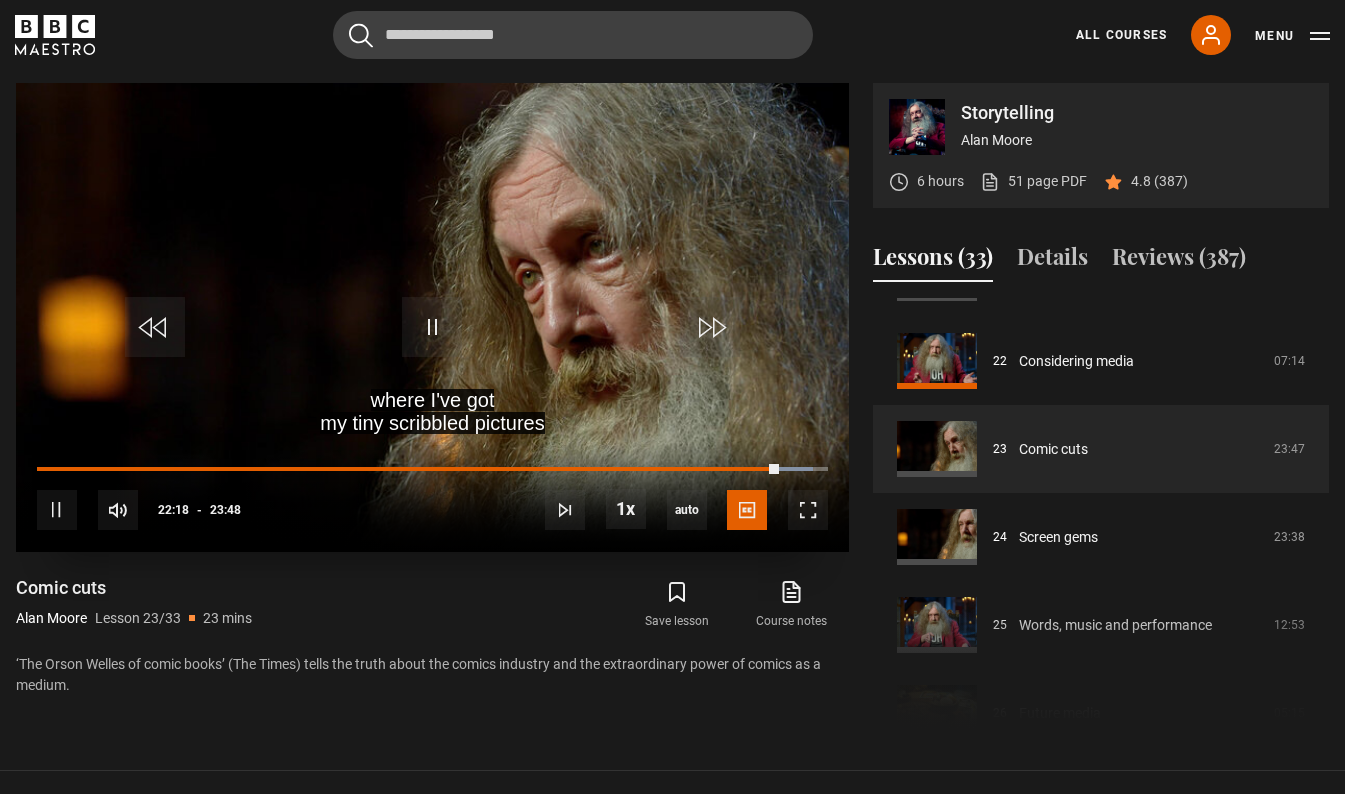 click on "10s Skip Back 10 seconds Pause 10s Skip Forward 10 seconds Loaded :  98.04% 18:15 22:18 Pause Mute Current Time  22:18 - Duration  23:48
Alan Moore
Lesson 23
Comic cuts
1x Playback Rate 2x 1.5x 1x , selected 0.5x auto Quality 360p 720p 1080p 2160p Auto , selected Captions captions off English  Captions , selected" at bounding box center (432, 496) 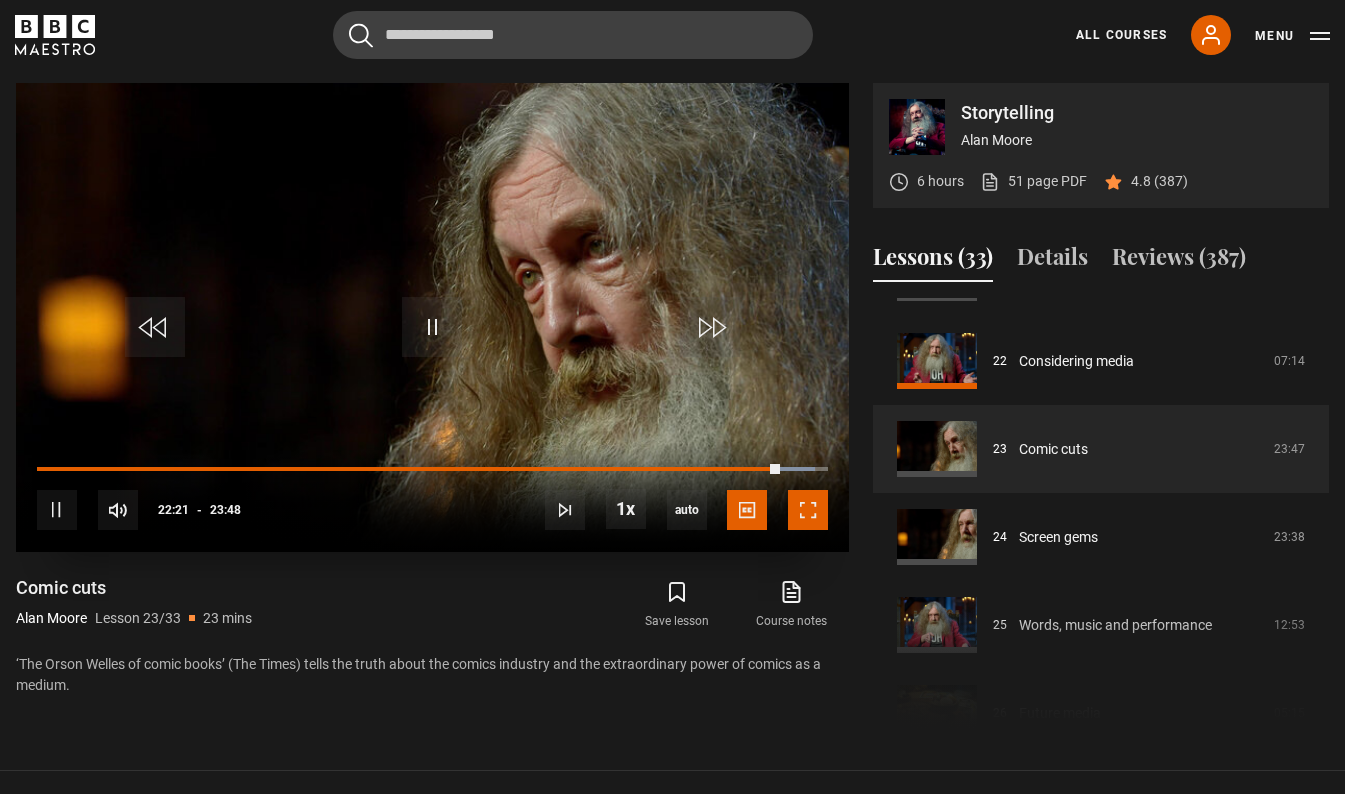 click at bounding box center (808, 510) 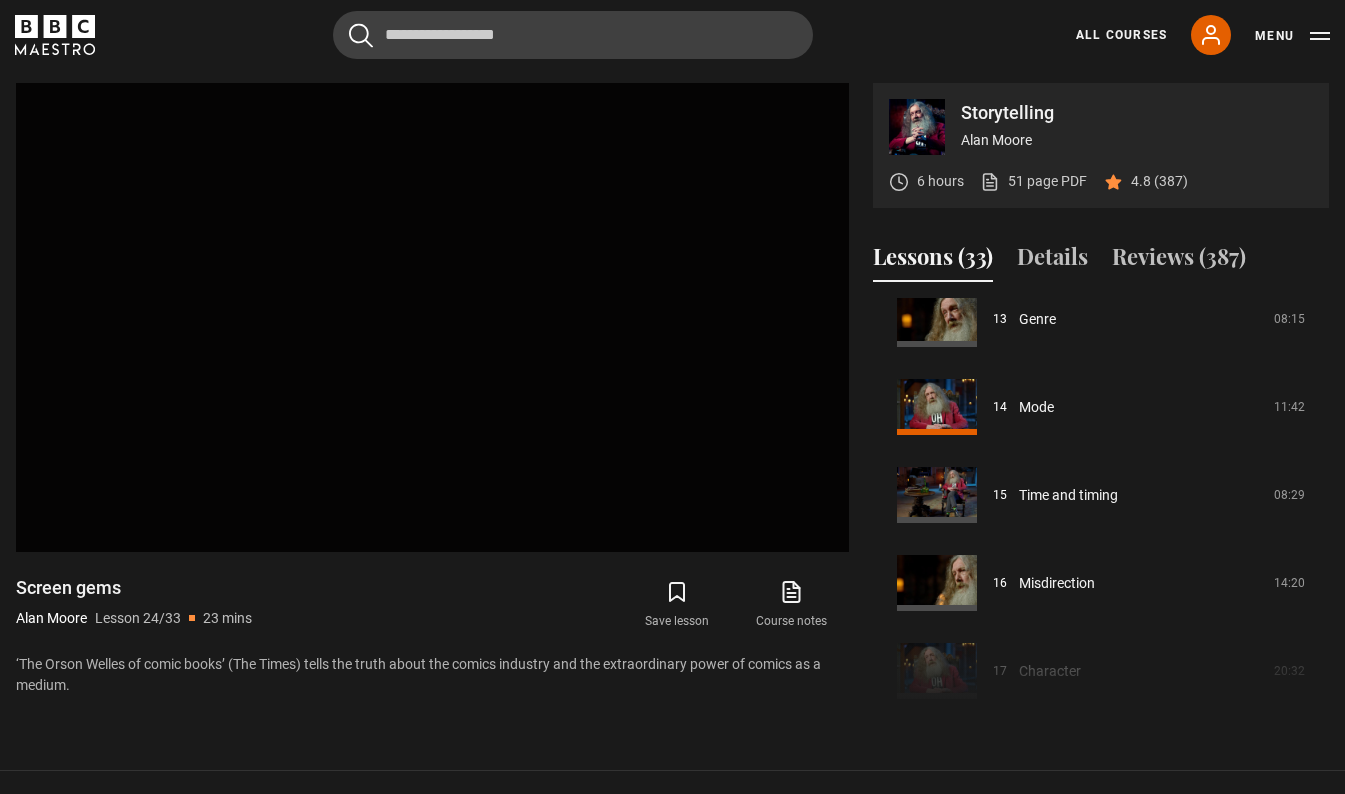 scroll, scrollTop: 1141, scrollLeft: 0, axis: vertical 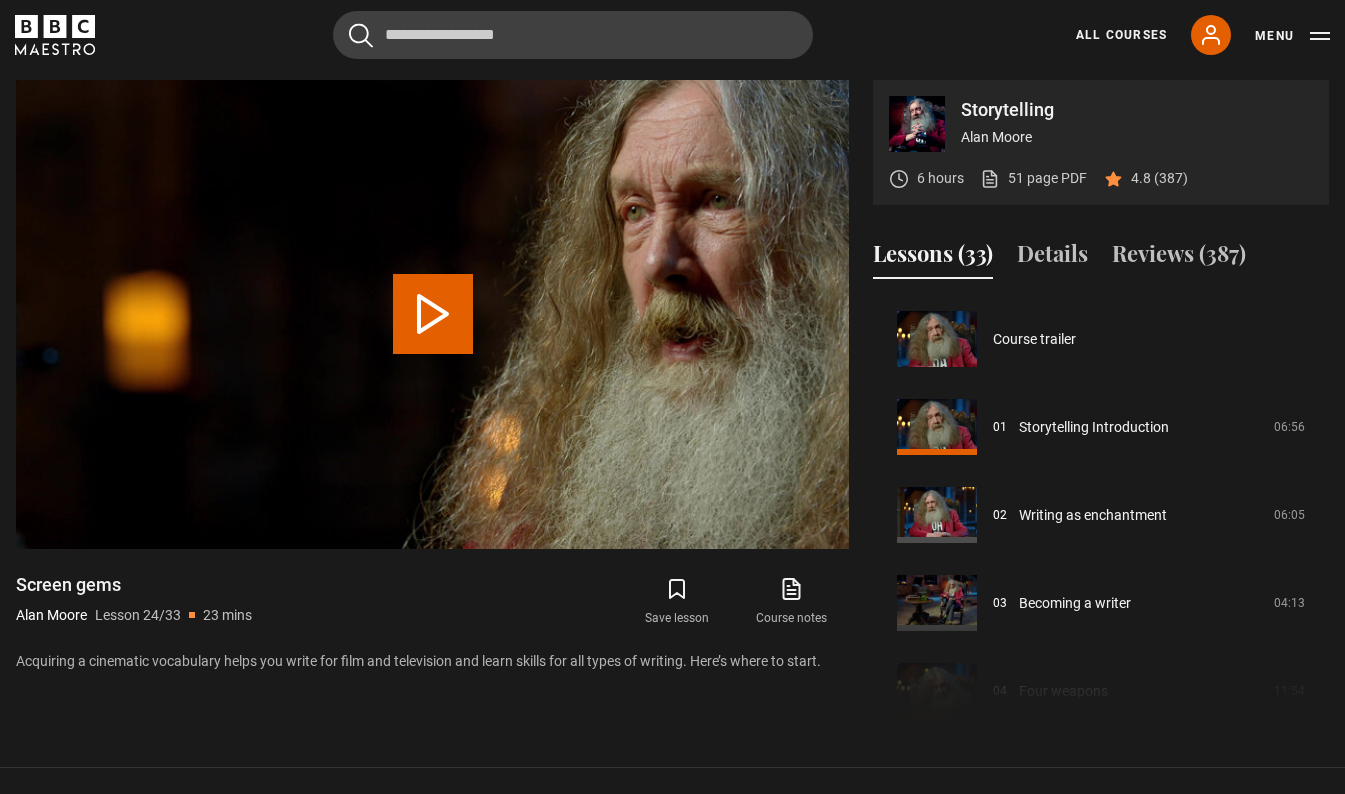 drag, startPoint x: 1322, startPoint y: 591, endPoint x: 1363, endPoint y: 485, distance: 113.65298 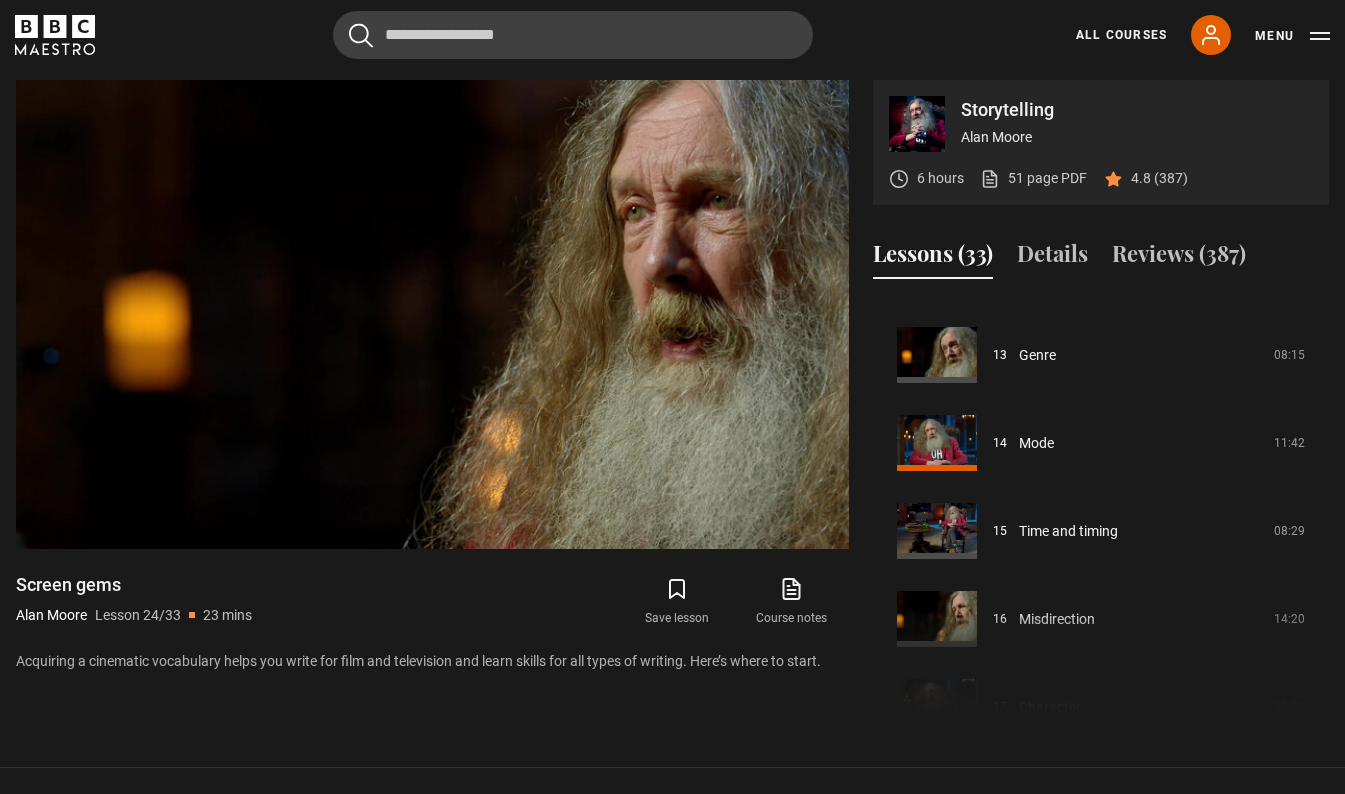 scroll, scrollTop: 1124, scrollLeft: 0, axis: vertical 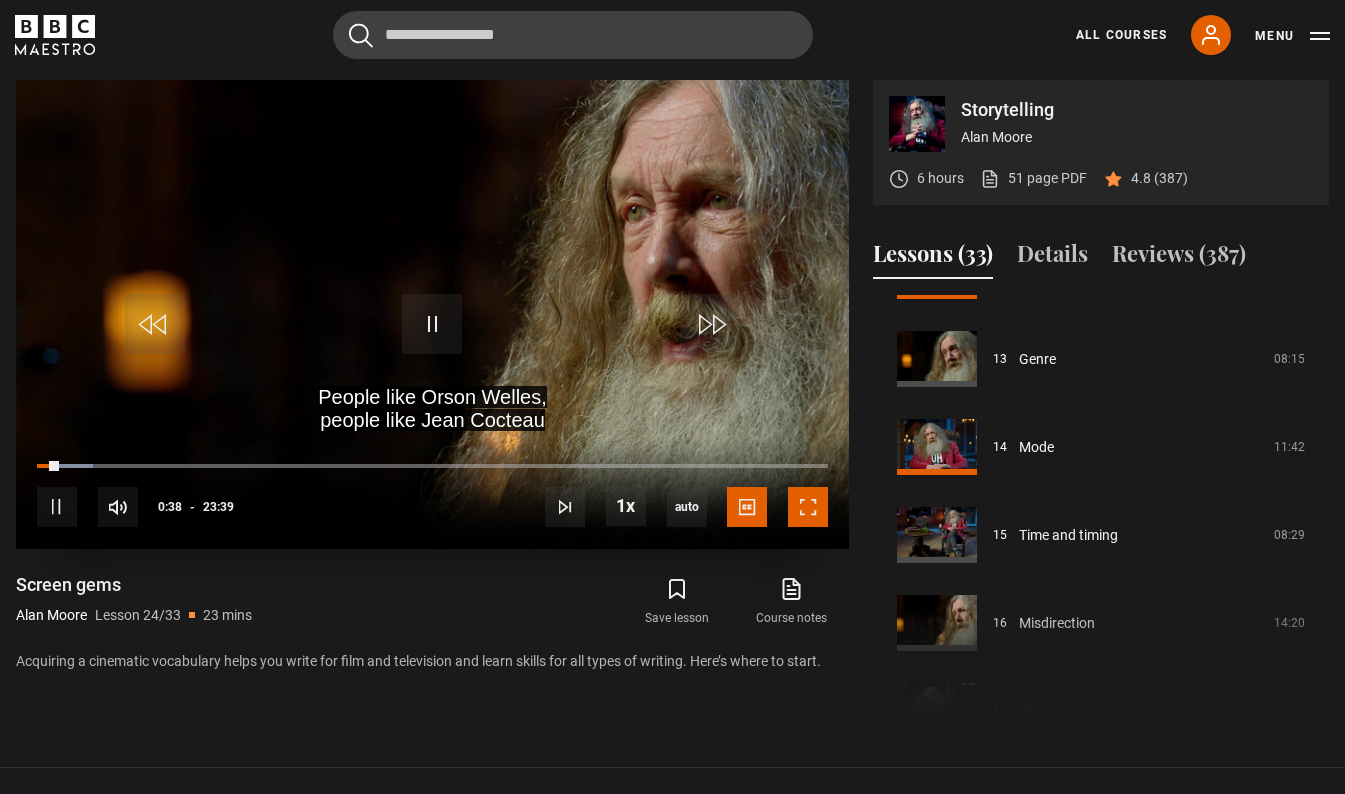 click at bounding box center (808, 507) 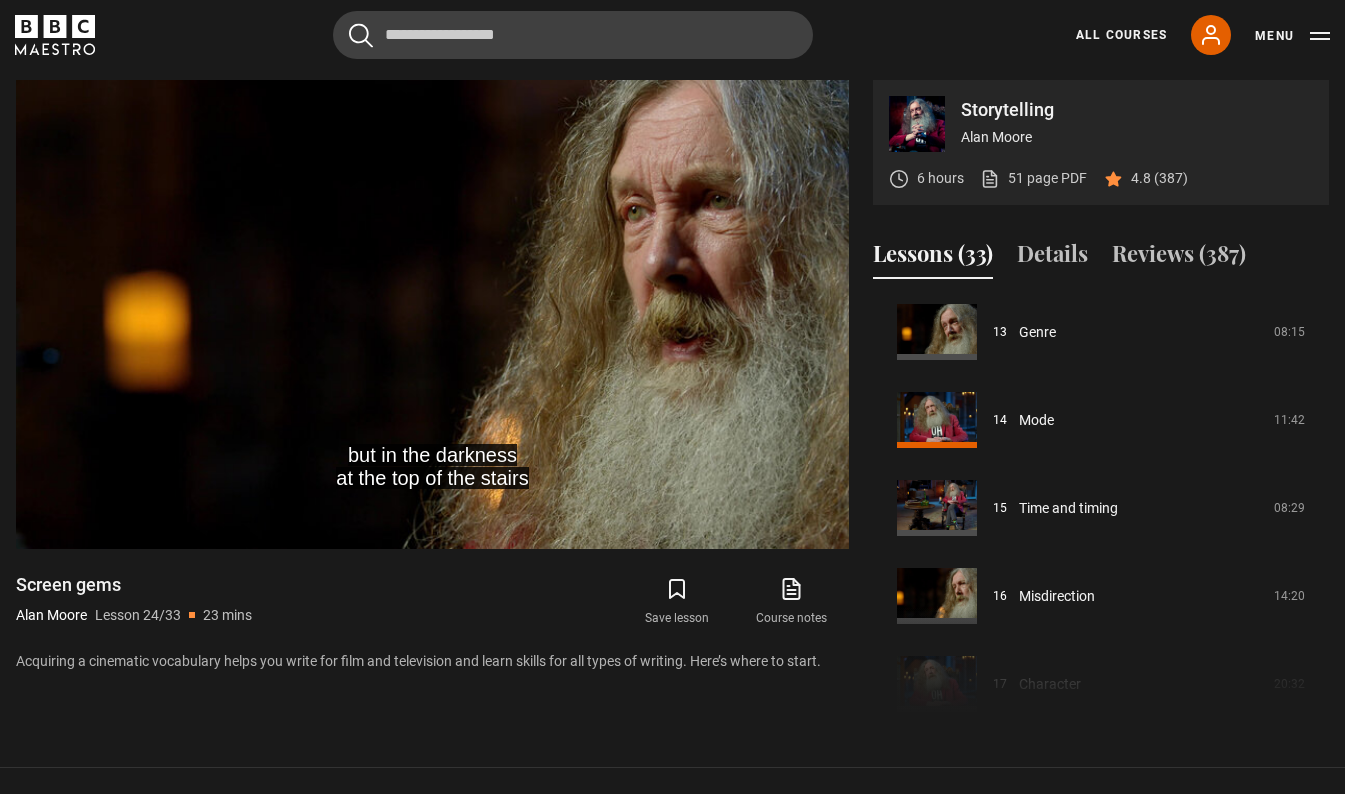 scroll, scrollTop: 1154, scrollLeft: 0, axis: vertical 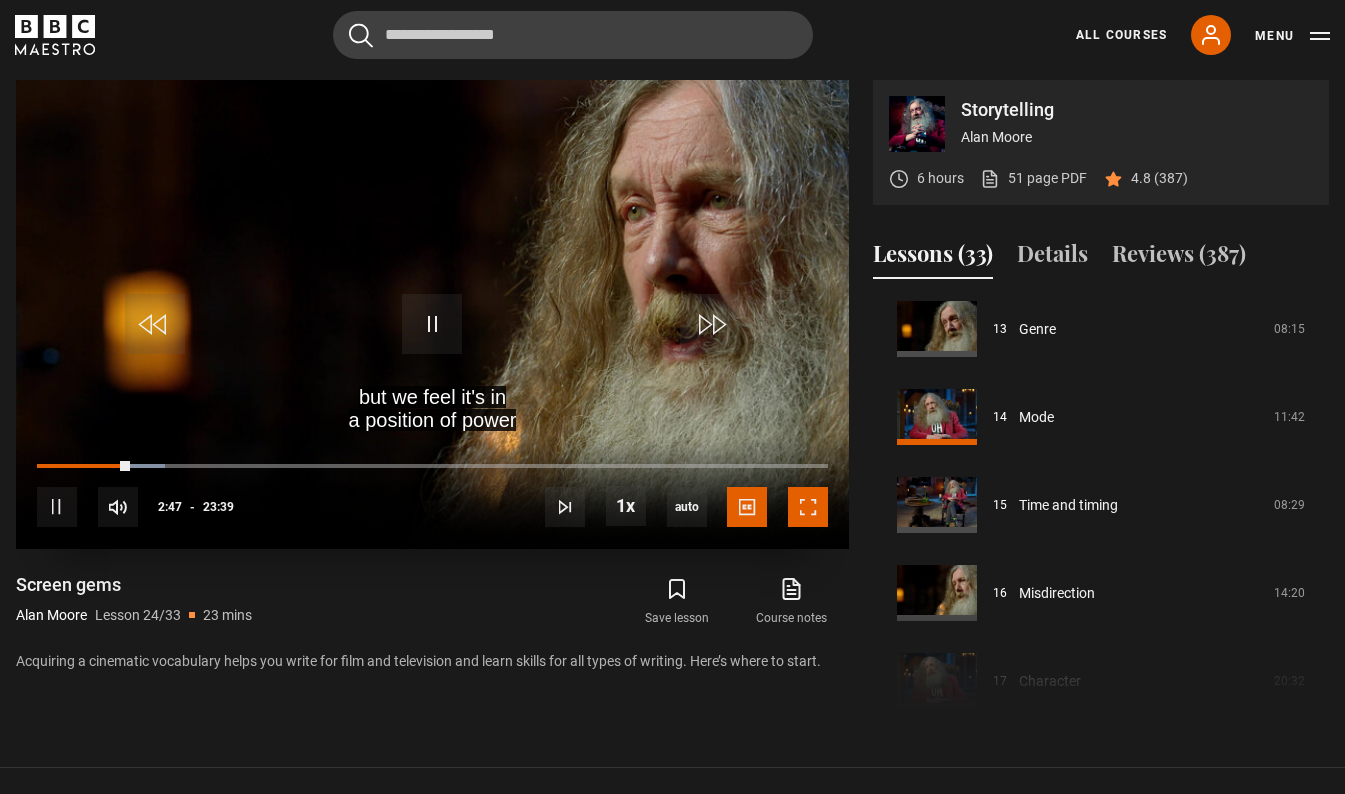 click at bounding box center (808, 507) 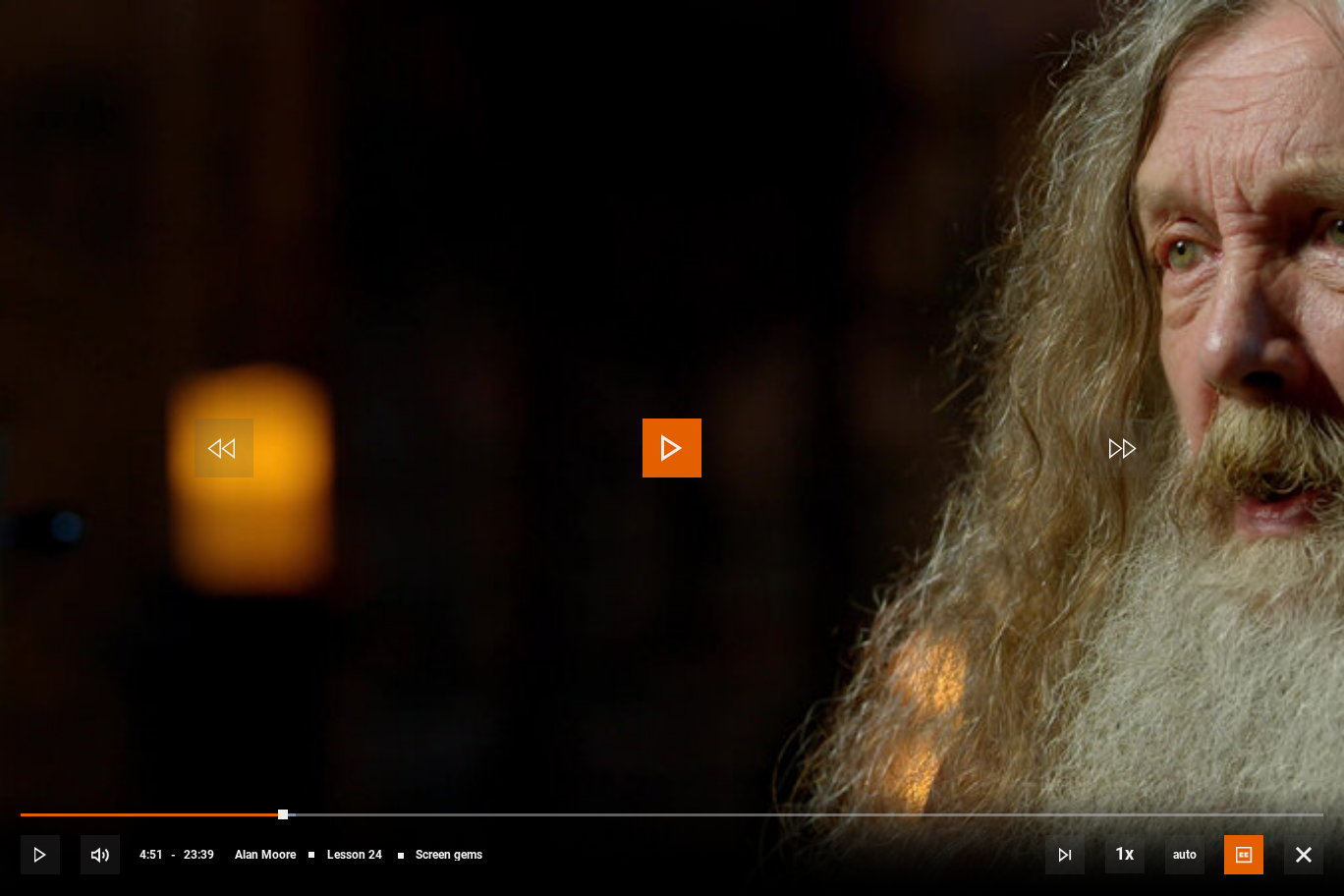 click at bounding box center [672, 448] 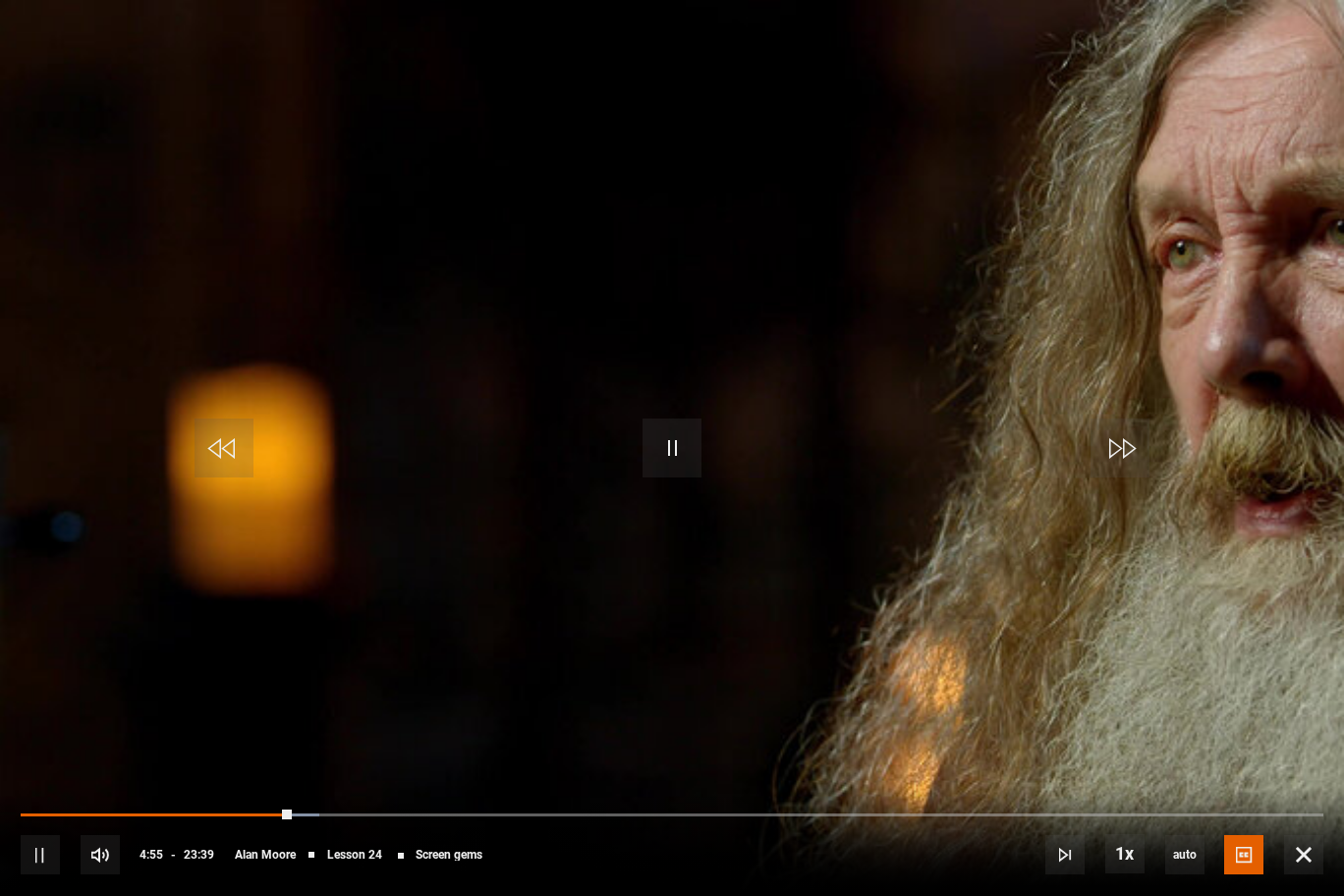 click at bounding box center (672, 448) 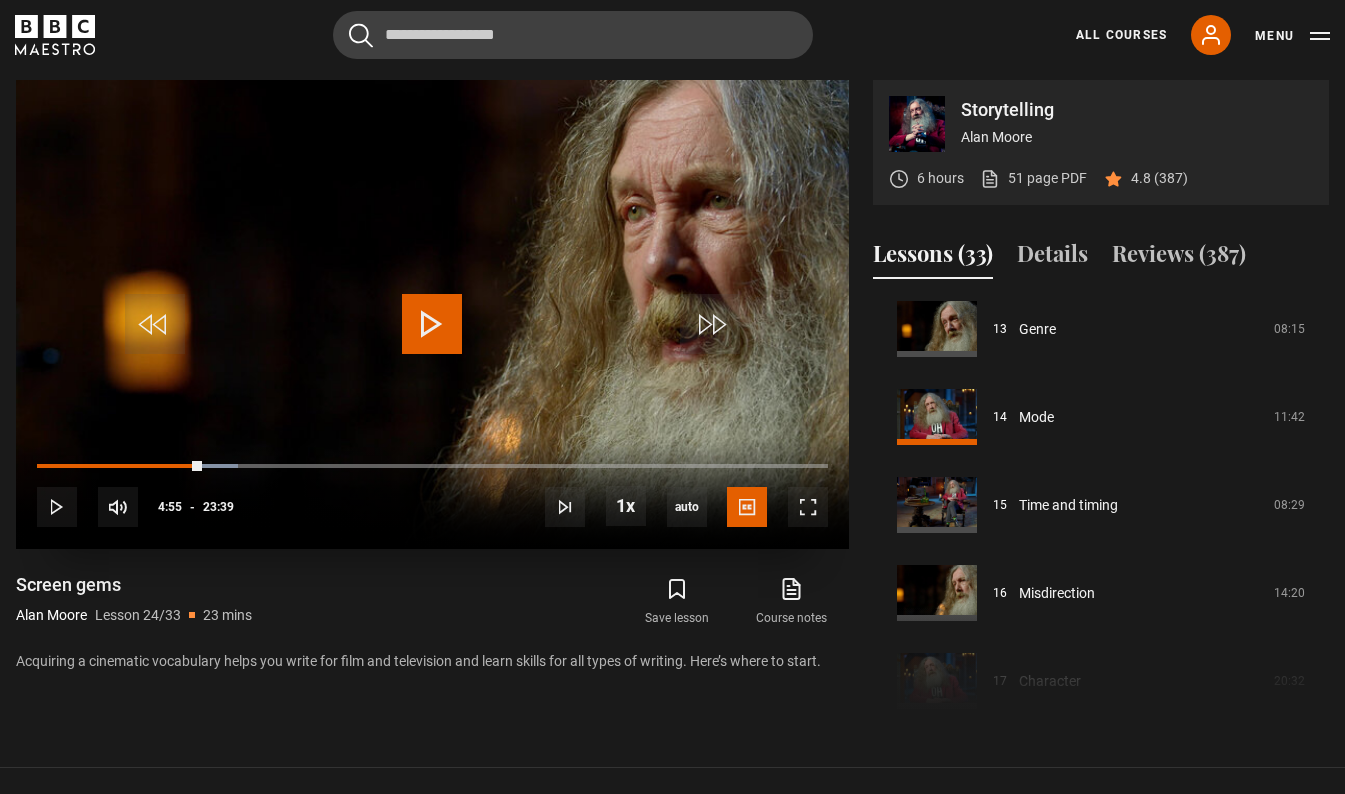 click at bounding box center (432, 324) 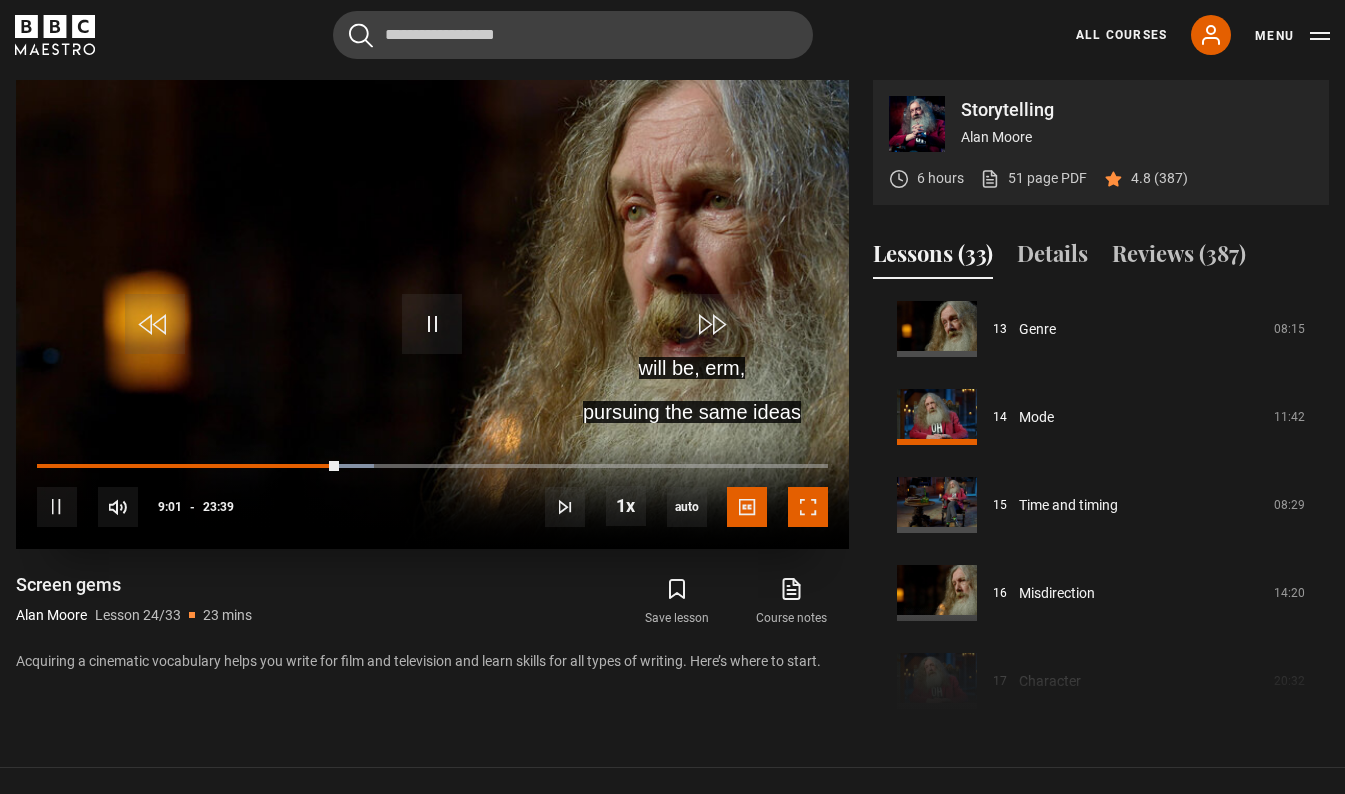 click at bounding box center (808, 507) 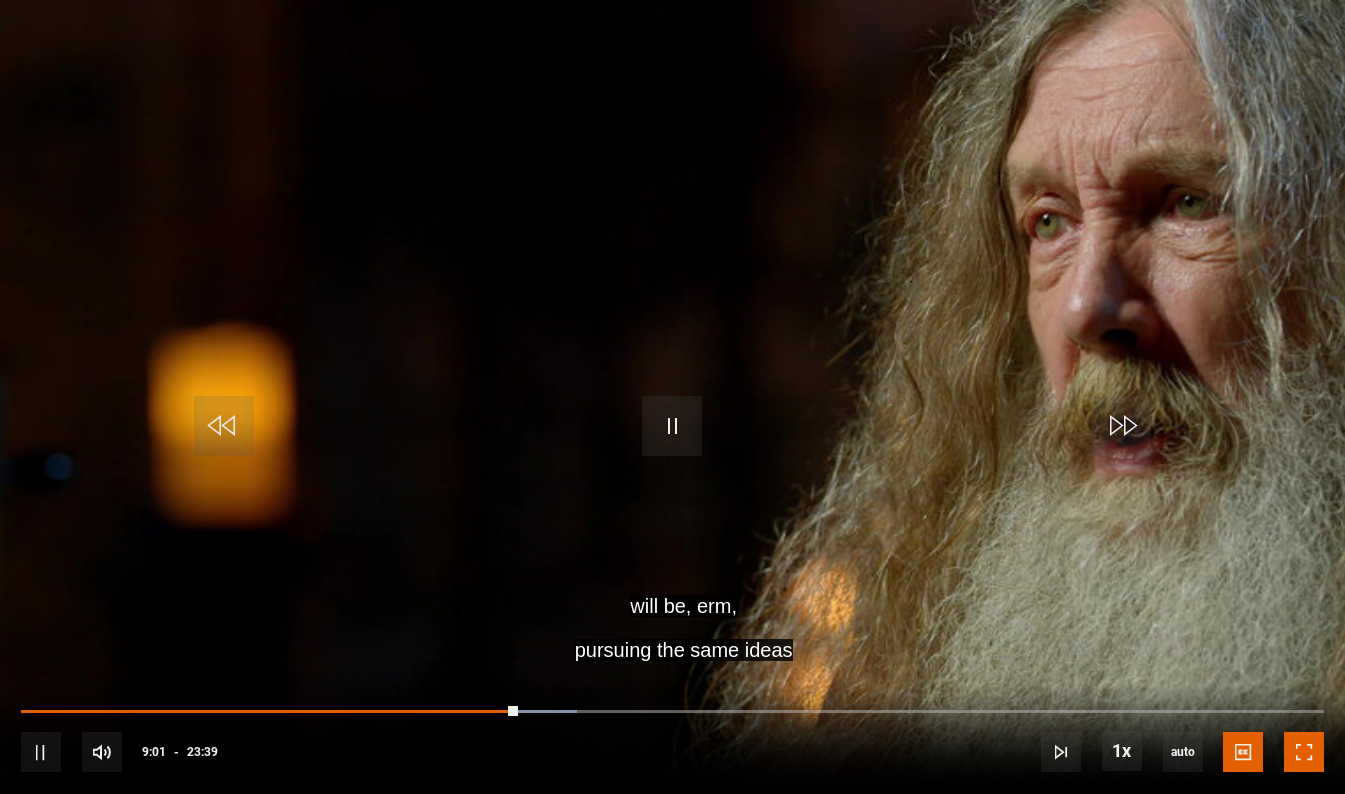 click on "will be, erm,
pursuing the same ideas Video Player is loading. Play Lesson Screen gems 10s Skip Back 10 seconds Pause 10s Skip Forward 10 seconds Loaded :  42.64% 21:01 09:01 Pause Mute Current Time  9:01 - Duration  23:39
Alan Moore
Lesson 24
Screen gems
1x Playback Rate 2x 1.5x 1x , selected 0.5x auto Quality 360p 720p 1080p 2160p Auto , selected Captions captions off English  Captions , selected This is a modal window.
Lesson Completed
Up next
Words, music and performance
Cancel
Do you want to save this lesson?" at bounding box center (672, 397) 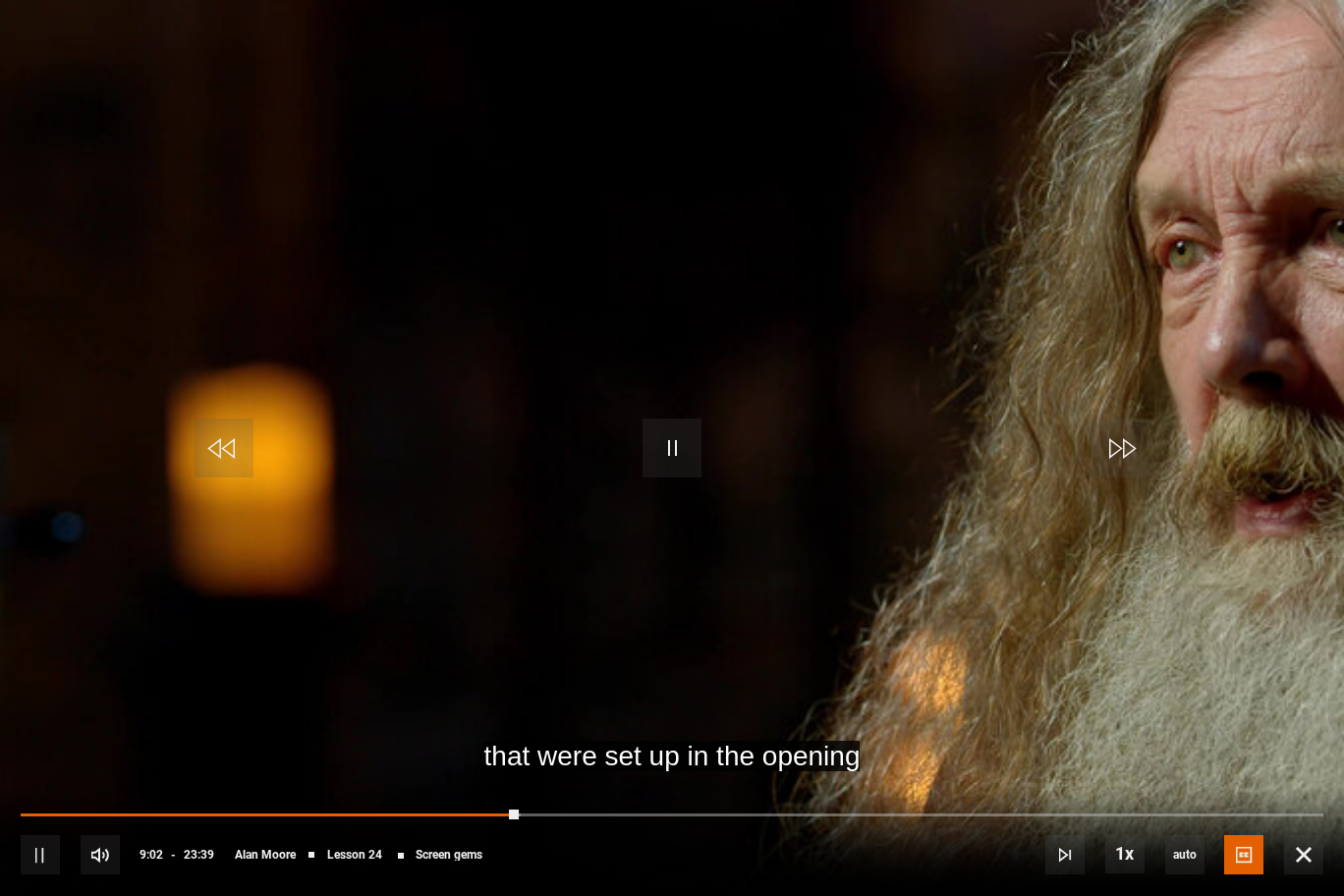 click at bounding box center [672, 448] 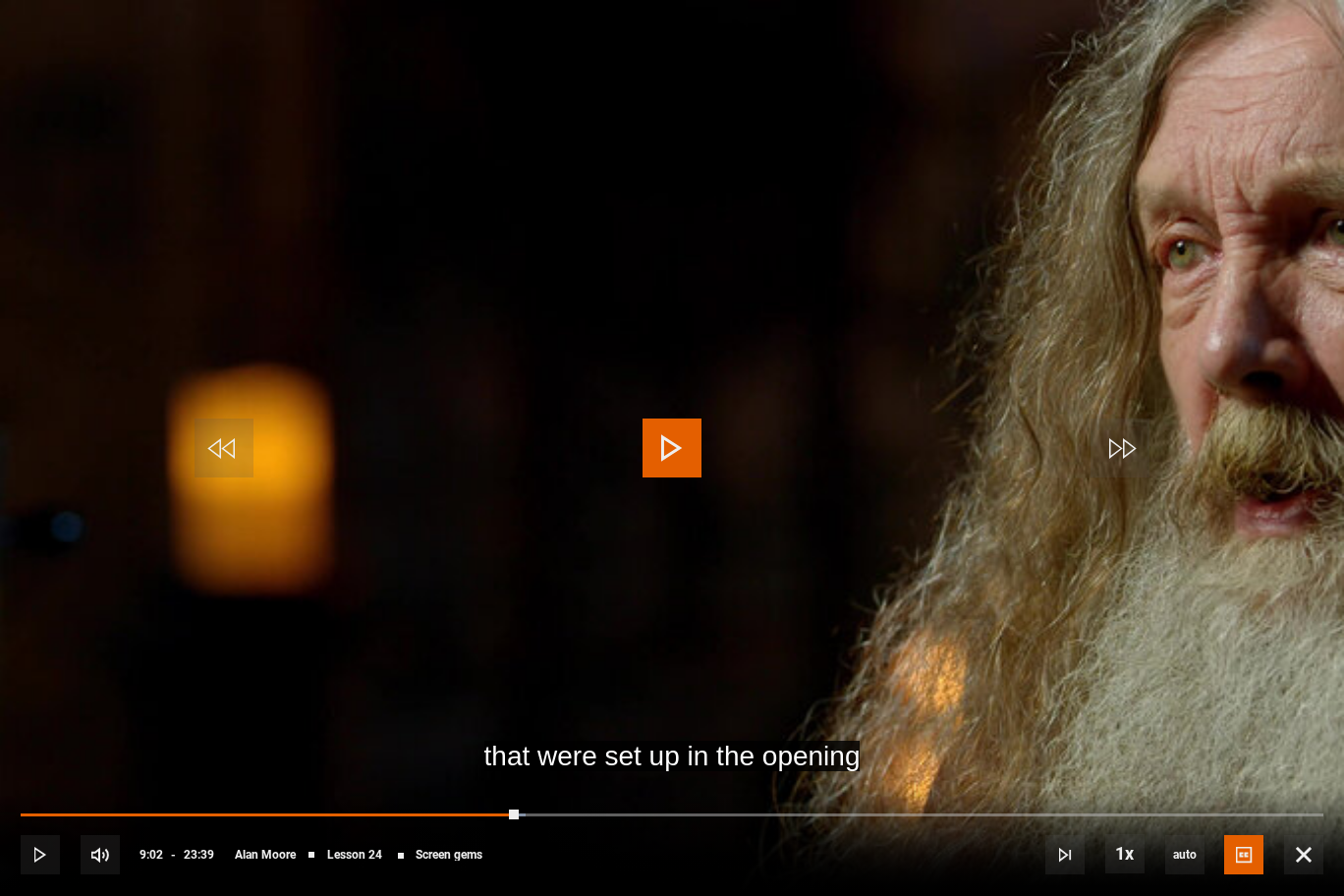 click at bounding box center [672, 448] 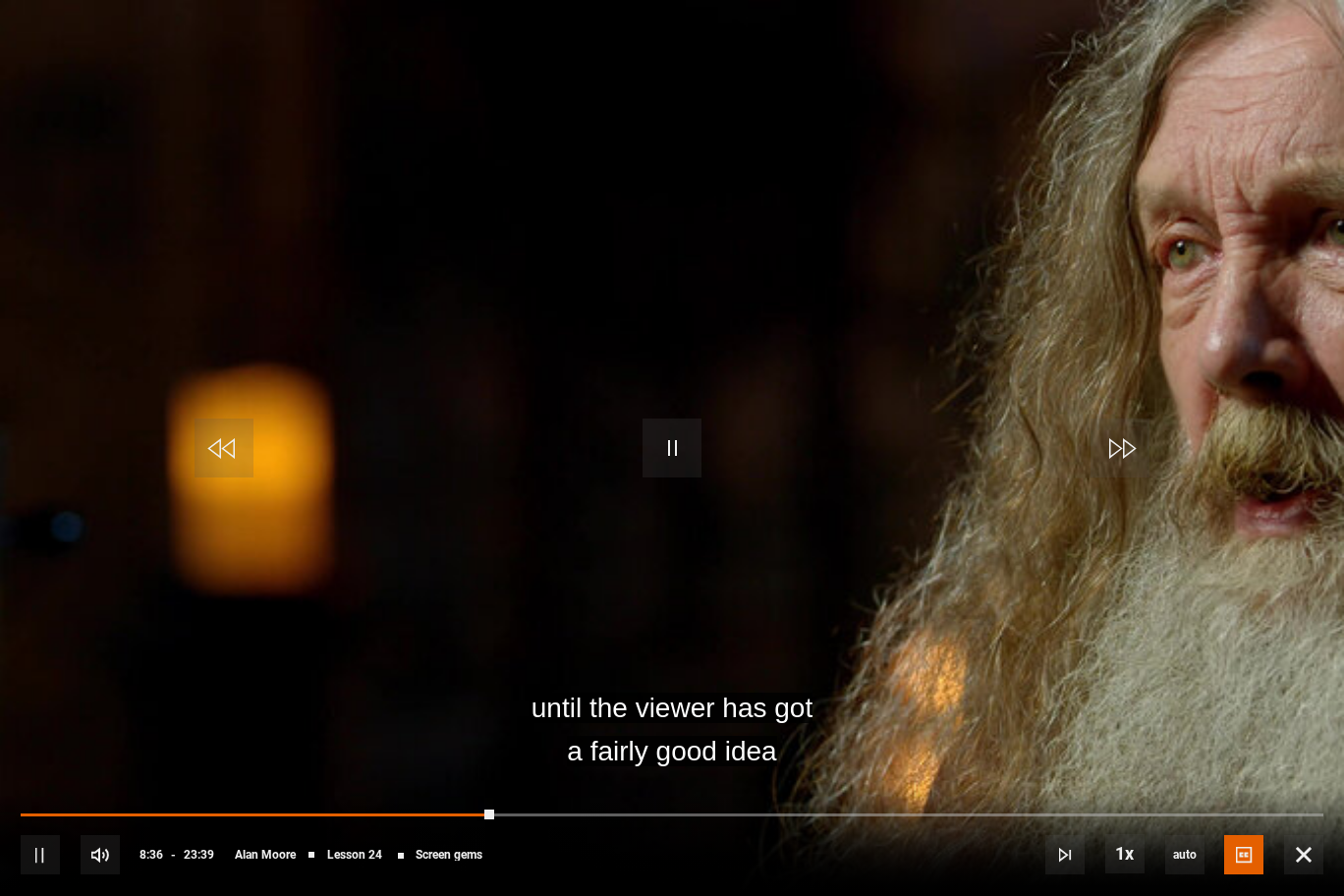 click at bounding box center [672, 448] 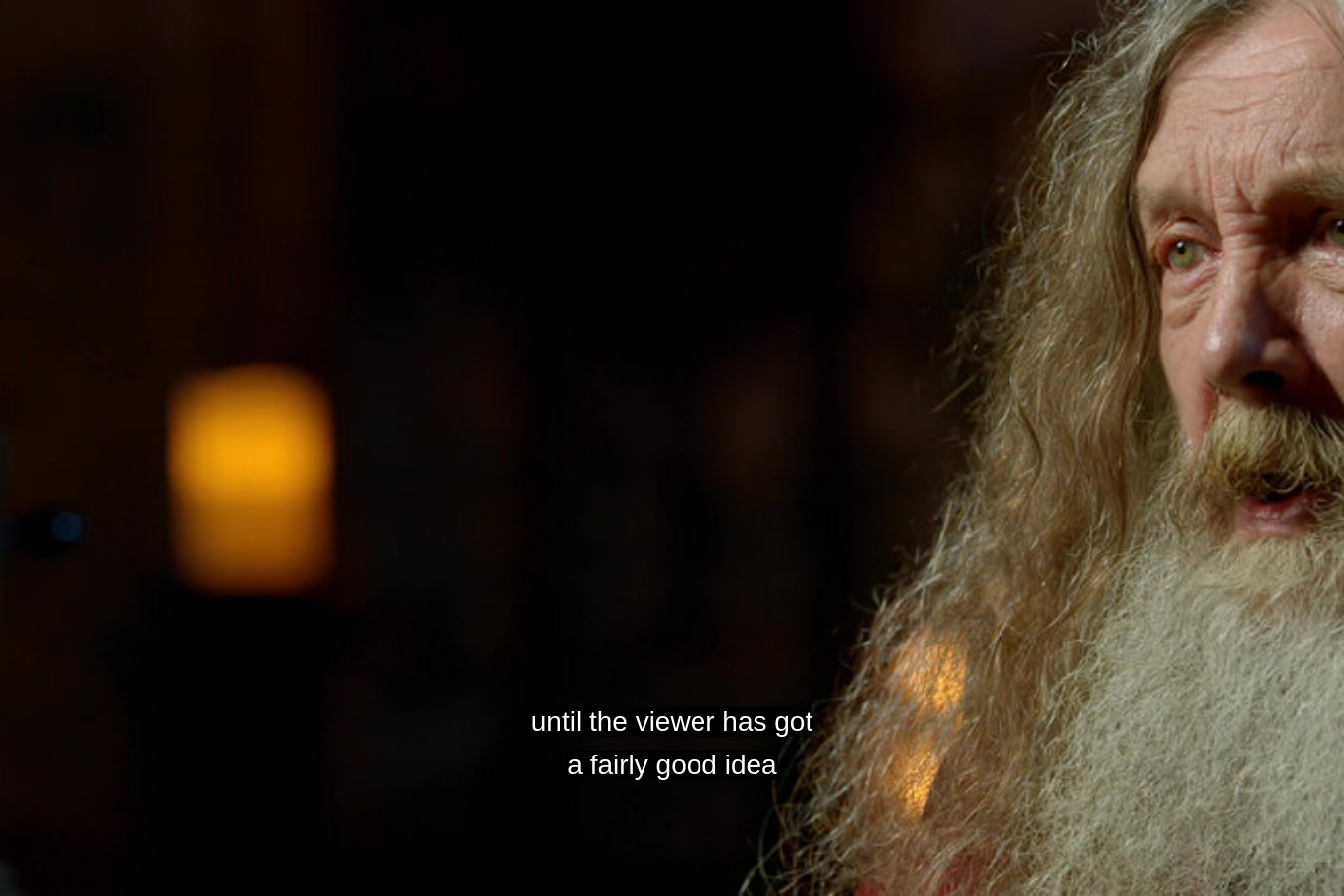 click at bounding box center (672, 448) 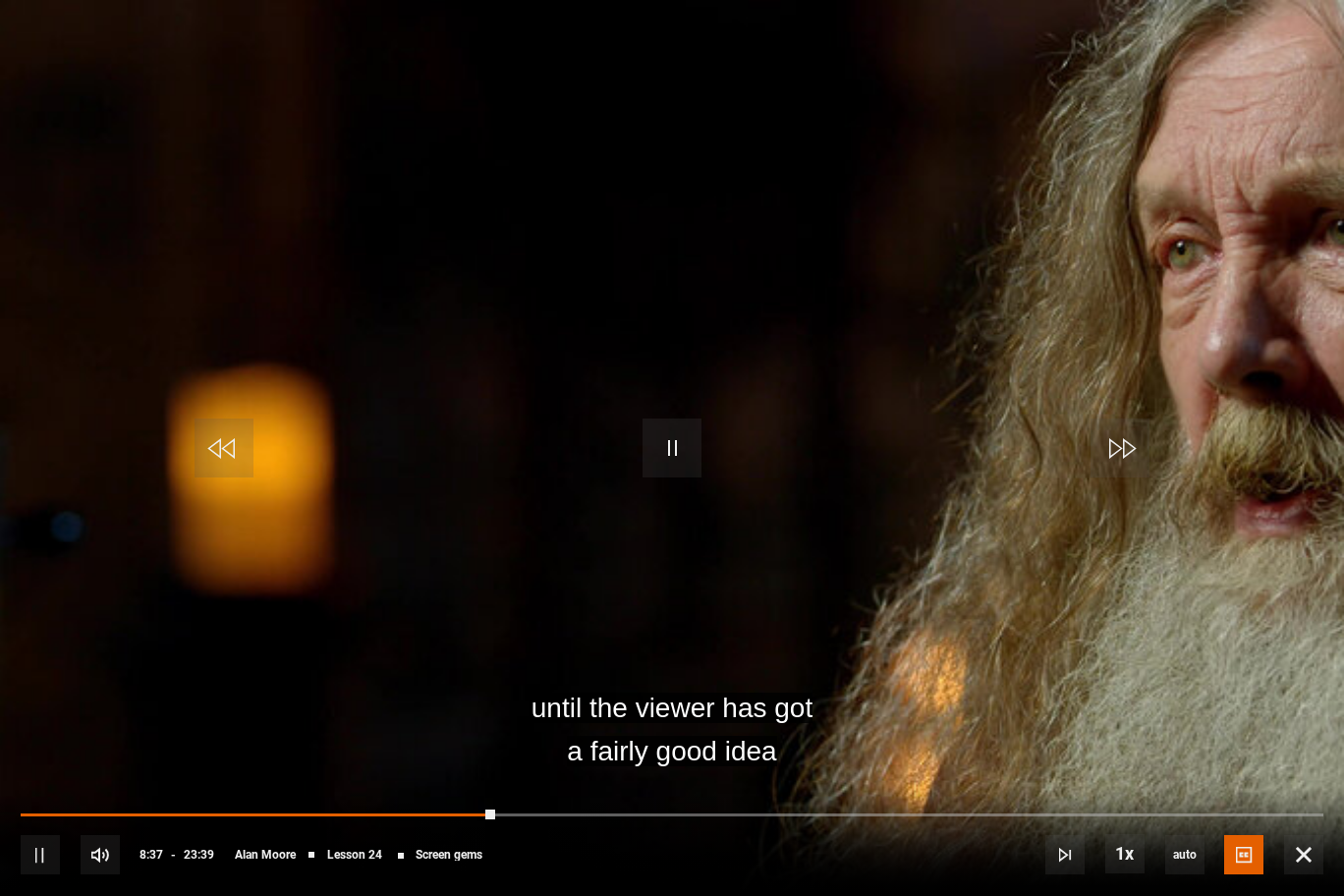 drag, startPoint x: 847, startPoint y: 498, endPoint x: 843, endPoint y: 425, distance: 73.10951 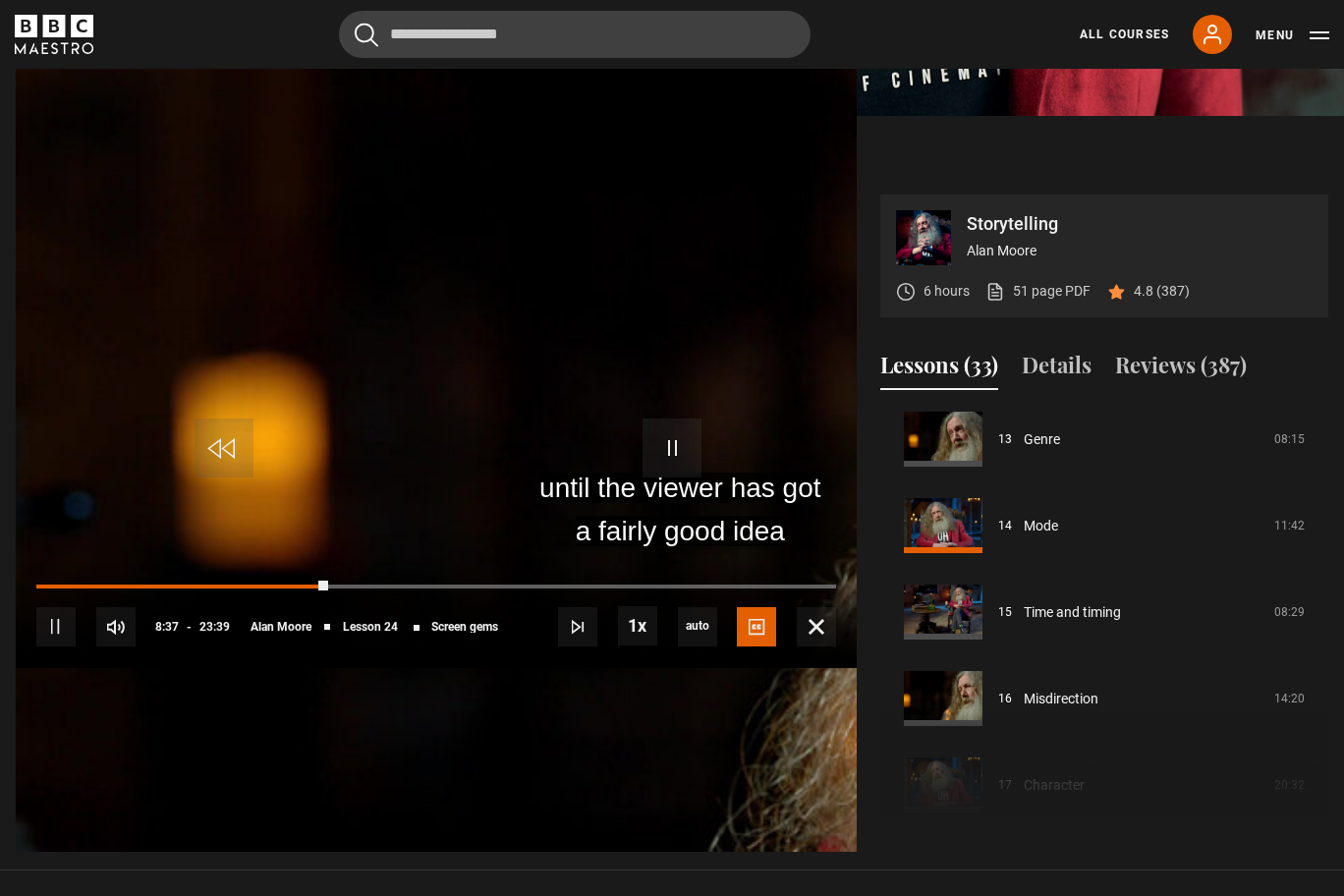 click on "Storytelling
Alan Moore
6 hours
51 page PDF
(opens in new tab)
4.8 (387)
until the viewer has got
a fairly good idea Video Player is loading. Play Lesson Screen gems 10s Skip Back 10 seconds Pause 10s Skip Forward 10 seconds Loaded :  0.00% 21:01 08:37 Pause Mute Current Time  8:37 - Duration  23:39
Alan Moore
Lesson 24
Screen gems
1x Playback Rate 2x 1.5x 1x , selected 0.5x auto Quality 360p 720p 1080p 2160p Auto , selected" at bounding box center (672, 512) 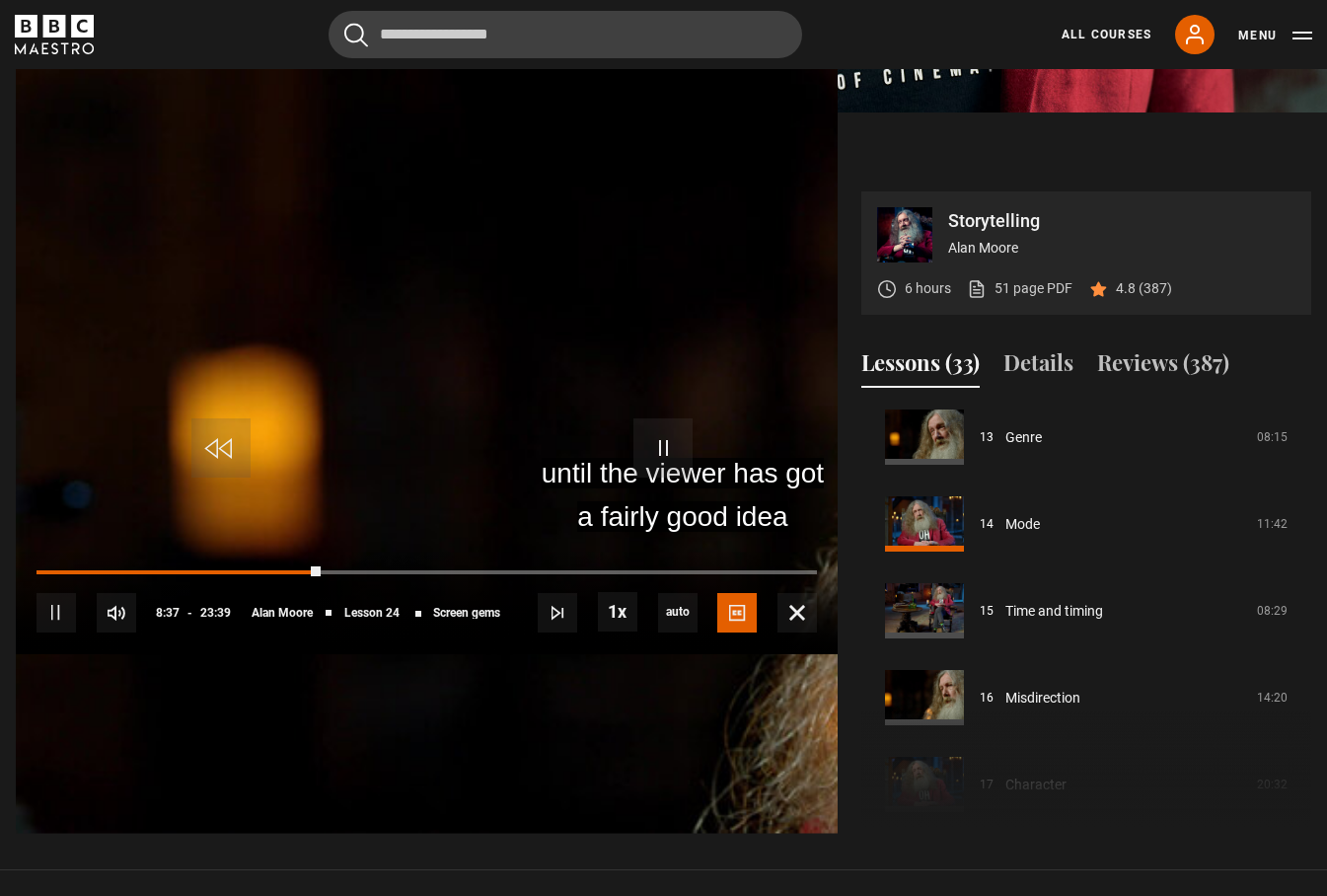 click on "Storytelling
Alan Moore
6 hours
51 page PDF
(opens in new tab)
4.8 (387)
until the viewer has got
a fairly good idea Video Player is loading. Play Lesson Screen gems 10s Skip Back 10 seconds Pause 10s Skip Forward 10 seconds Loaded :  0.00% 21:01 08:37 Pause Mute Current Time  8:37 - Duration  23:39
Alan Moore
Lesson 24
Screen gems
1x Playback Rate 2x 1.5x 1x , selected 0.5x auto Quality 360p 720p 1080p 2160p Auto , selected" at bounding box center (663, 510) 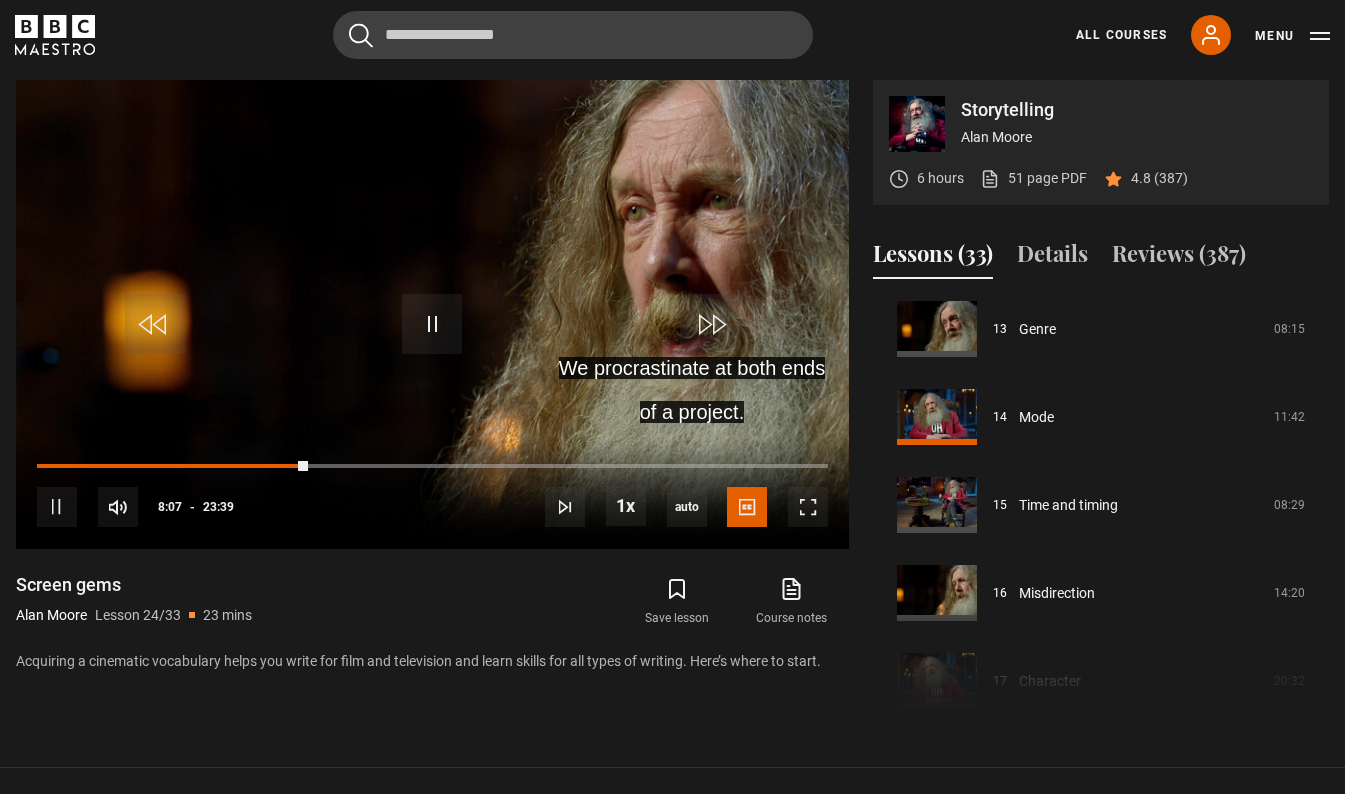 click on "Storytelling
Alan Moore
6 hours
51 page PDF
(opens in new tab)
4.8 (387)
We procrastinate at both ends
of a project. Video Player is loading. Play Lesson Screen gems 10s Skip Back 10 seconds Pause 10s Skip Forward 10 seconds Loaded :  0.00% 21:01 08:07 Pause Mute Current Time  8:07 - Duration  23:39
Alan Moore
Lesson 24
Screen gems
1x Playback Rate 2x 1.5x 1x , selected 0.5x auto Quality 360p 720p 1080p 2160p Auto , selected" at bounding box center [672, 403] 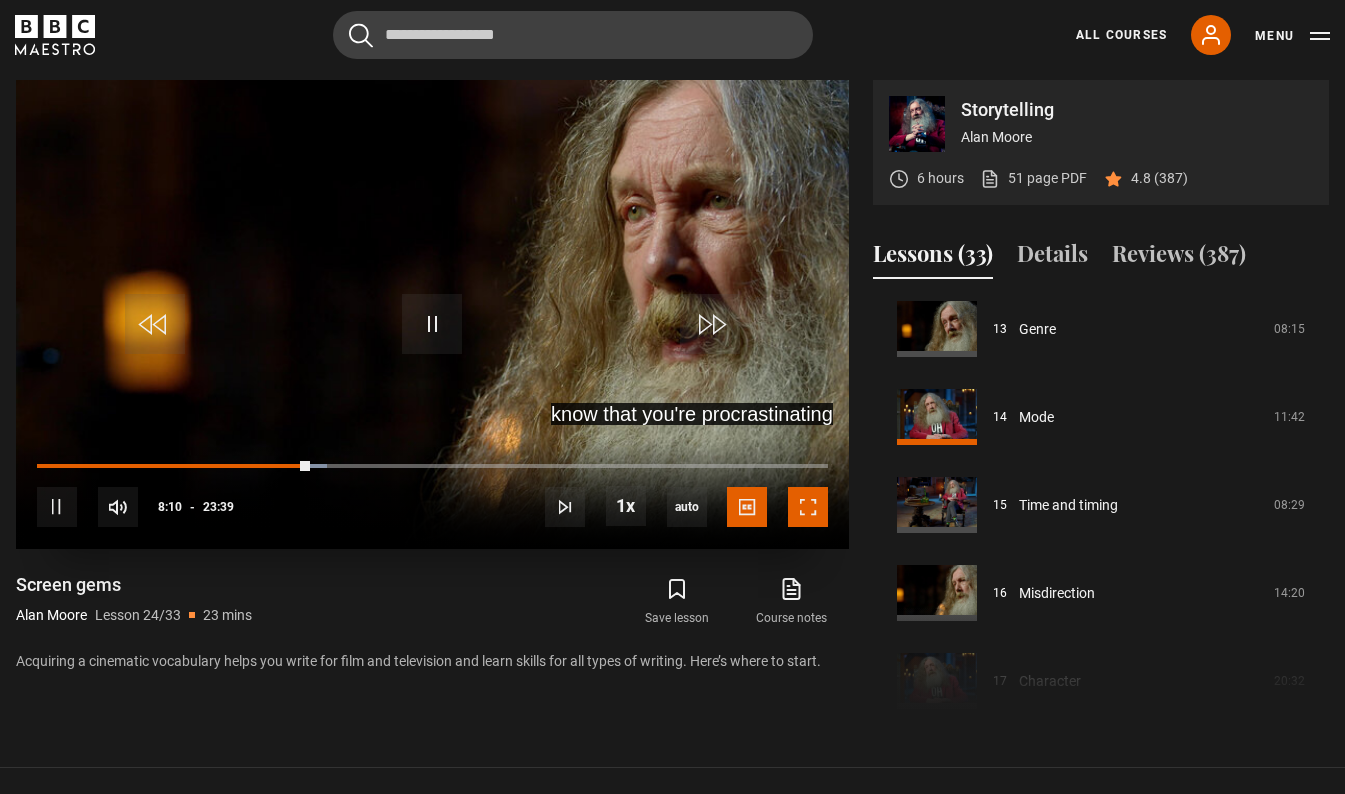 click at bounding box center (808, 507) 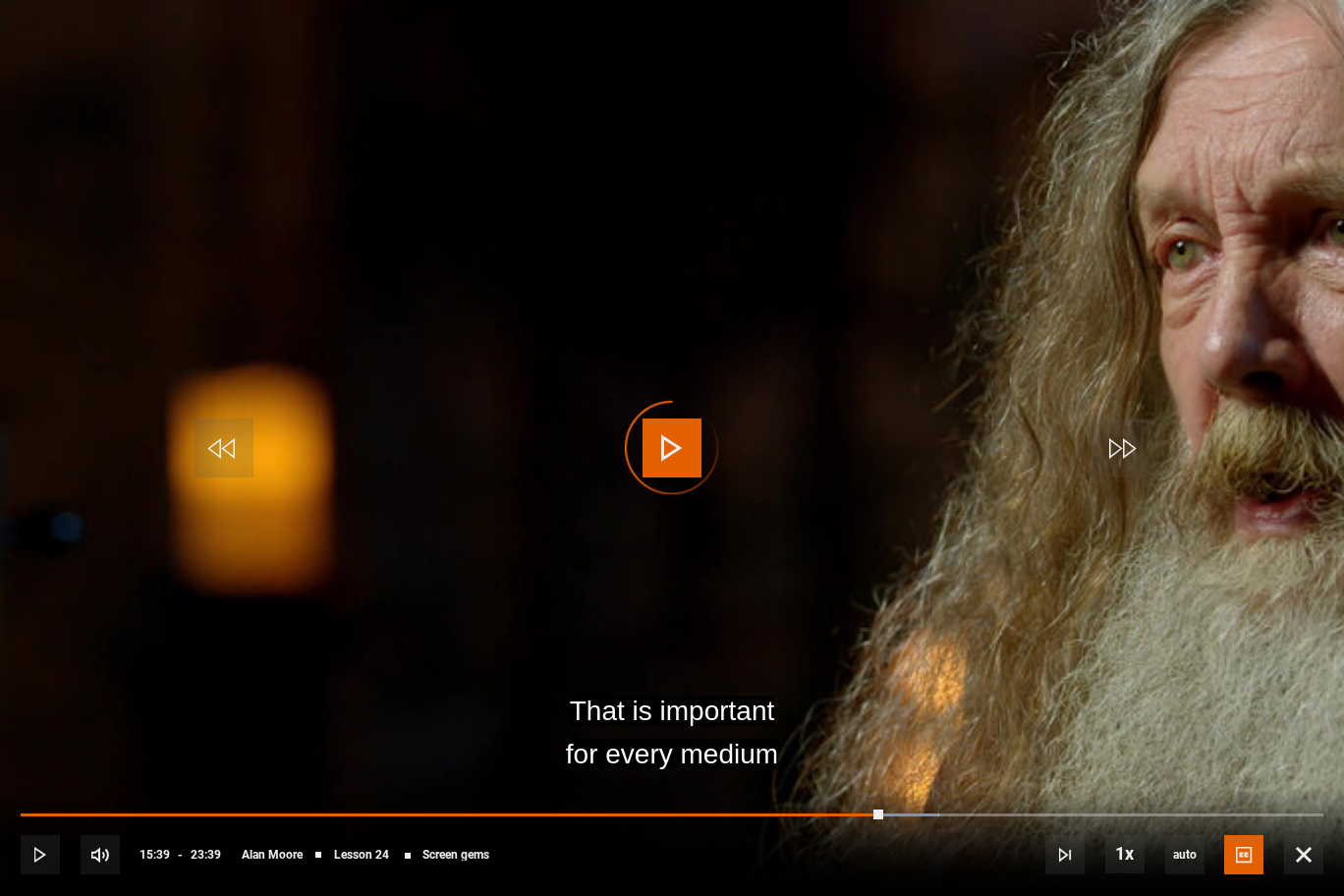 click at bounding box center [672, 448] 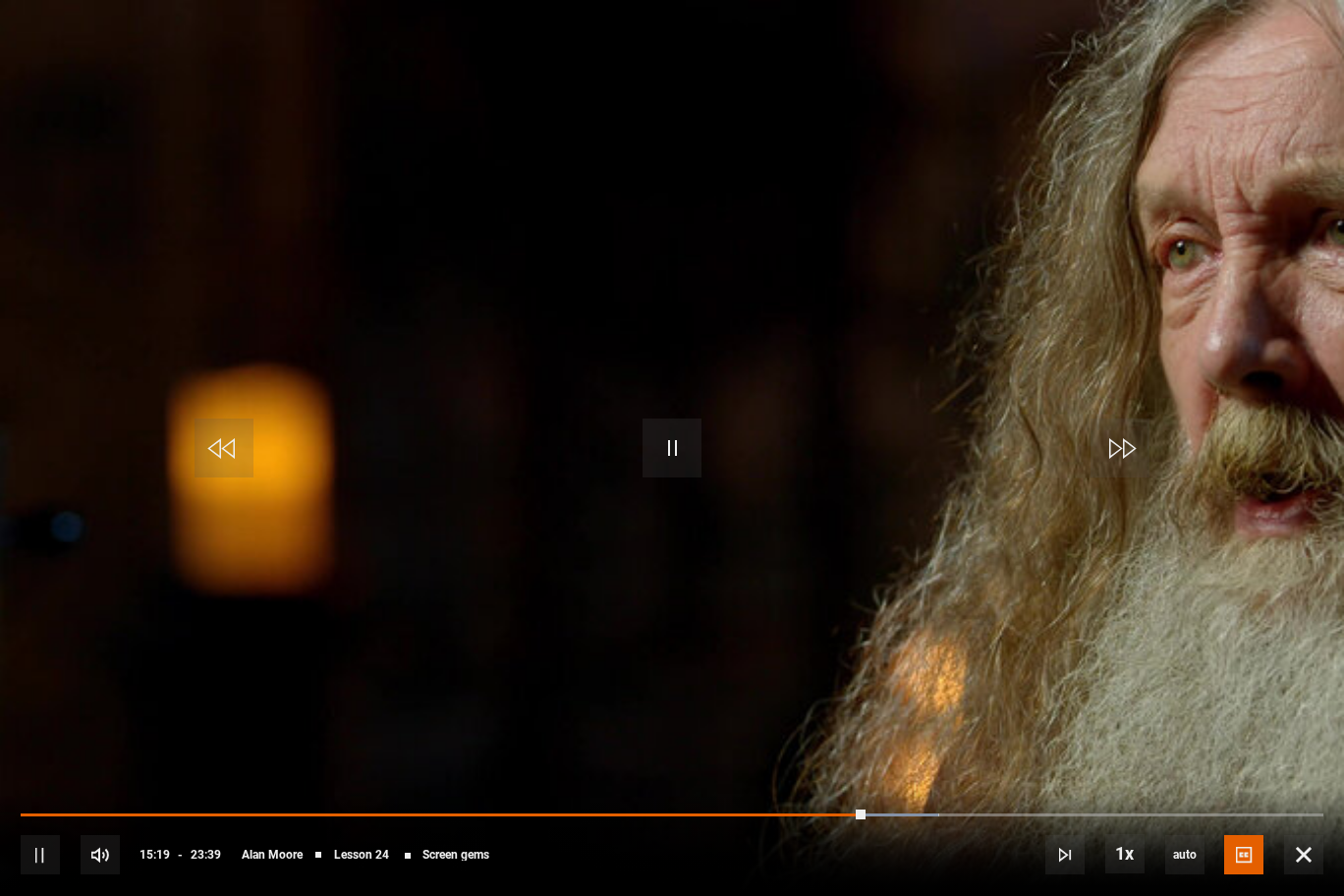 click at bounding box center [672, 448] 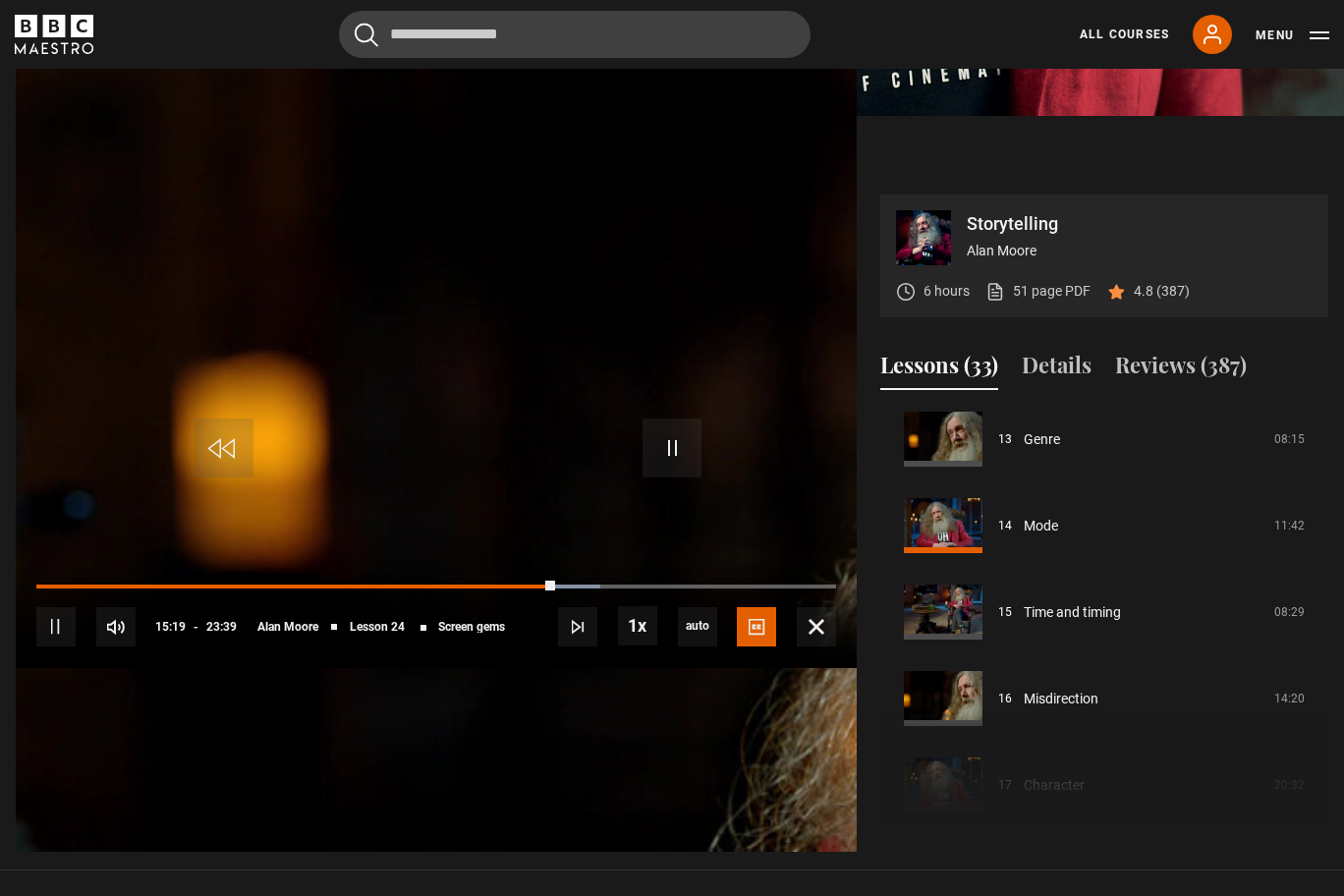 click at bounding box center [436, 431] 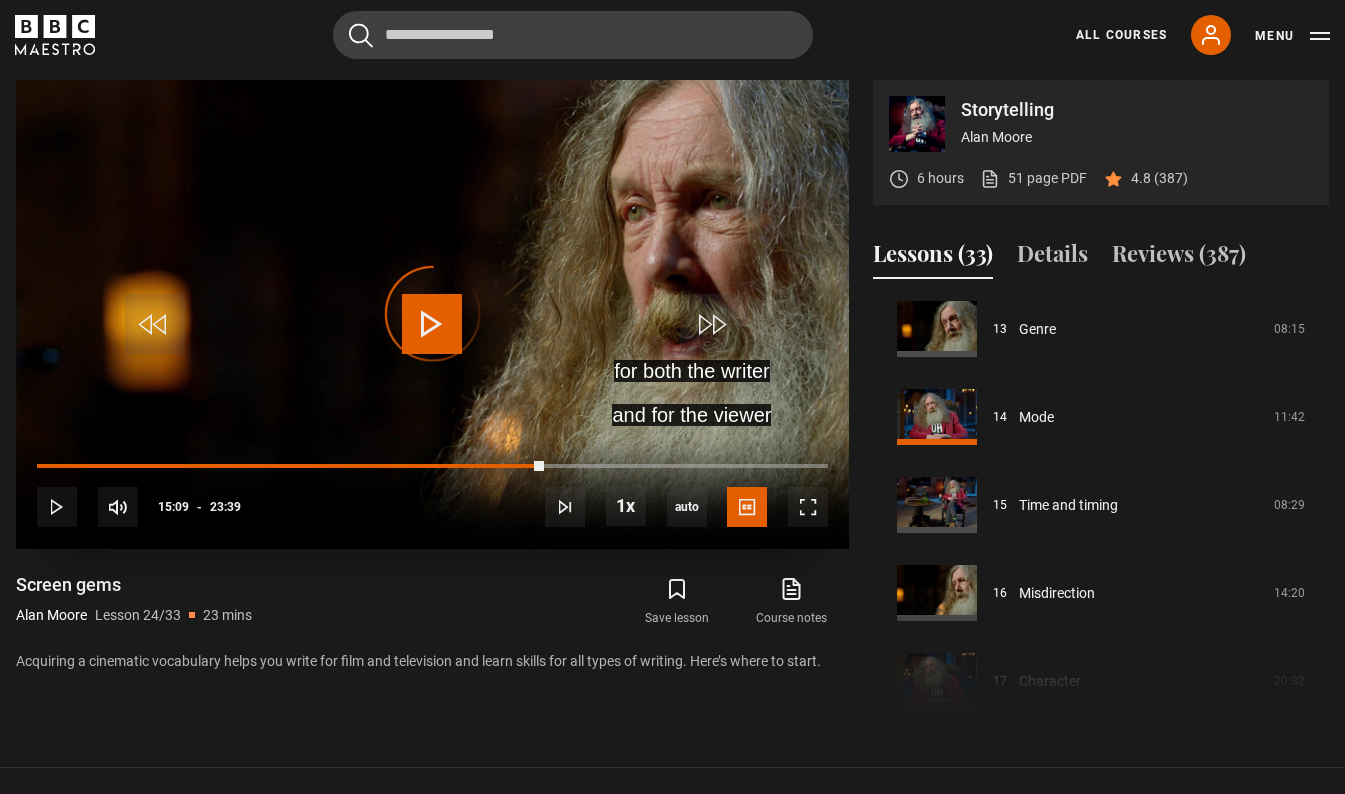 click at bounding box center [432, 314] 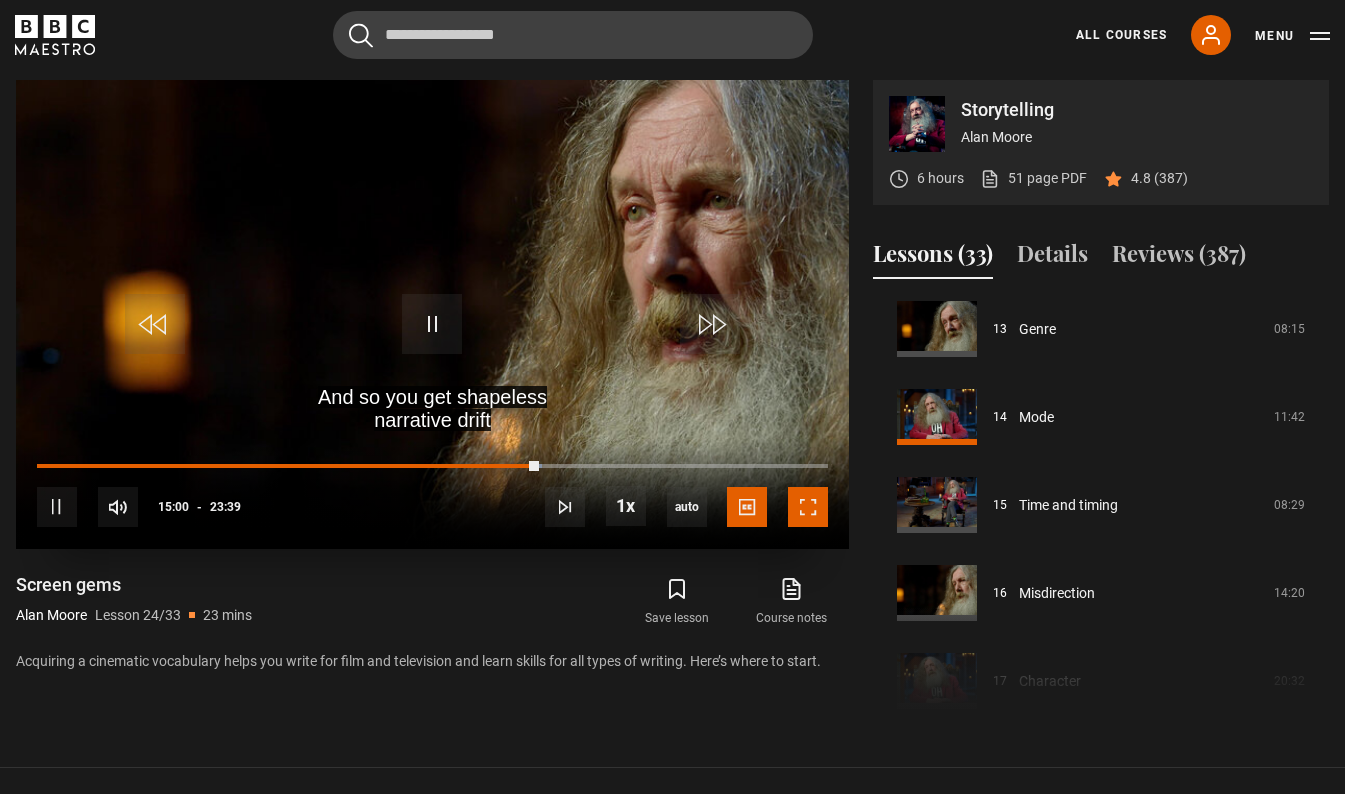 click at bounding box center [808, 507] 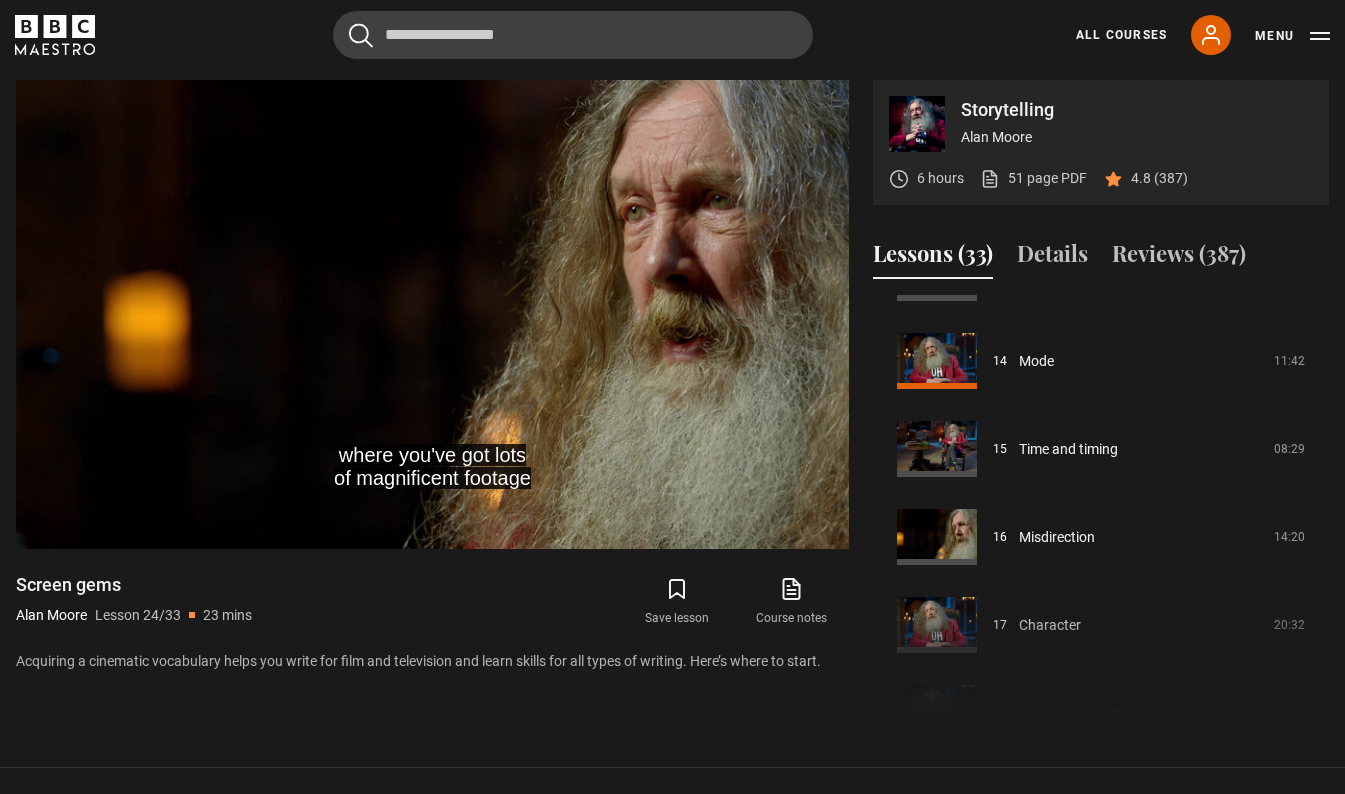scroll, scrollTop: 1289, scrollLeft: 0, axis: vertical 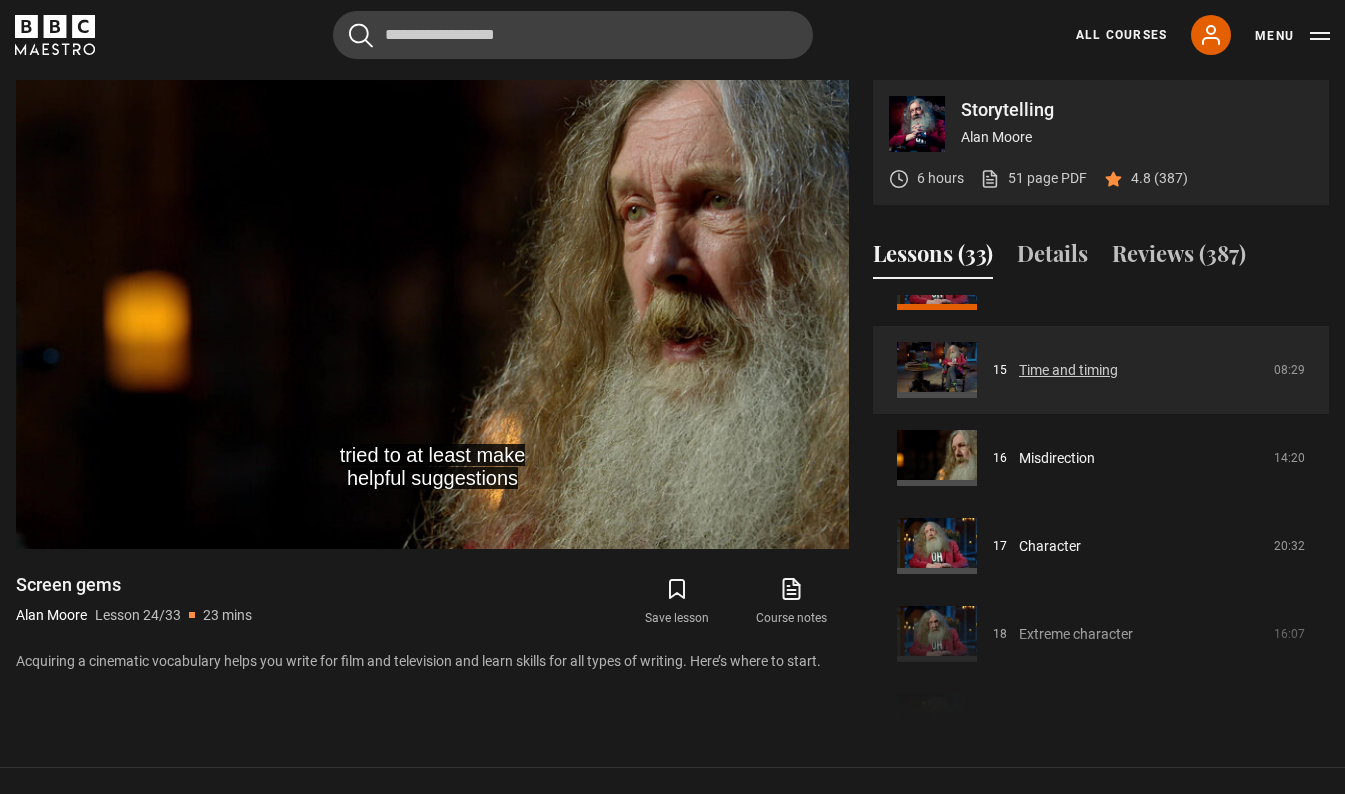 click on "Time and timing" at bounding box center [1068, 370] 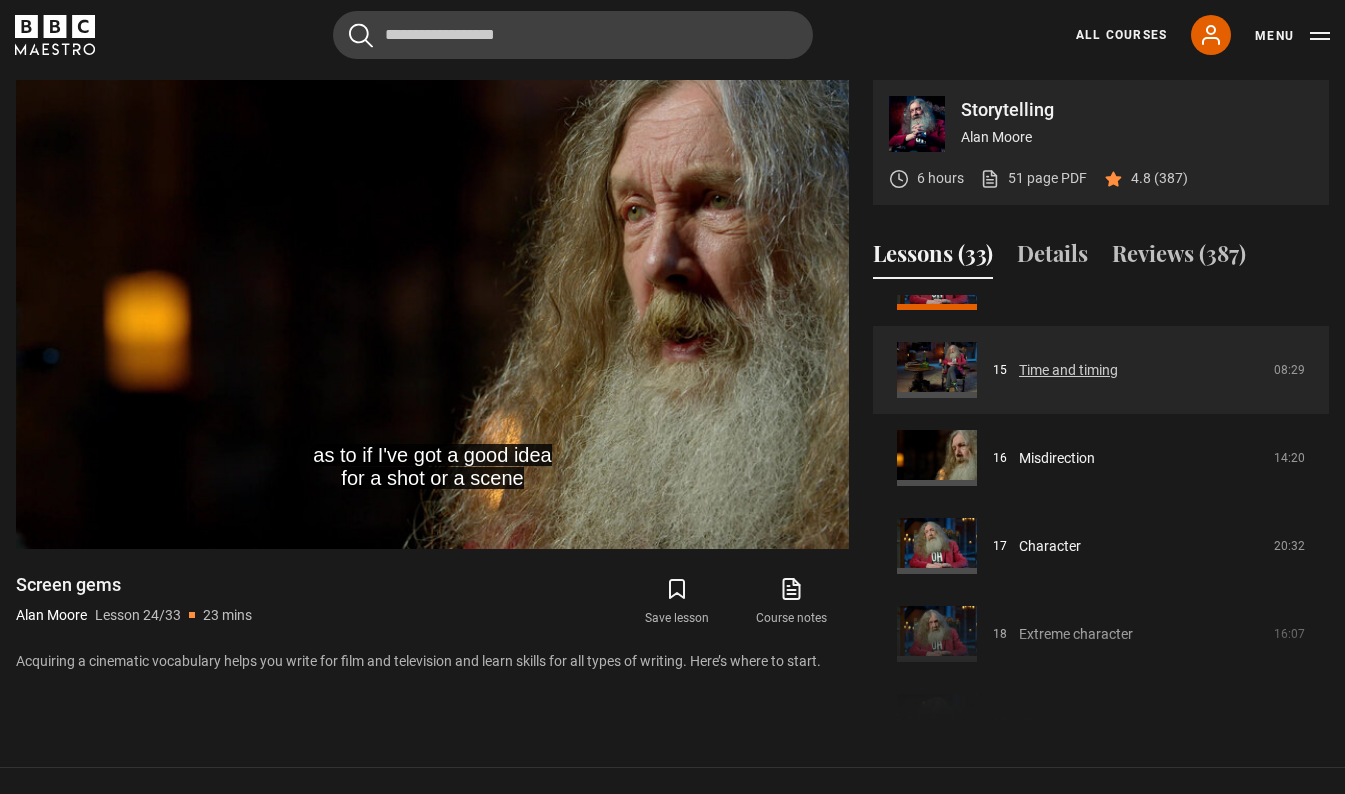 click on "Time and timing" at bounding box center (1068, 370) 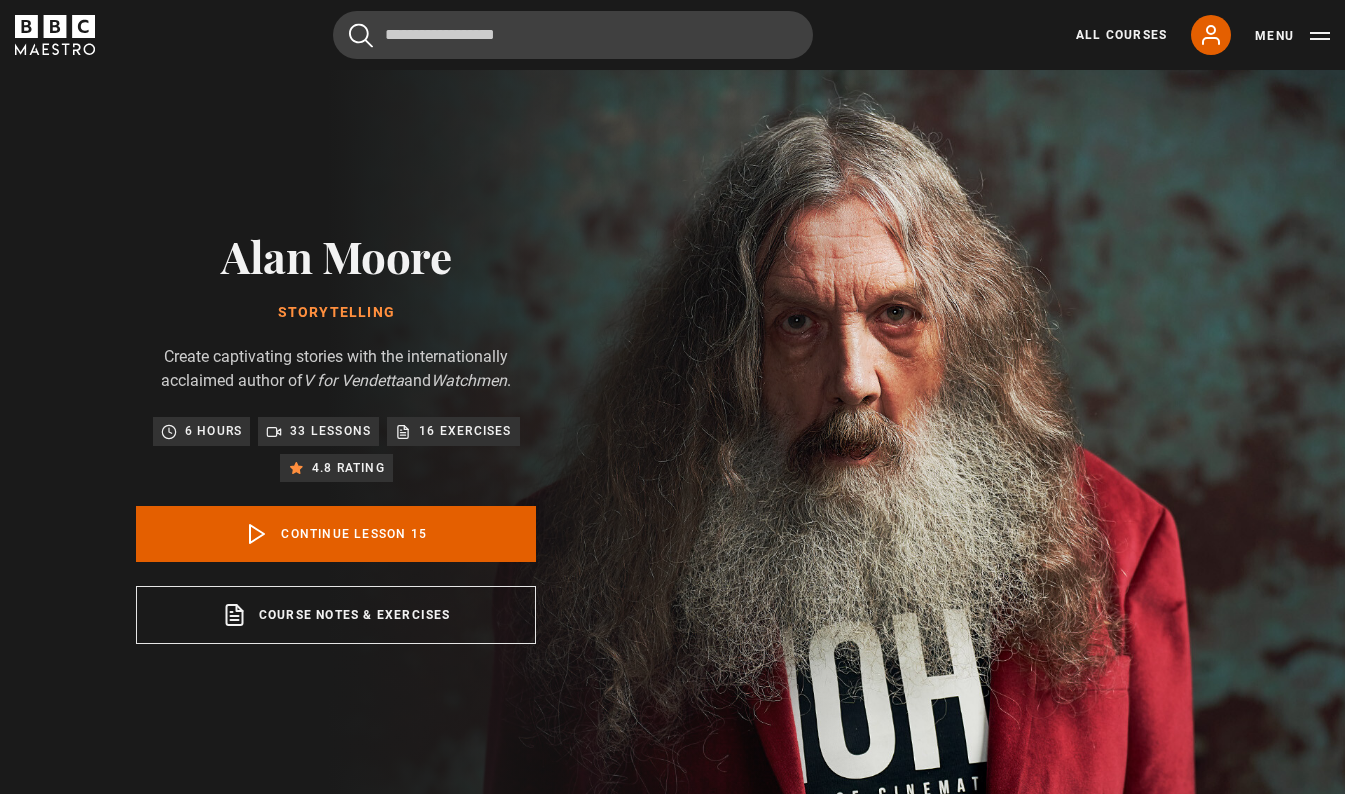 scroll, scrollTop: 737, scrollLeft: 0, axis: vertical 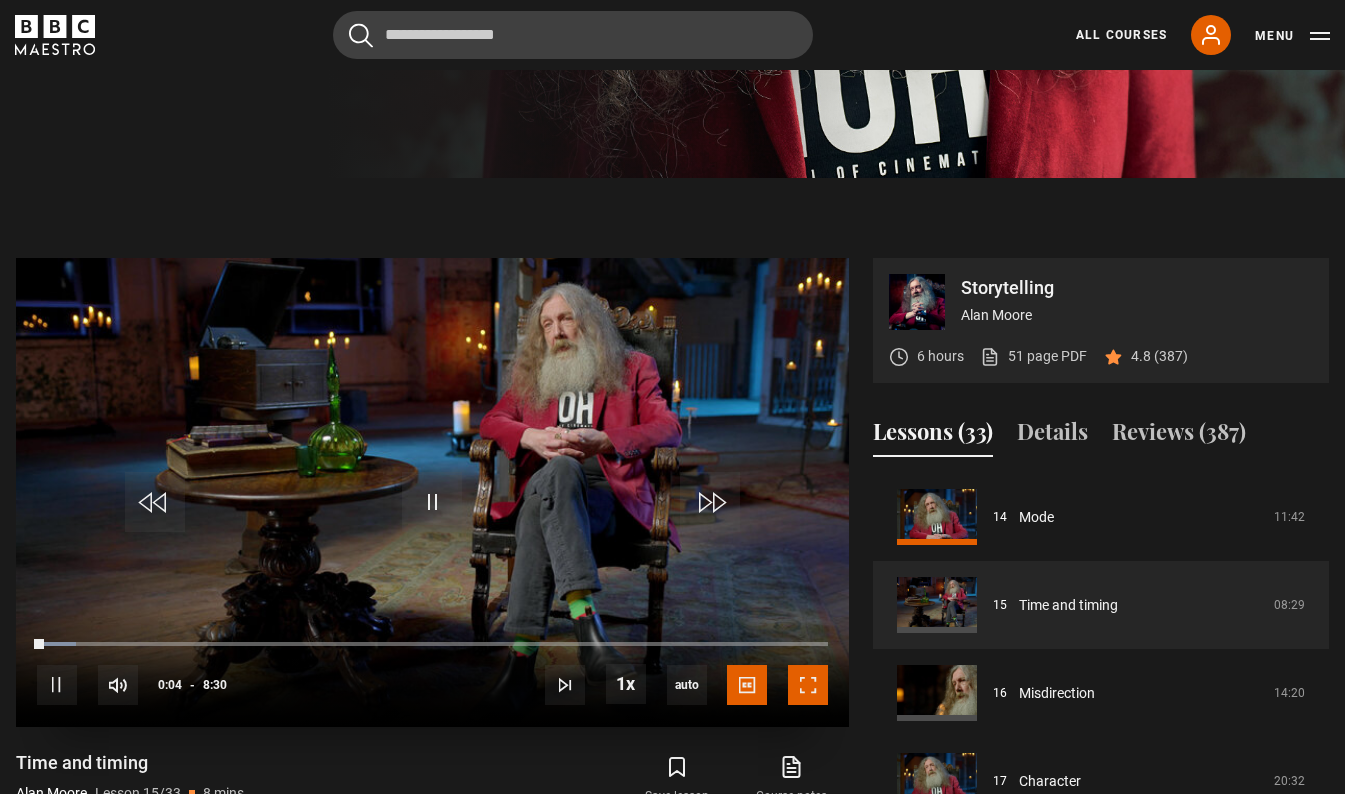 click at bounding box center [808, 685] 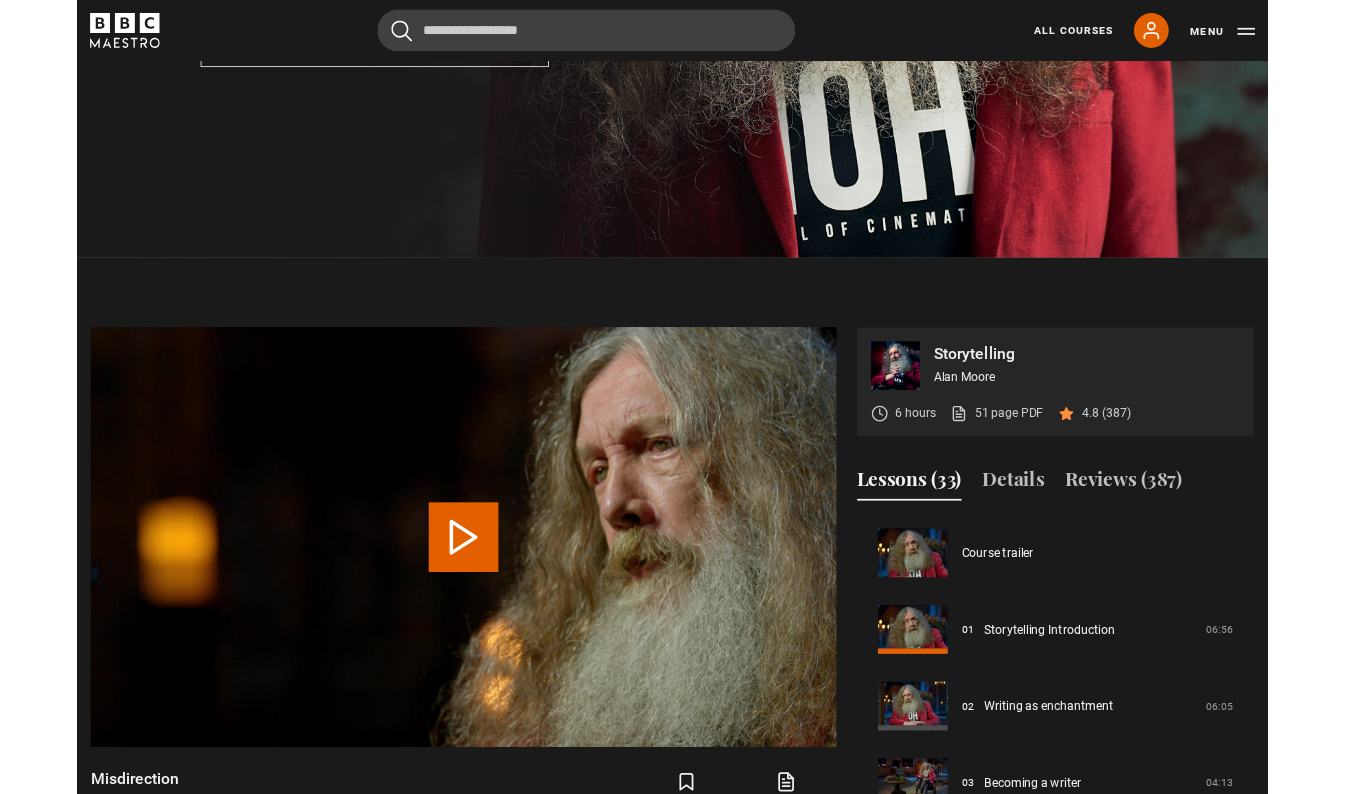 scroll, scrollTop: 922, scrollLeft: 0, axis: vertical 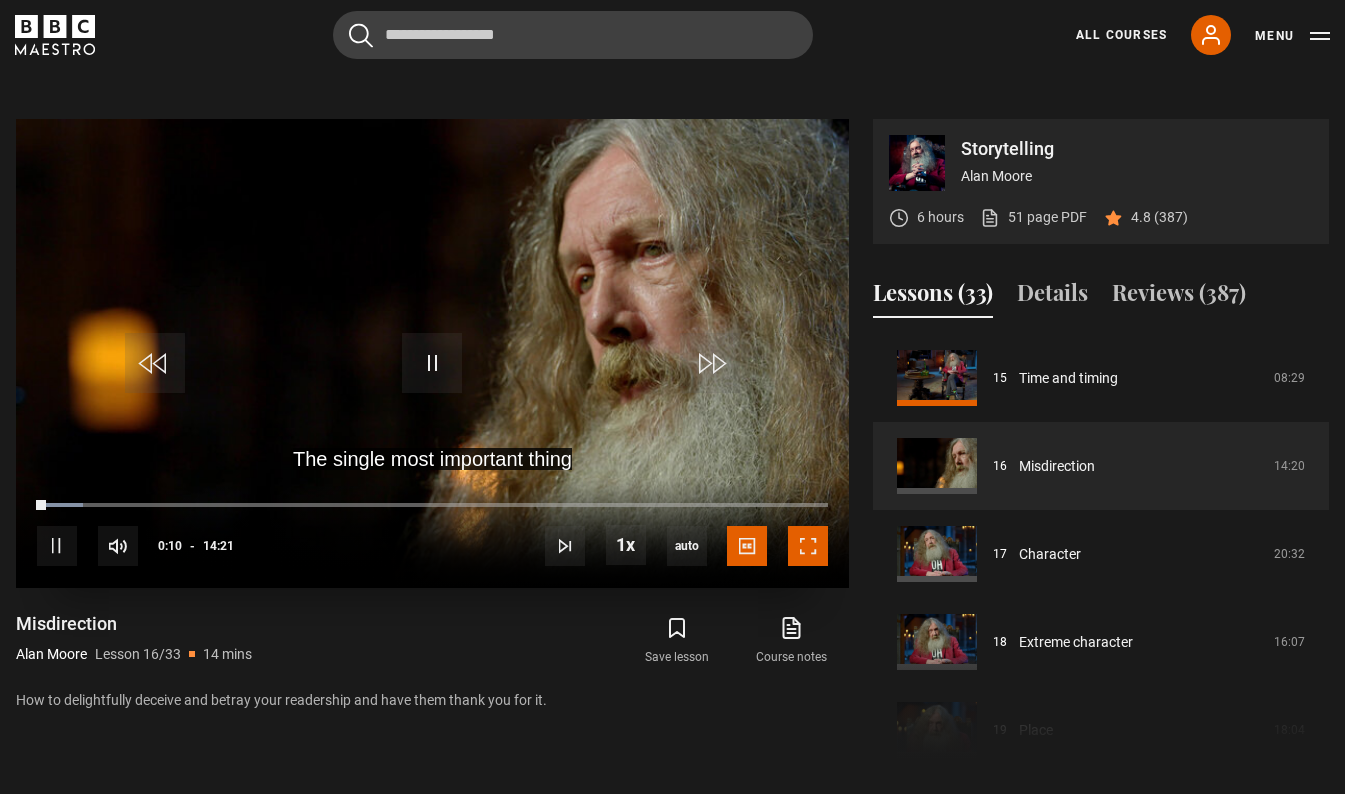 click at bounding box center [808, 546] 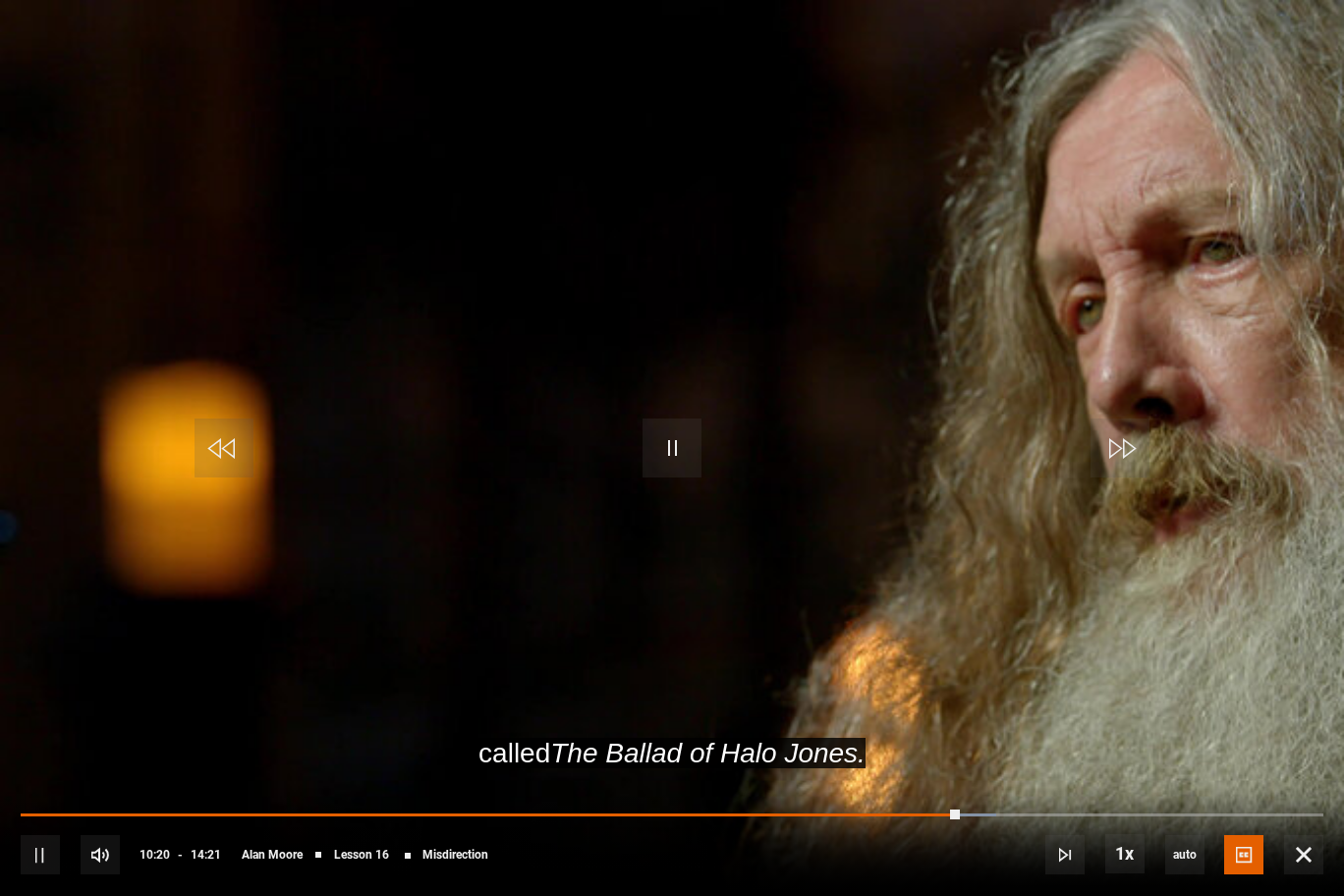 click at bounding box center (672, 448) 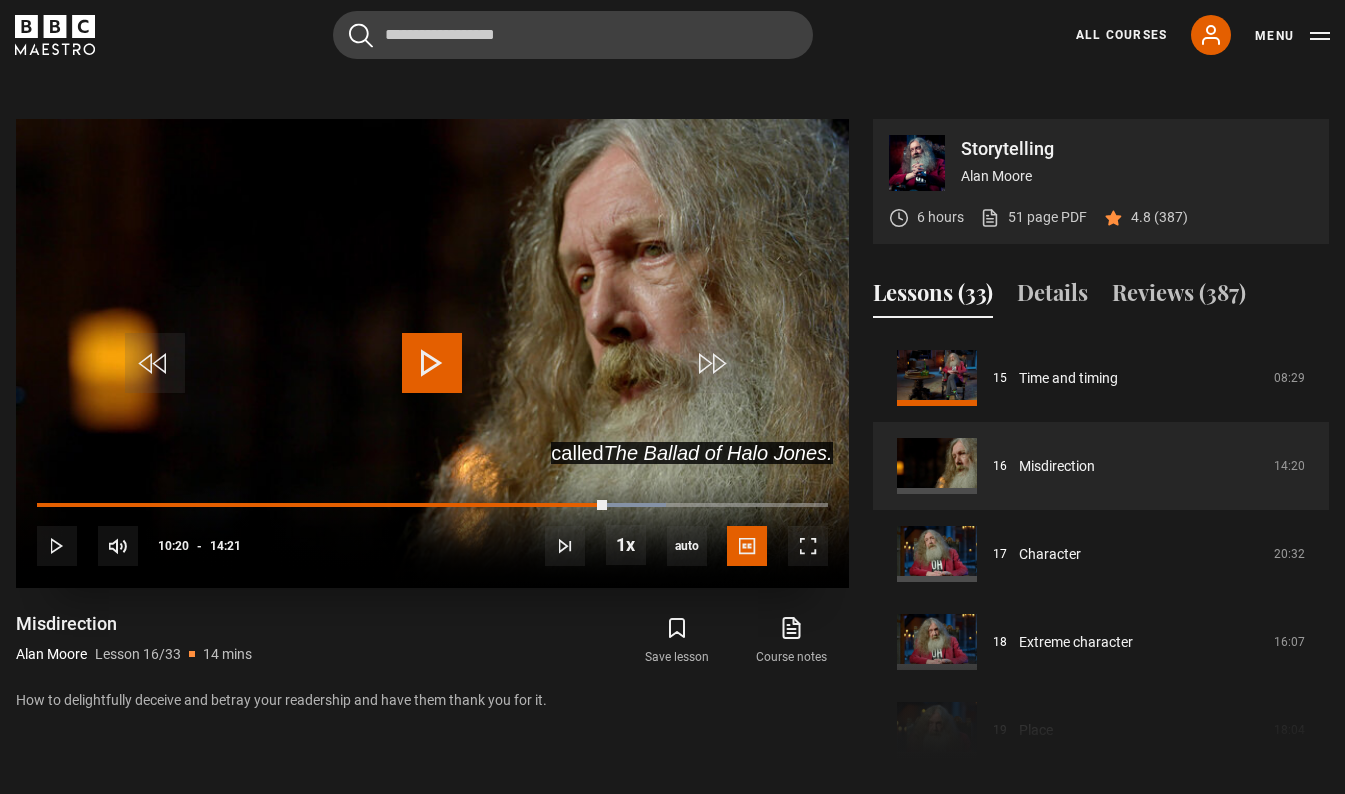 click at bounding box center [432, 363] 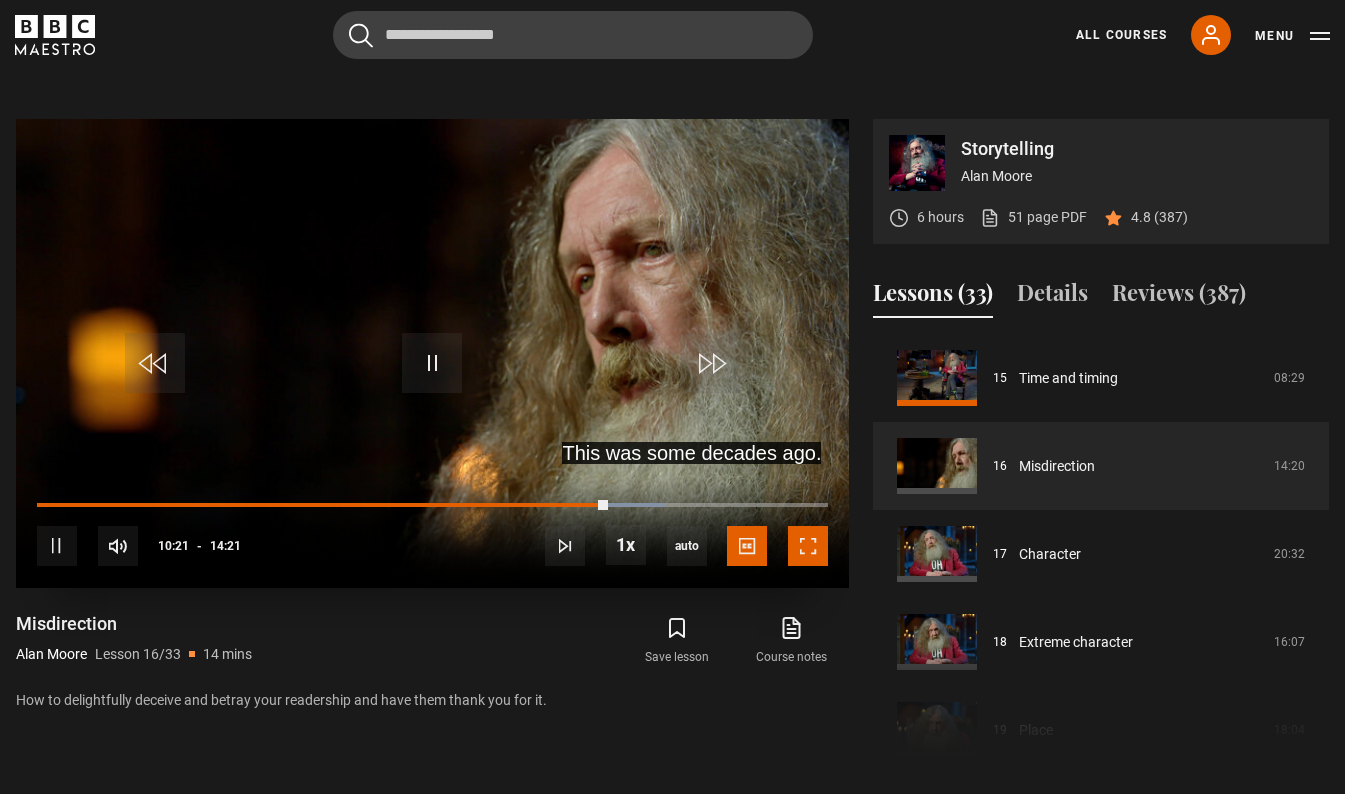 click at bounding box center [808, 546] 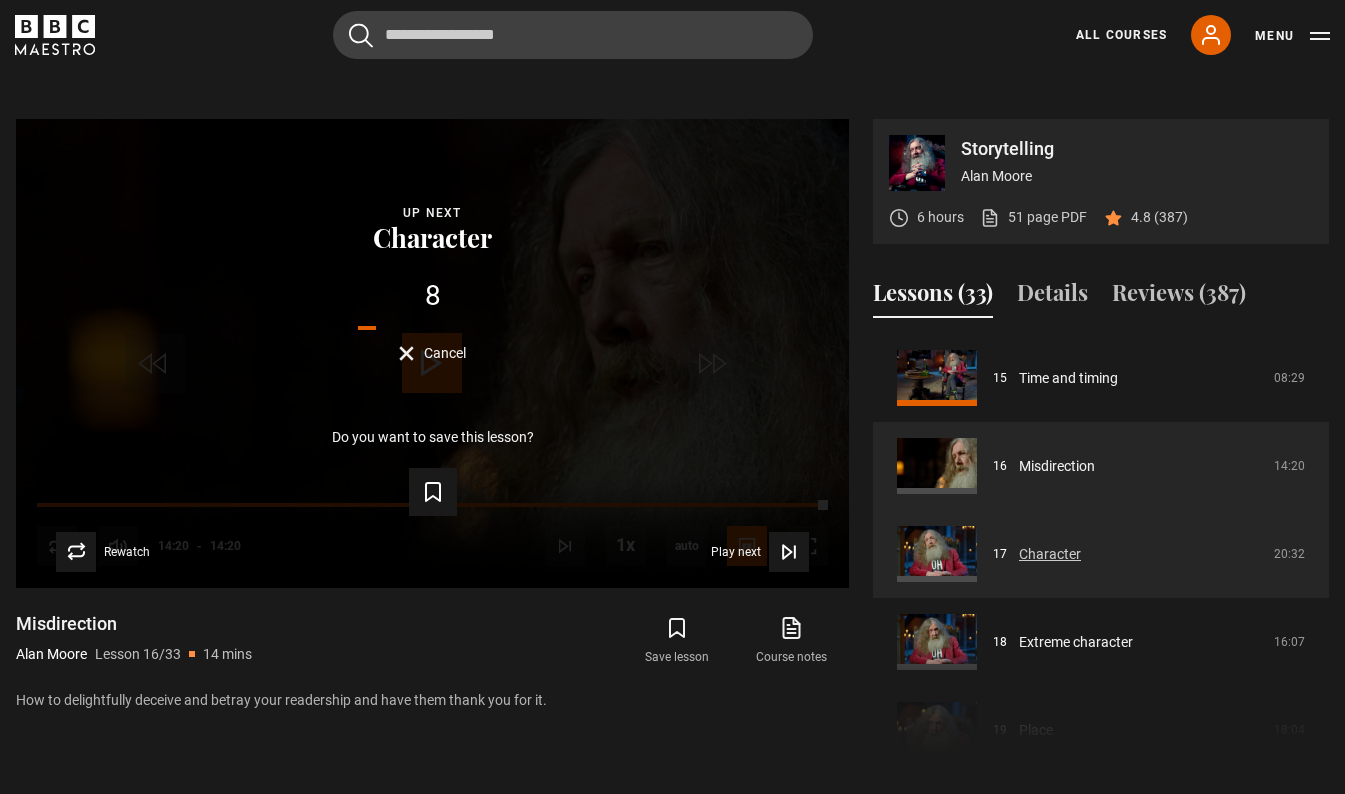 click on "Character" at bounding box center [1050, 554] 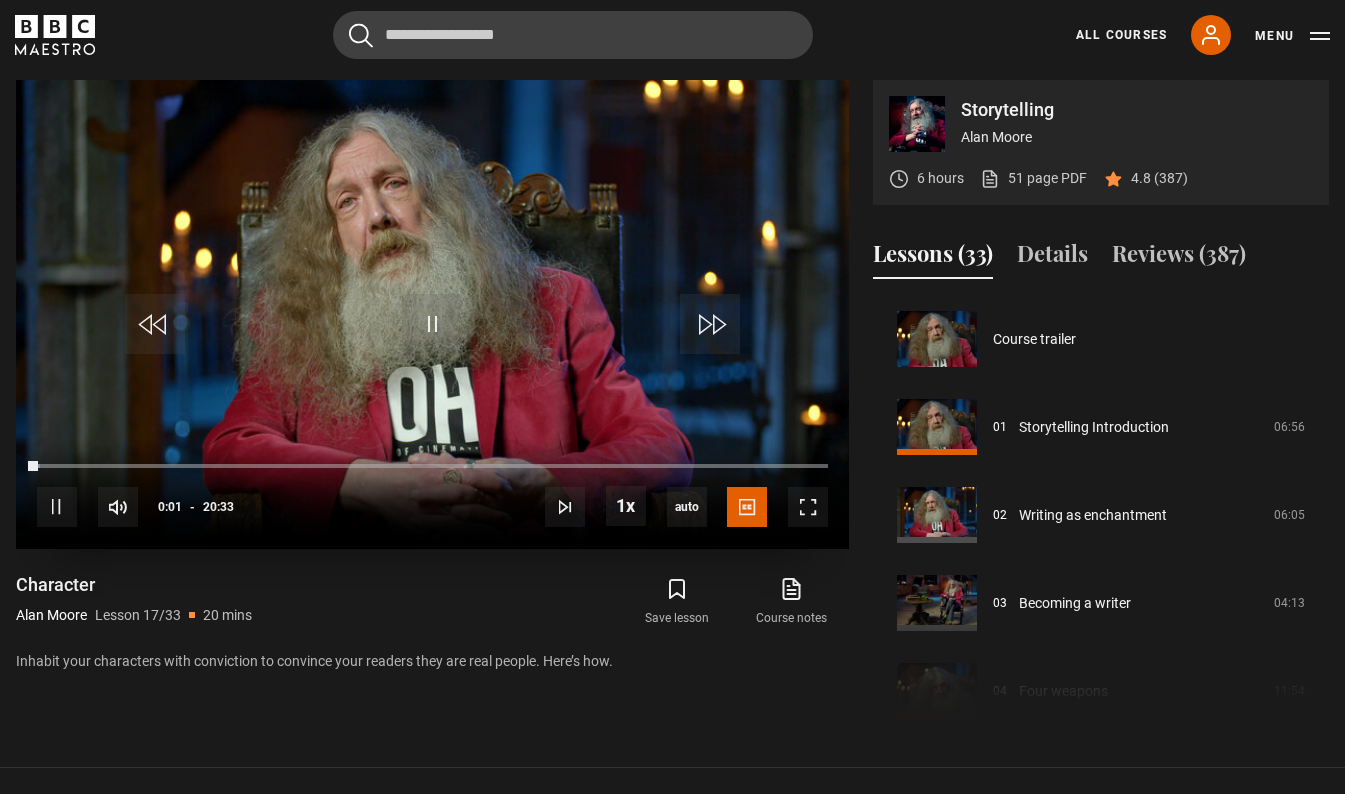 scroll, scrollTop: 804, scrollLeft: 0, axis: vertical 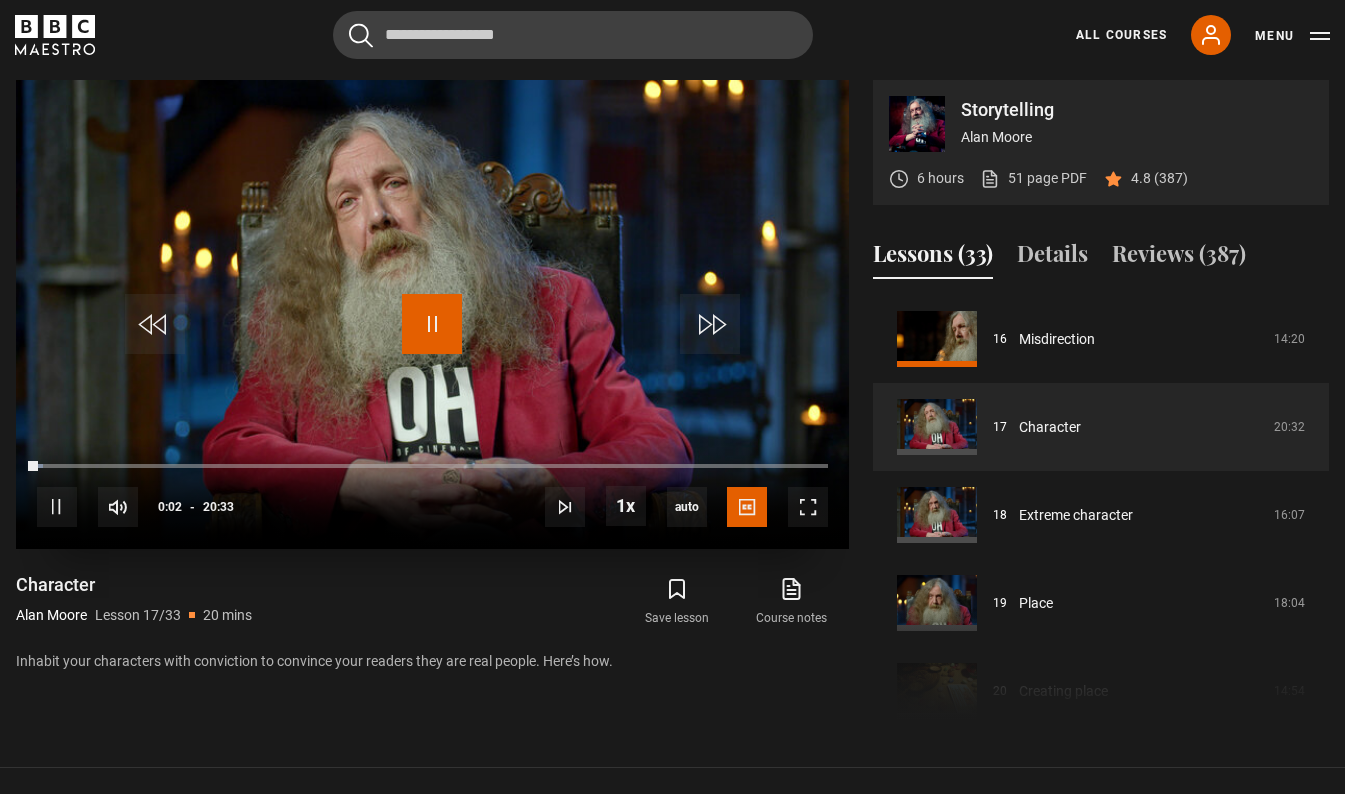 click at bounding box center (432, 324) 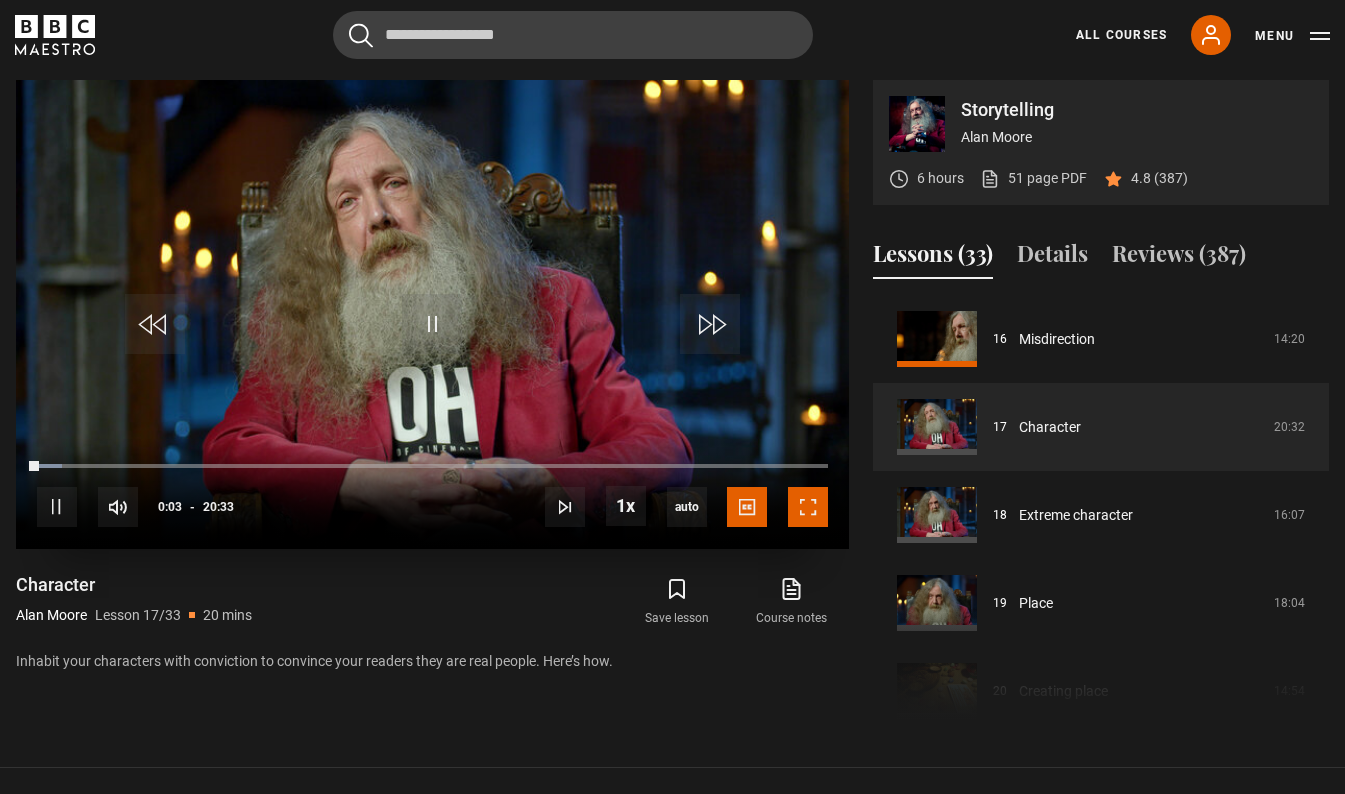 click at bounding box center [808, 507] 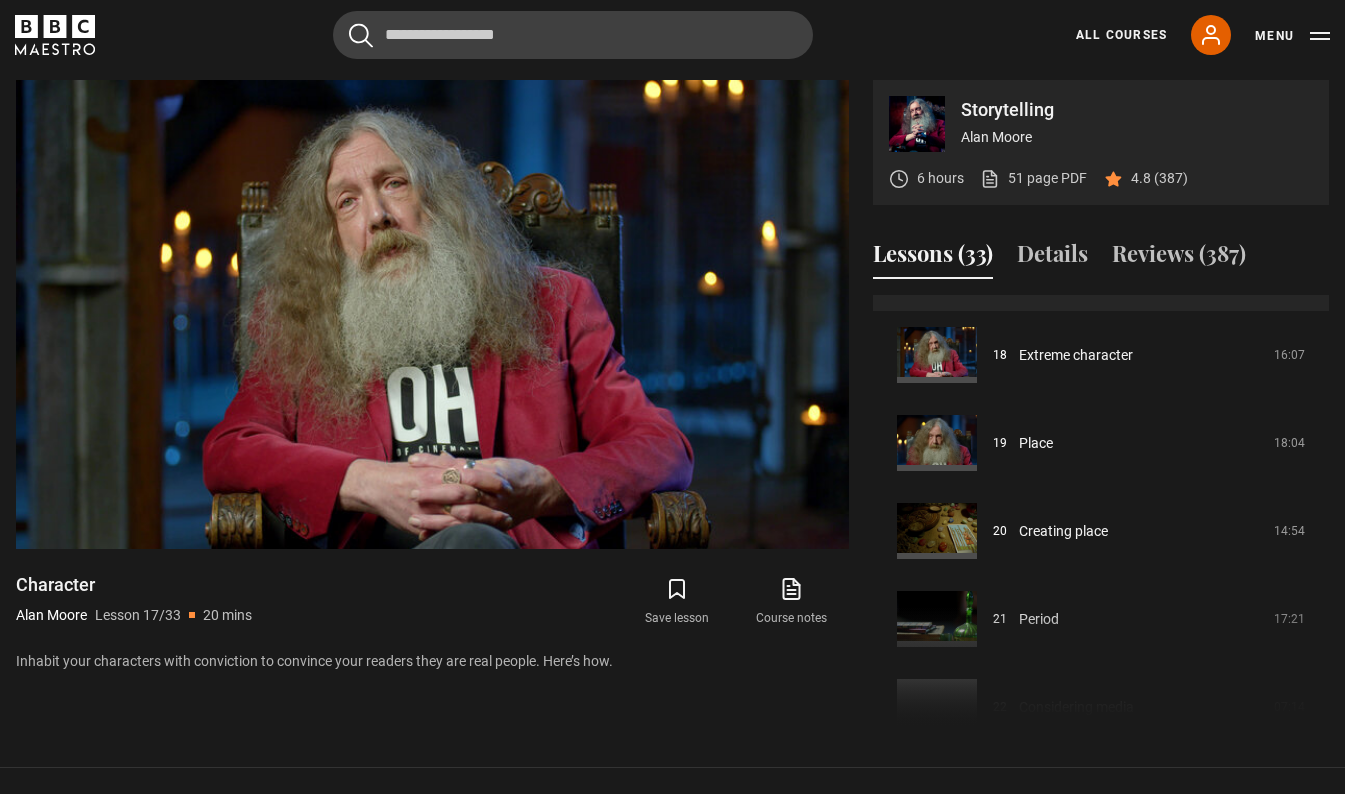 scroll, scrollTop: 1606, scrollLeft: 0, axis: vertical 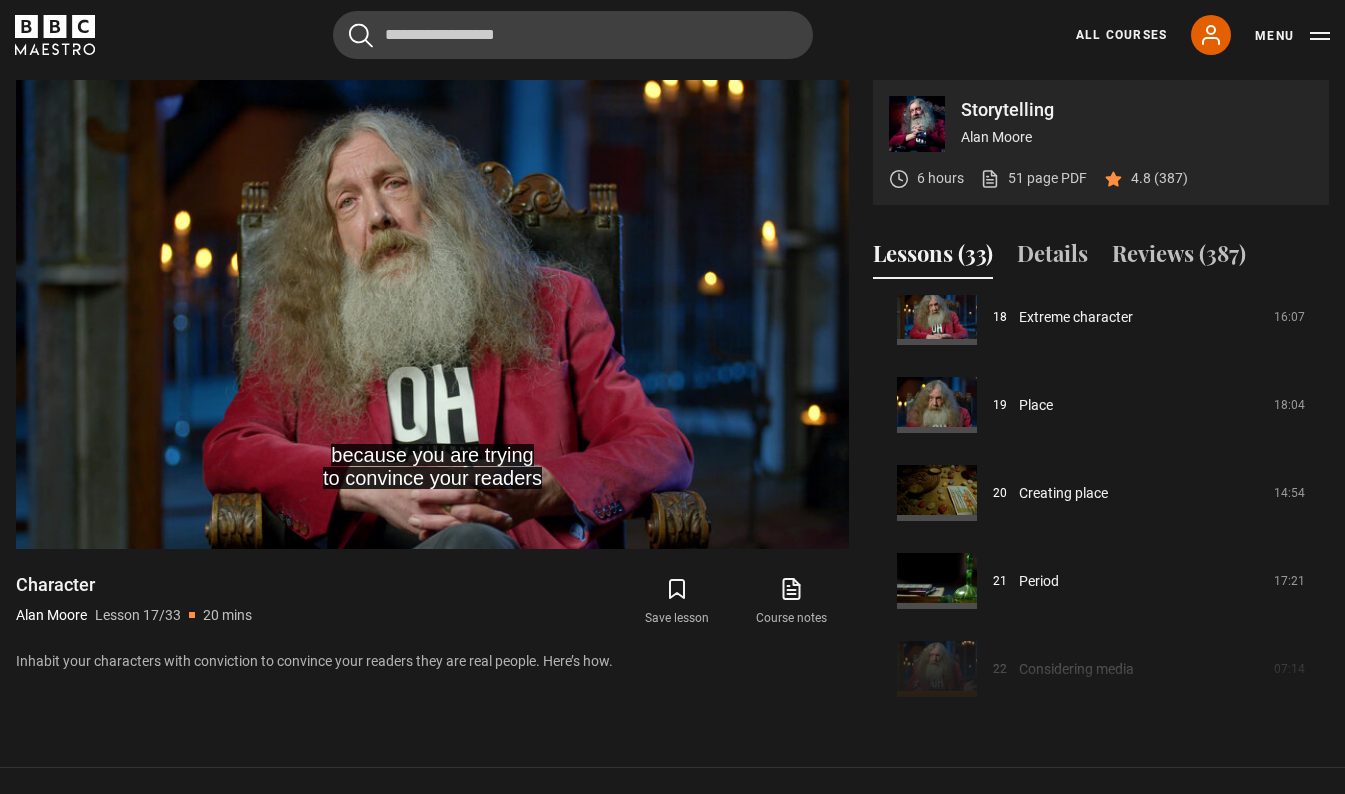 drag, startPoint x: 1337, startPoint y: 563, endPoint x: 1342, endPoint y: 581, distance: 18.681541 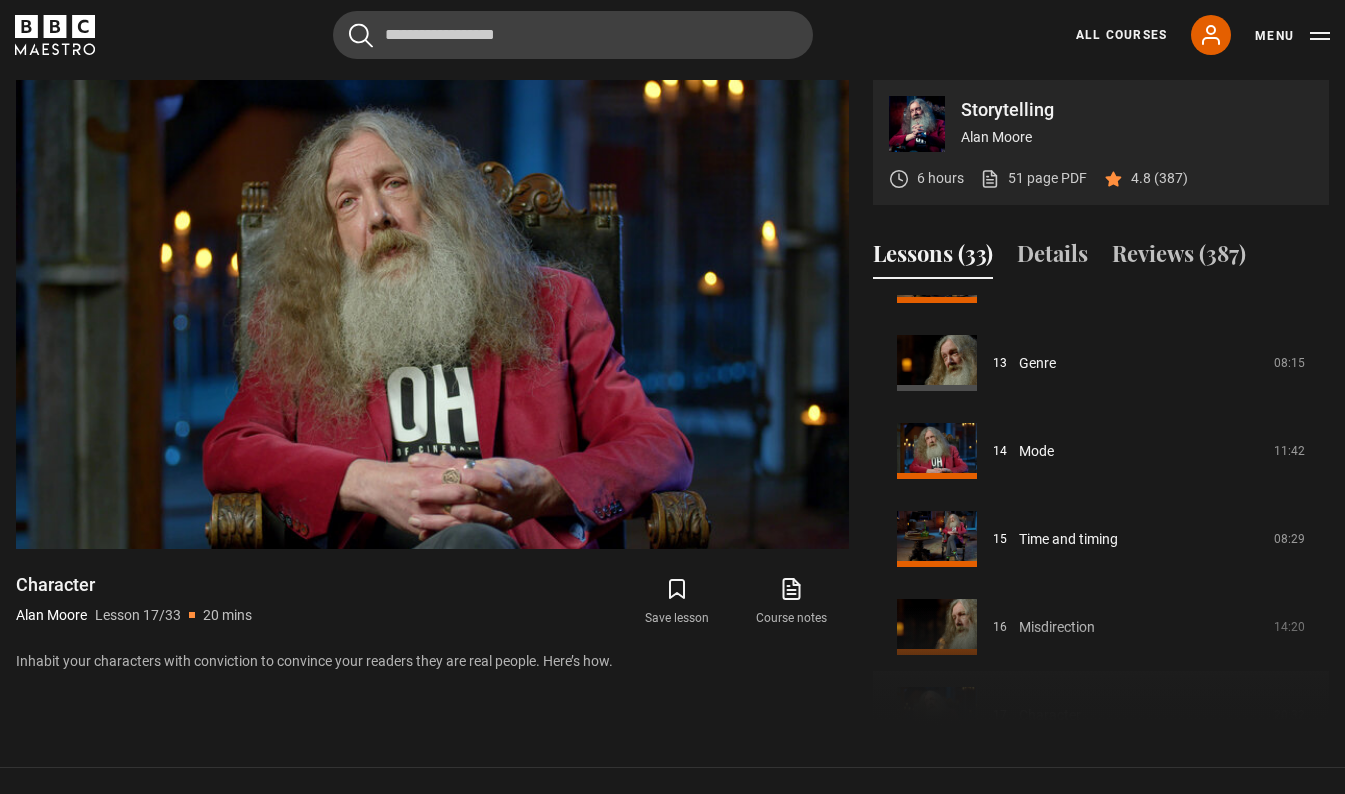 scroll, scrollTop: 1139, scrollLeft: 0, axis: vertical 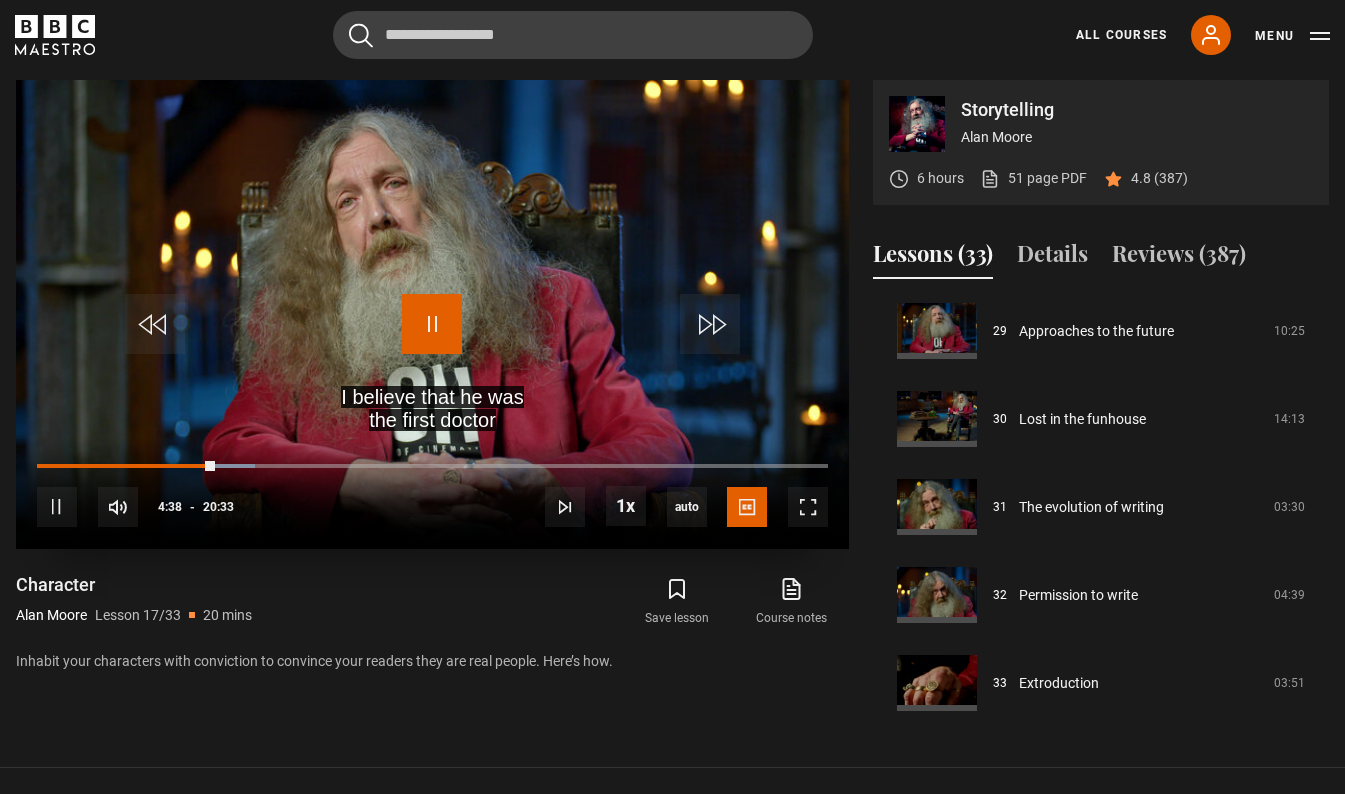 click at bounding box center (432, 324) 